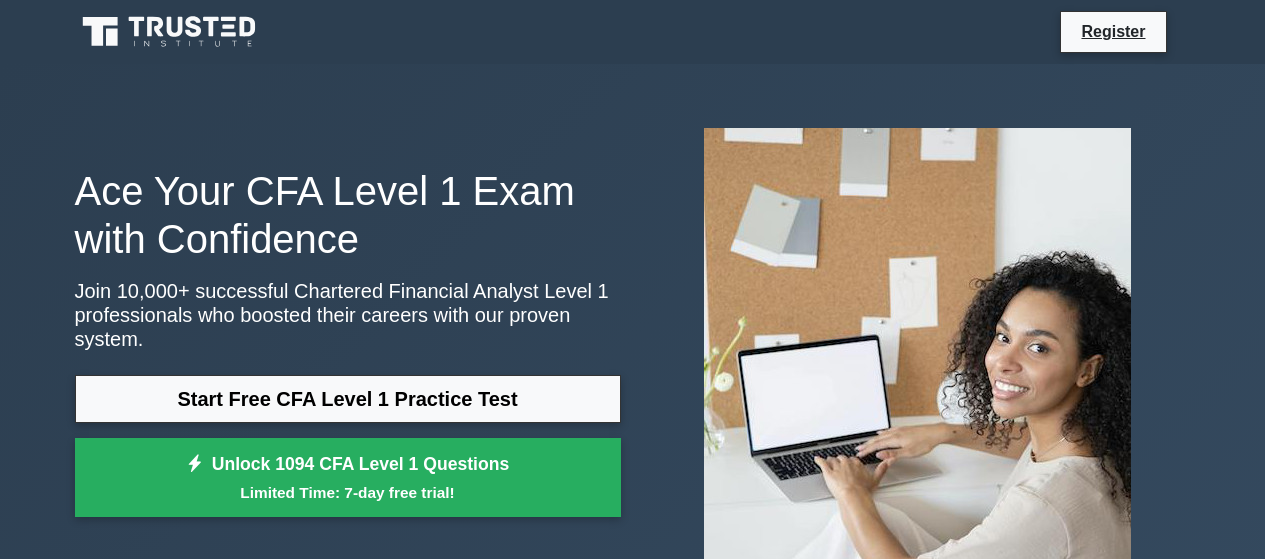 scroll, scrollTop: 0, scrollLeft: 0, axis: both 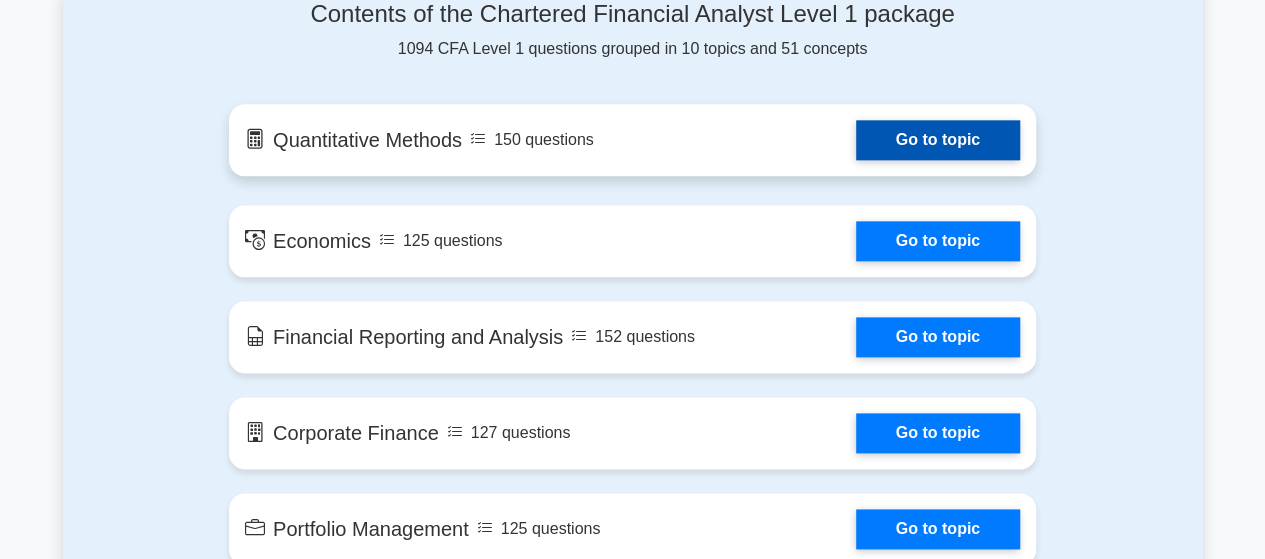 click on "Go to topic" at bounding box center (938, 140) 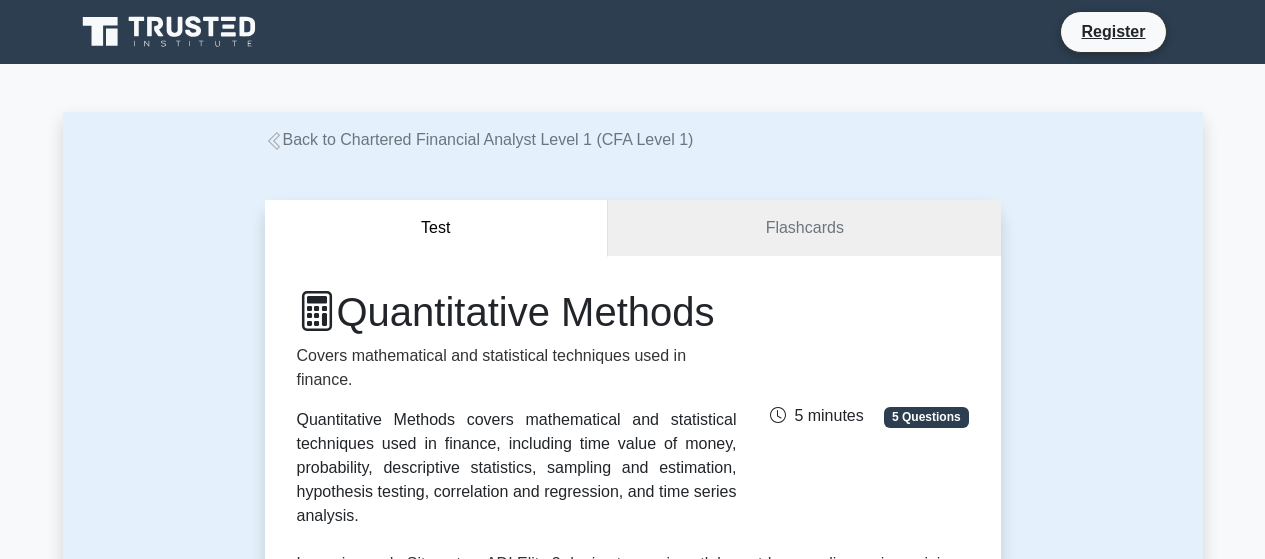 scroll, scrollTop: 0, scrollLeft: 0, axis: both 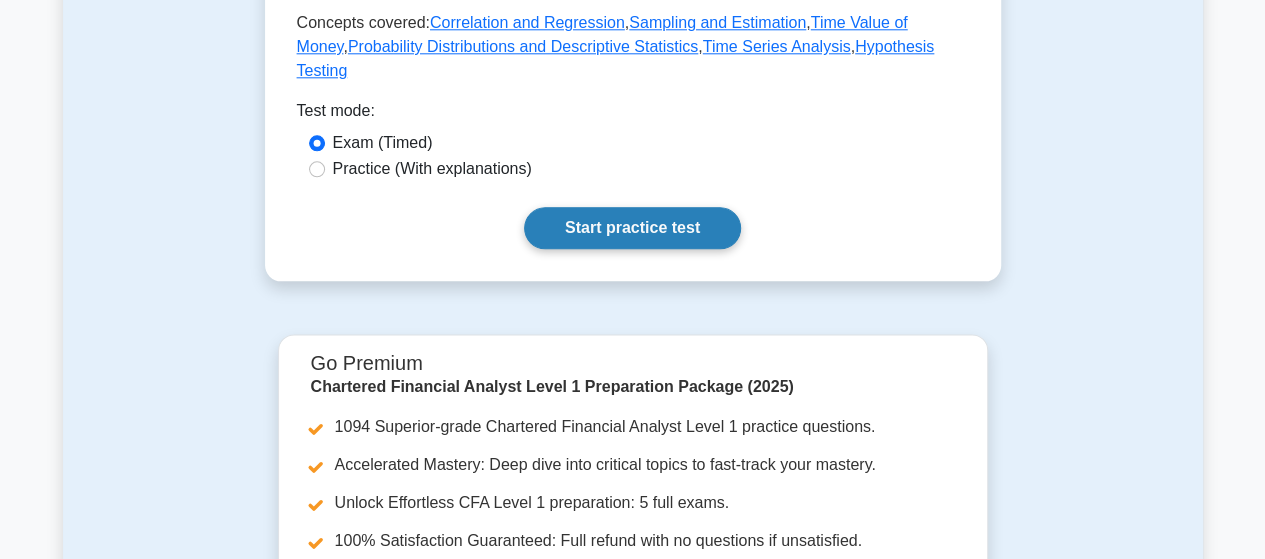 click on "Start practice test" at bounding box center (632, 228) 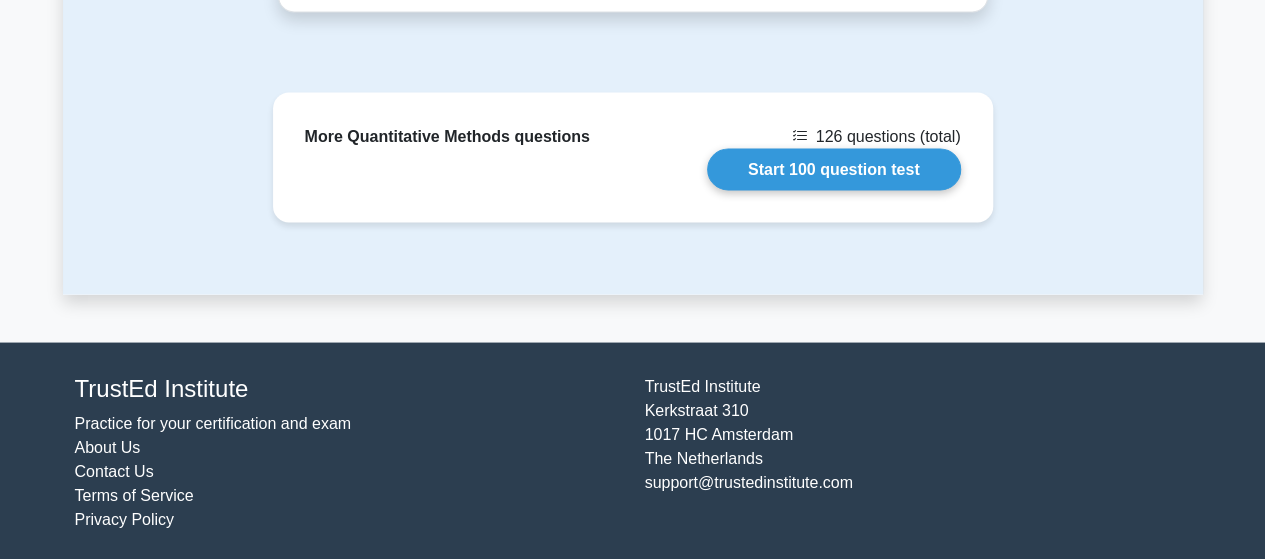 scroll, scrollTop: 1804, scrollLeft: 0, axis: vertical 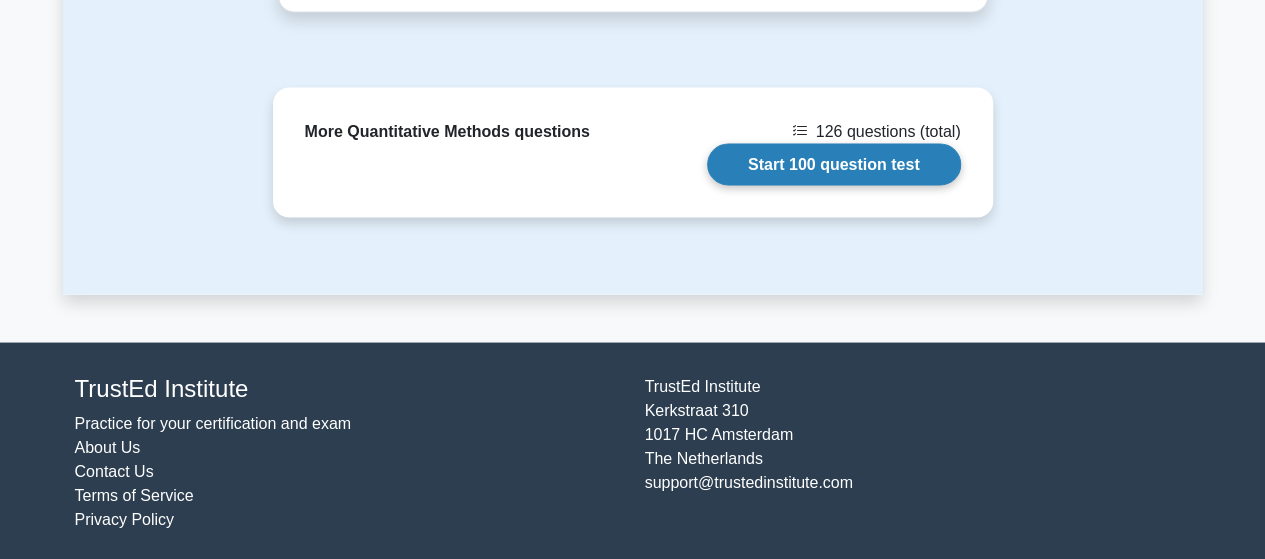 click on "Start 100 question test" at bounding box center (834, 164) 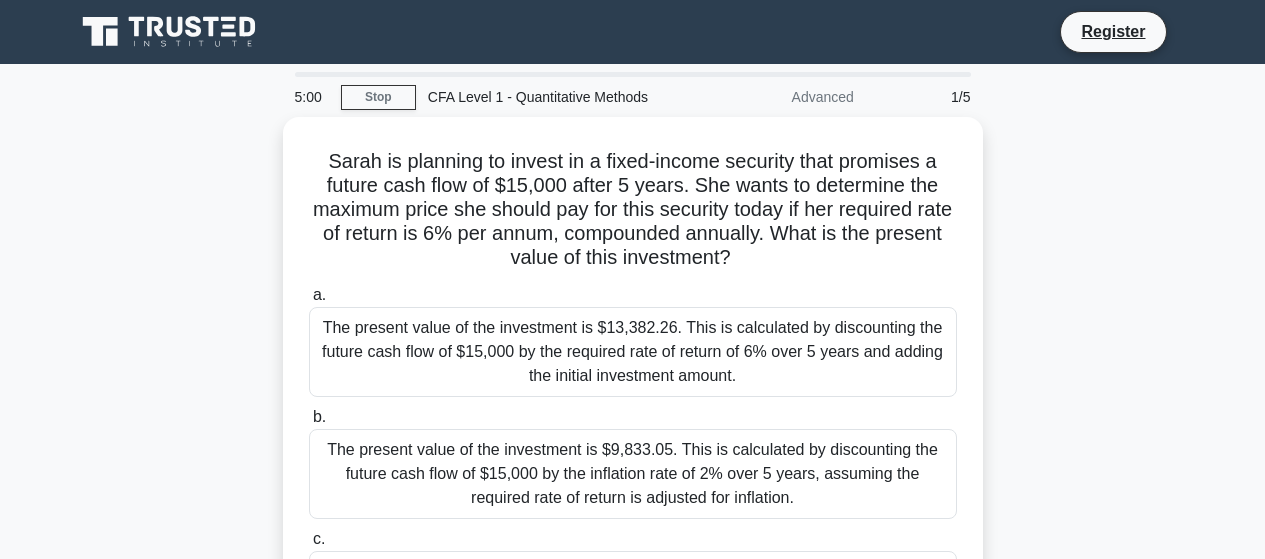 scroll, scrollTop: 0, scrollLeft: 0, axis: both 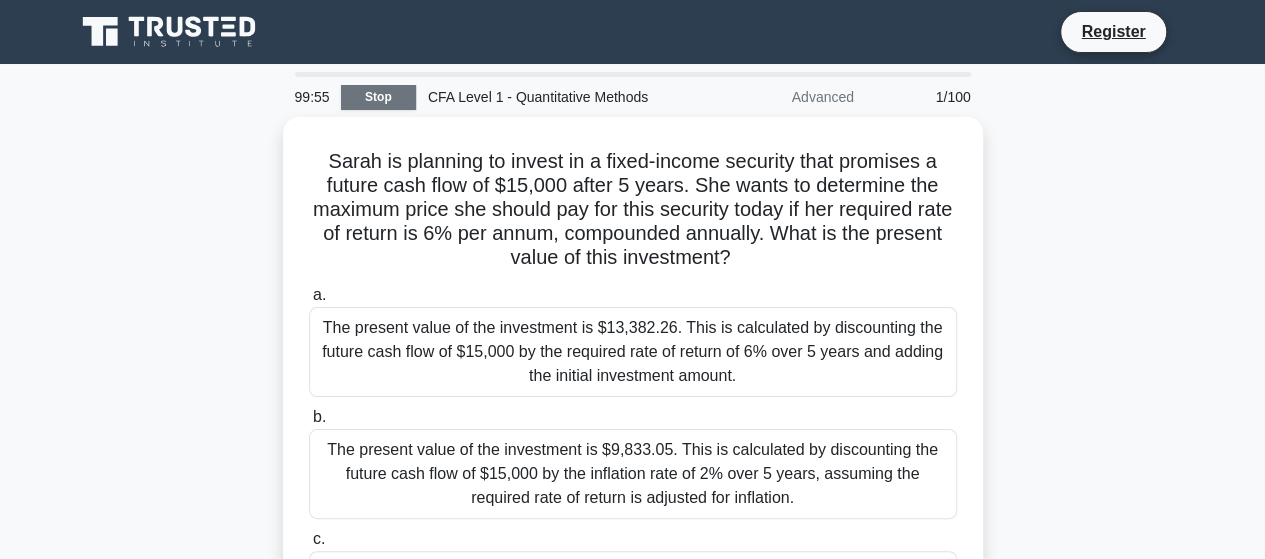 click on "Stop" at bounding box center (378, 97) 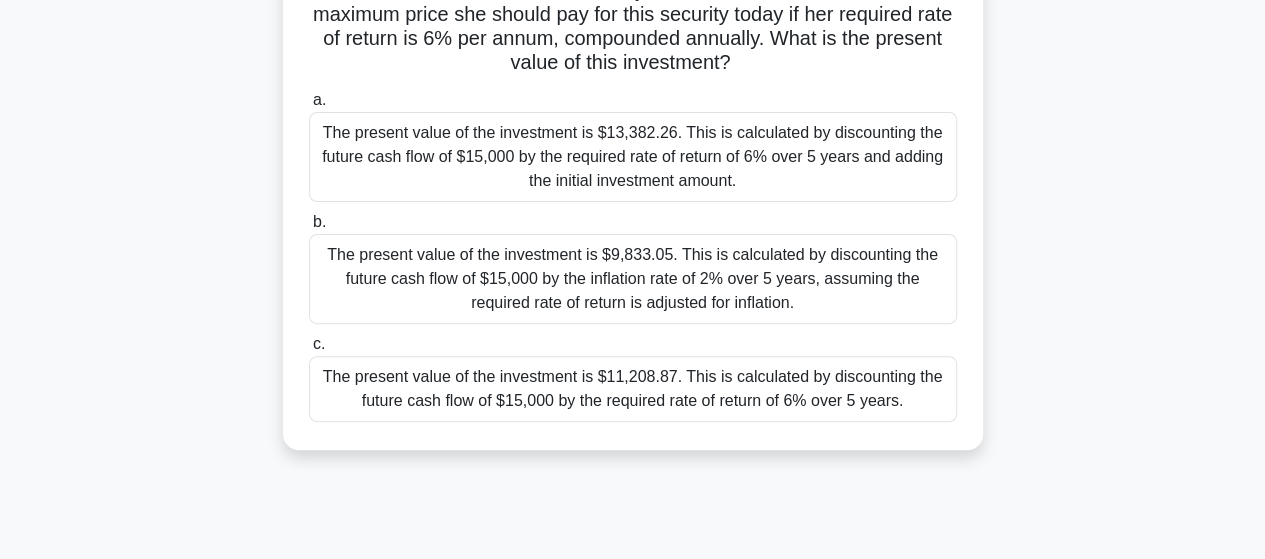 scroll, scrollTop: 200, scrollLeft: 0, axis: vertical 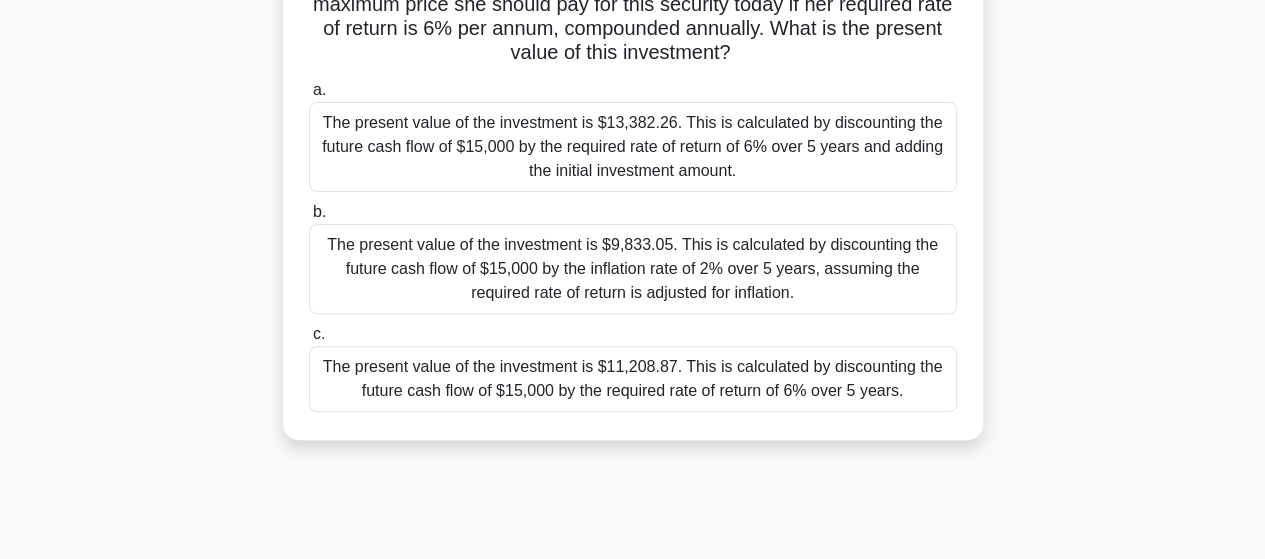 click on "The present value of the investment is $11,208.87. This is calculated by discounting the future cash flow of $15,000 by the required rate of return of 6% over 5 years." at bounding box center [633, 379] 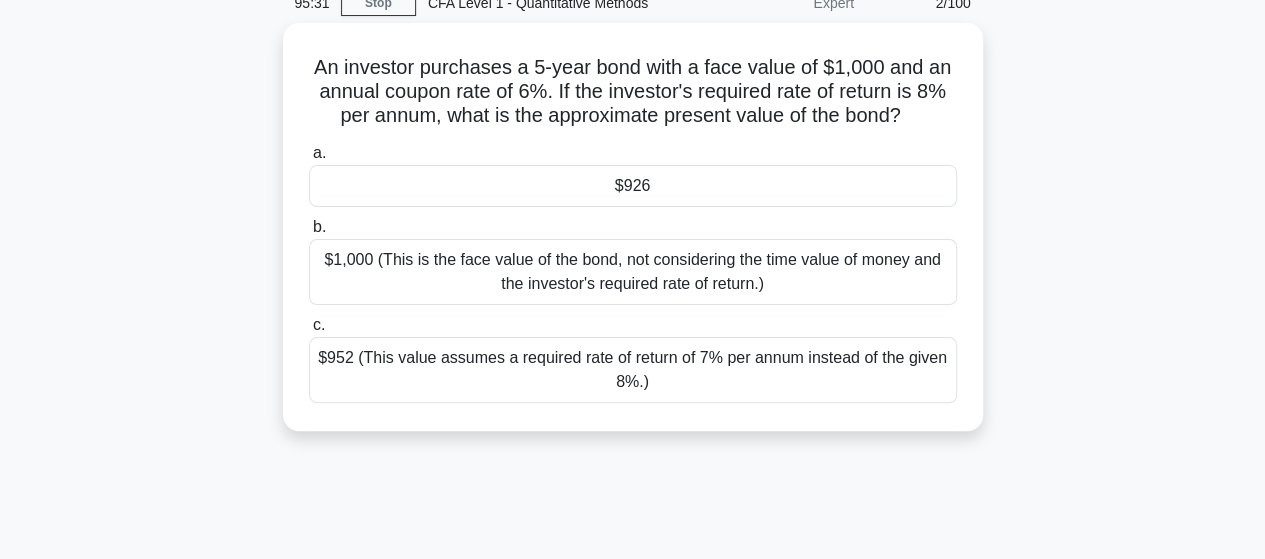 scroll, scrollTop: 0, scrollLeft: 0, axis: both 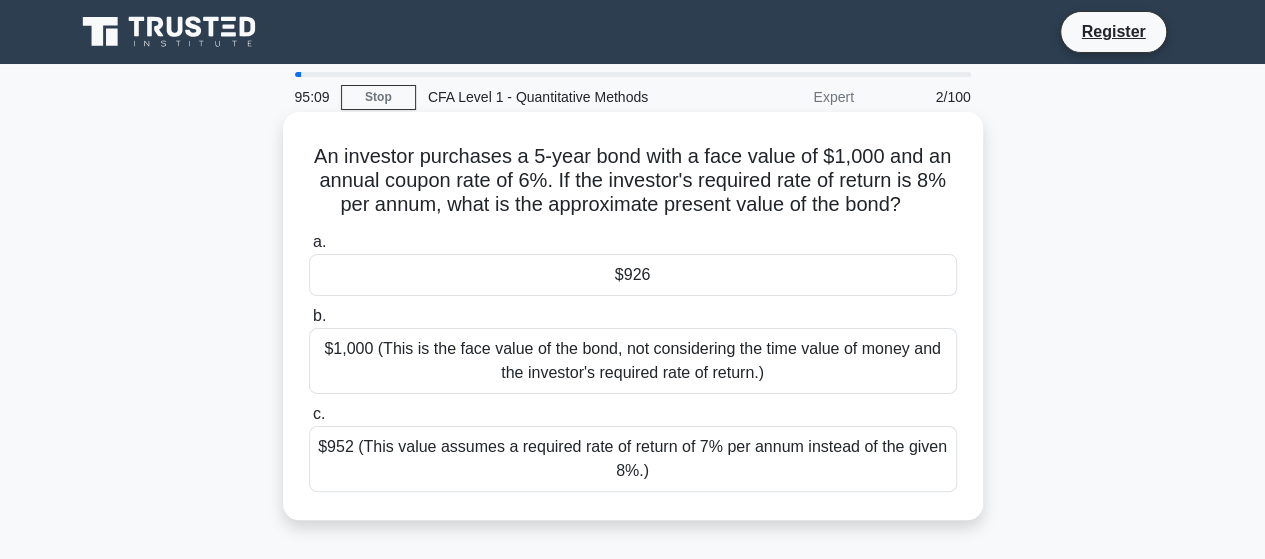 click on "$926" at bounding box center (633, 275) 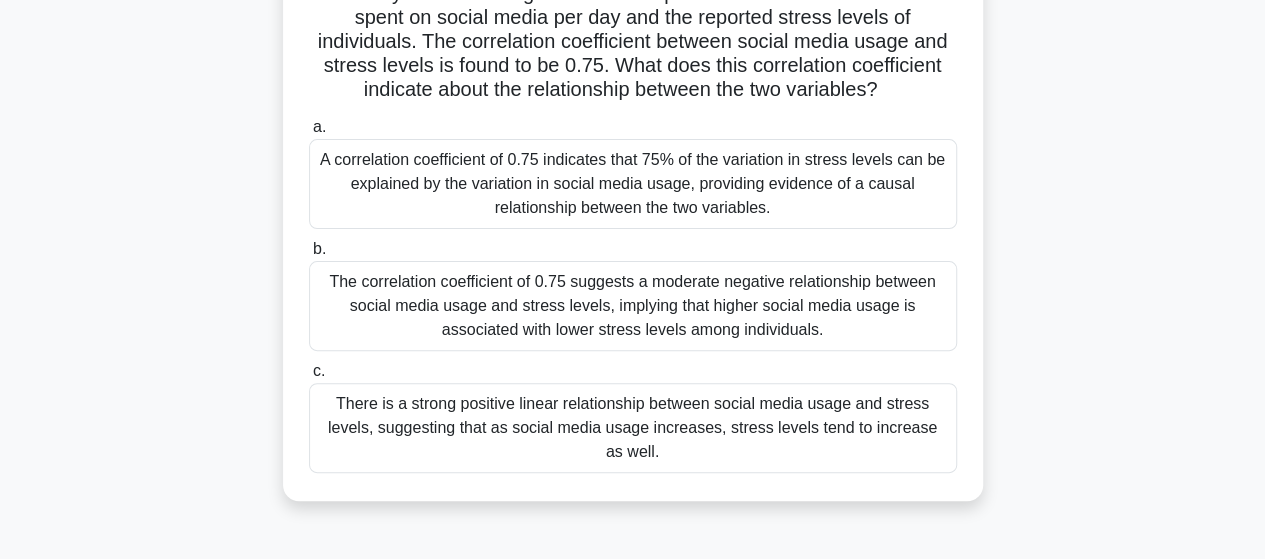 scroll, scrollTop: 200, scrollLeft: 0, axis: vertical 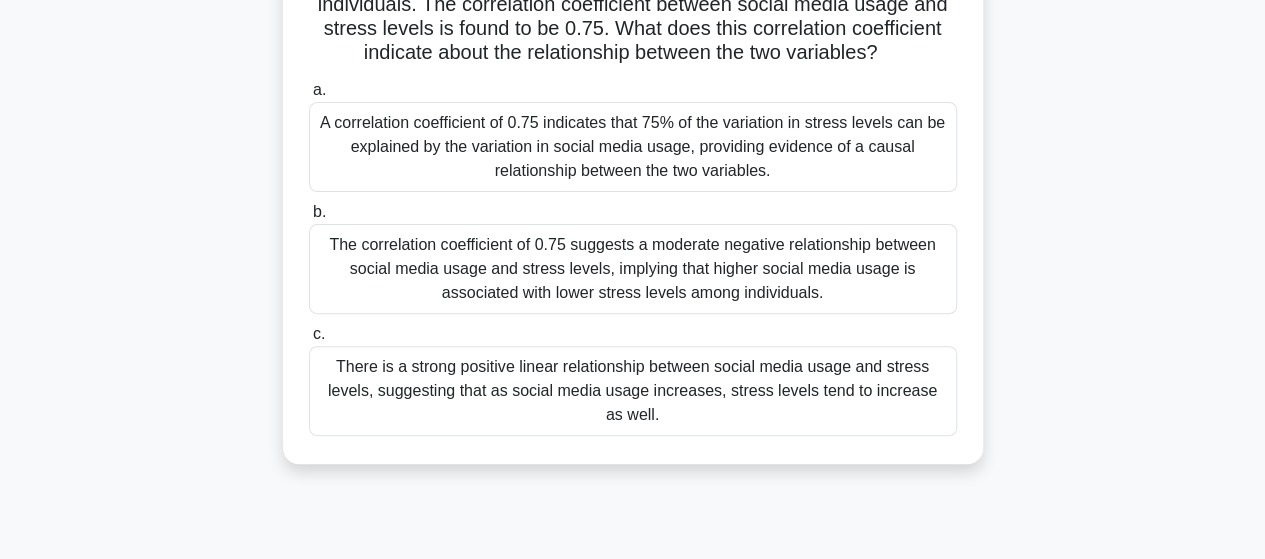 click on "There is a strong positive linear relationship between social media usage and stress levels, suggesting that as social media usage increases, stress levels tend to increase as well." at bounding box center (633, 391) 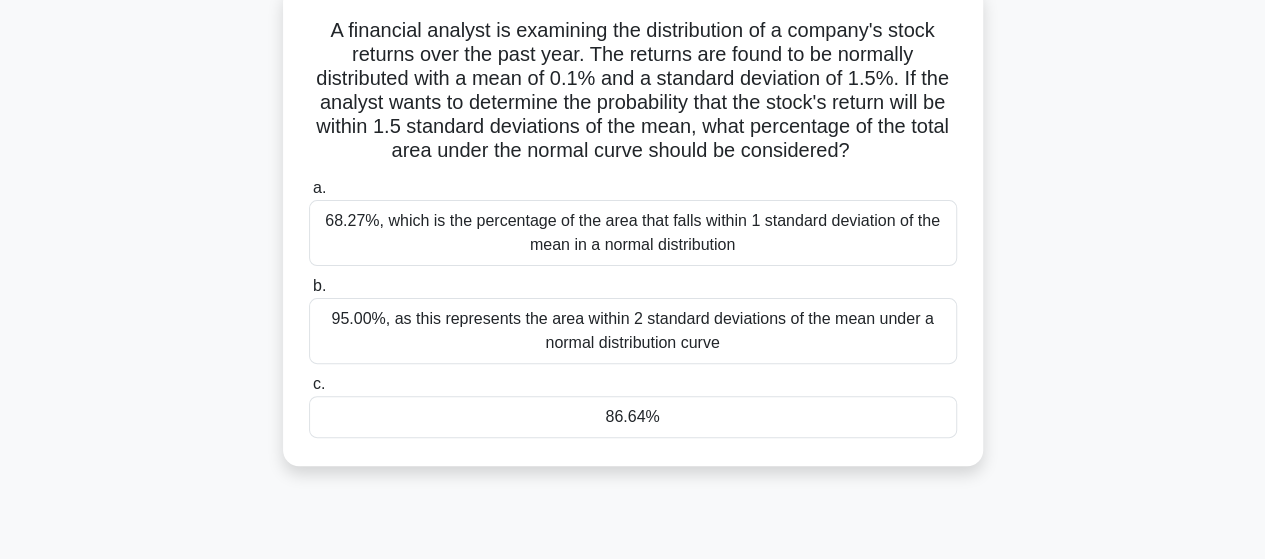 scroll, scrollTop: 100, scrollLeft: 0, axis: vertical 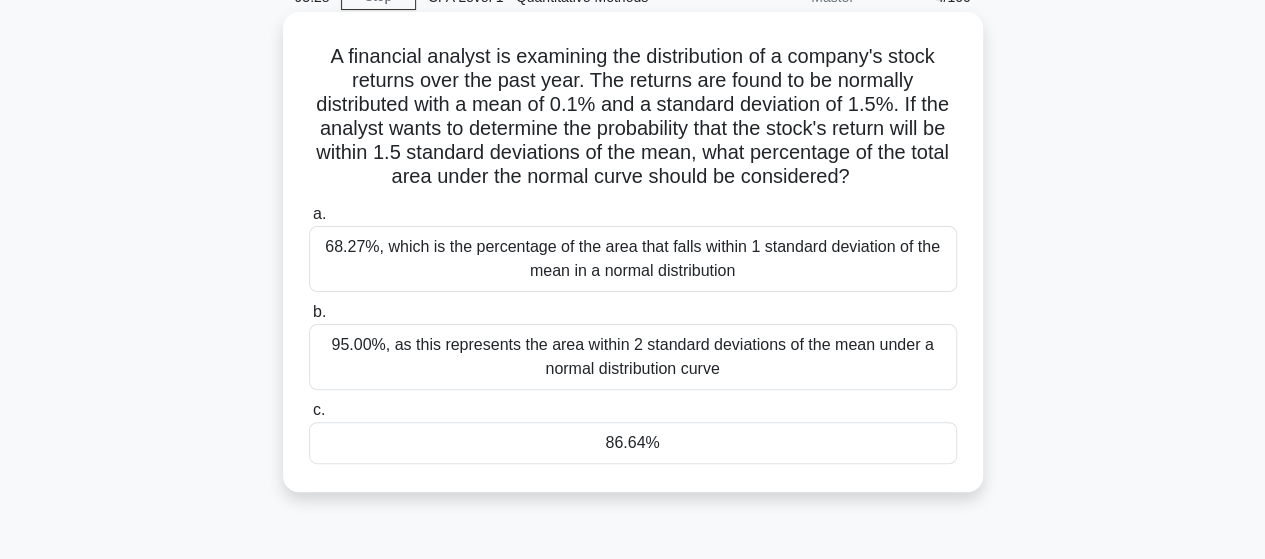 click on "68.27%, which is the percentage of the area that falls within 1 standard deviation of the mean in a normal distribution" at bounding box center [633, 259] 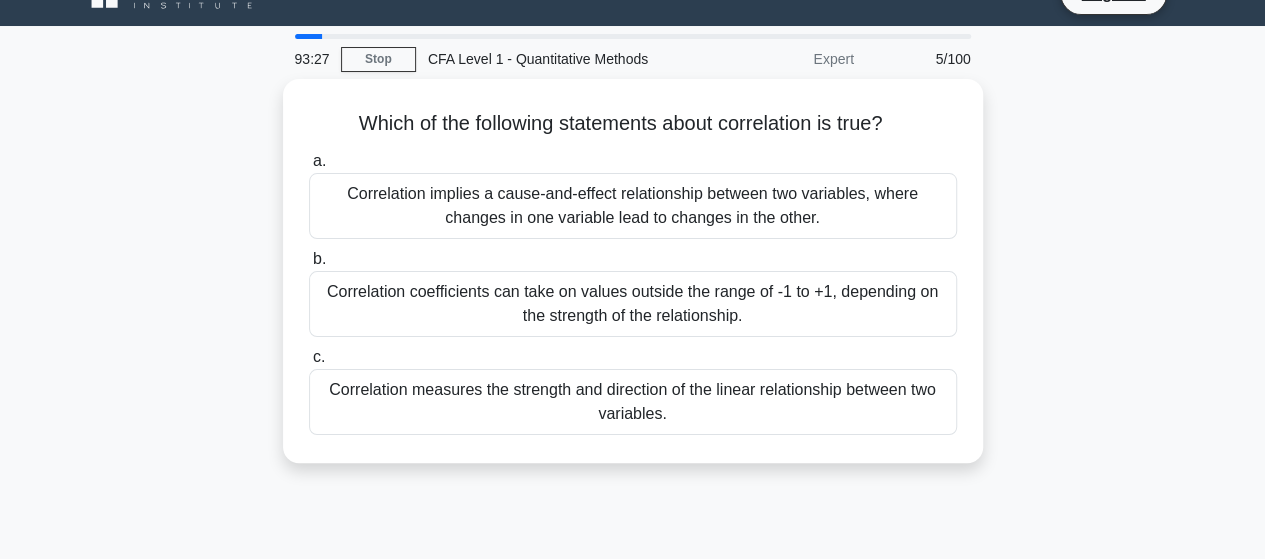 scroll, scrollTop: 0, scrollLeft: 0, axis: both 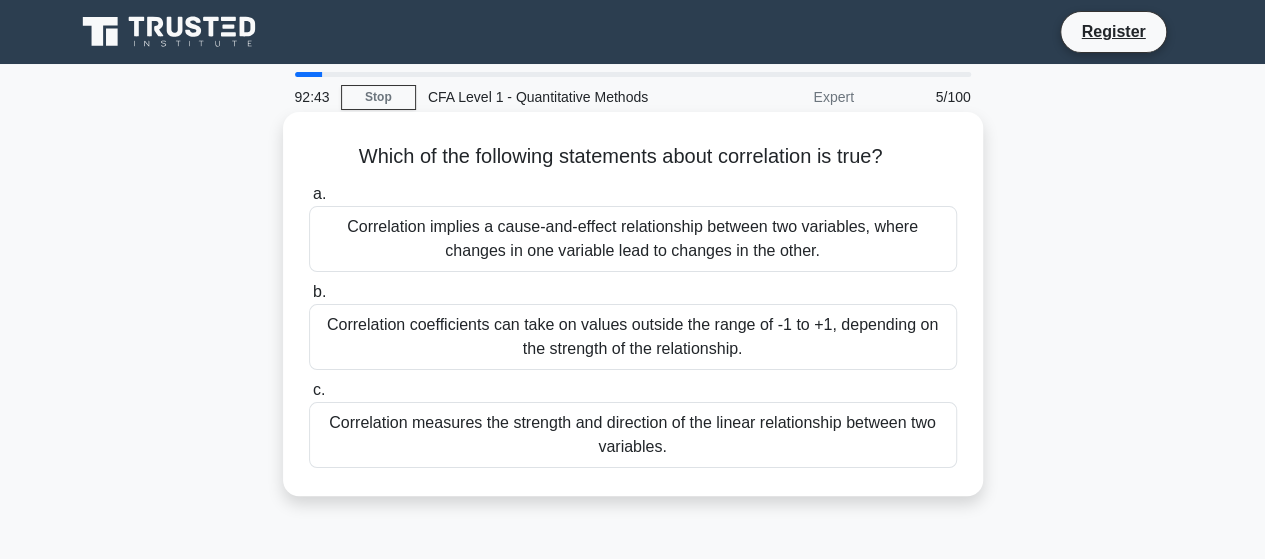 click on "Correlation coefficients can take on values outside the range of -1 to +1, depending on the strength of the relationship." at bounding box center (633, 337) 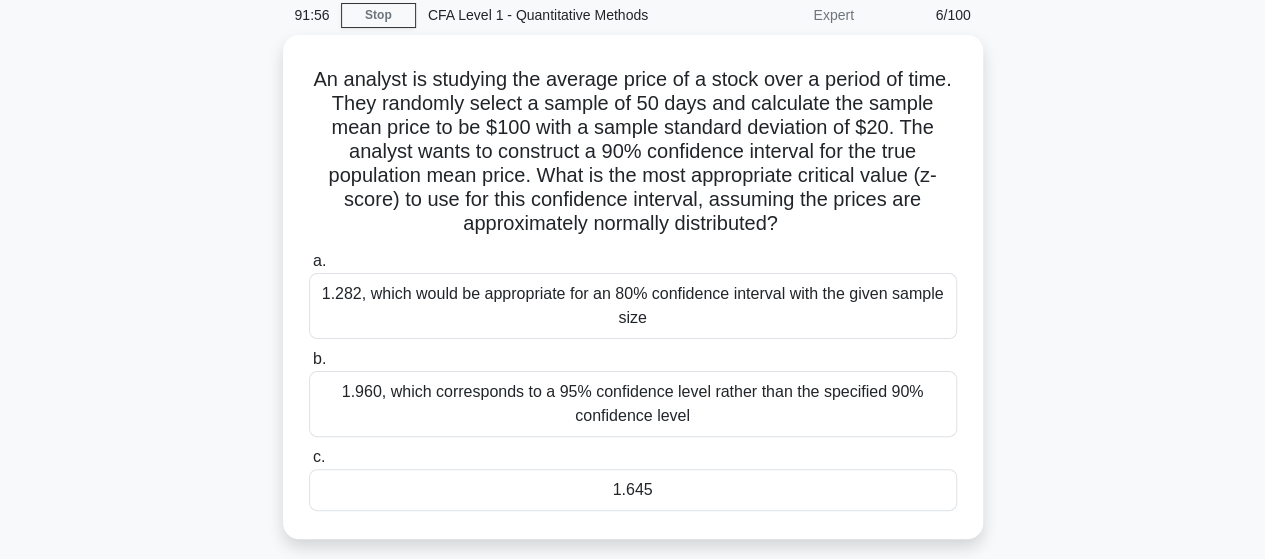 scroll, scrollTop: 100, scrollLeft: 0, axis: vertical 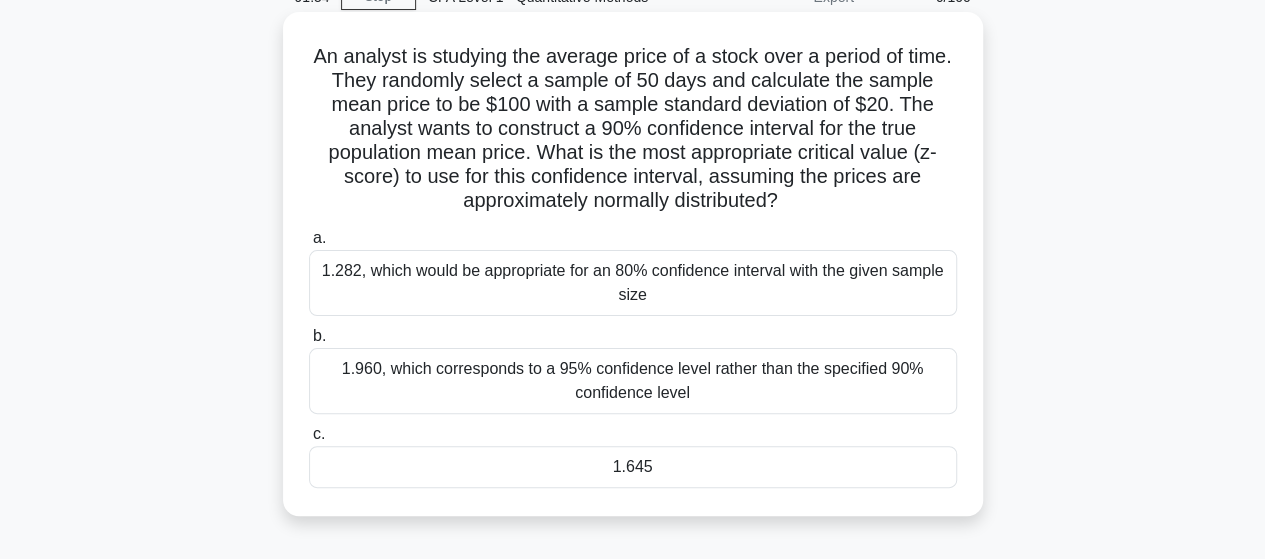 click on "1.282, which would be appropriate for an 80% confidence interval with the given sample size" at bounding box center (633, 283) 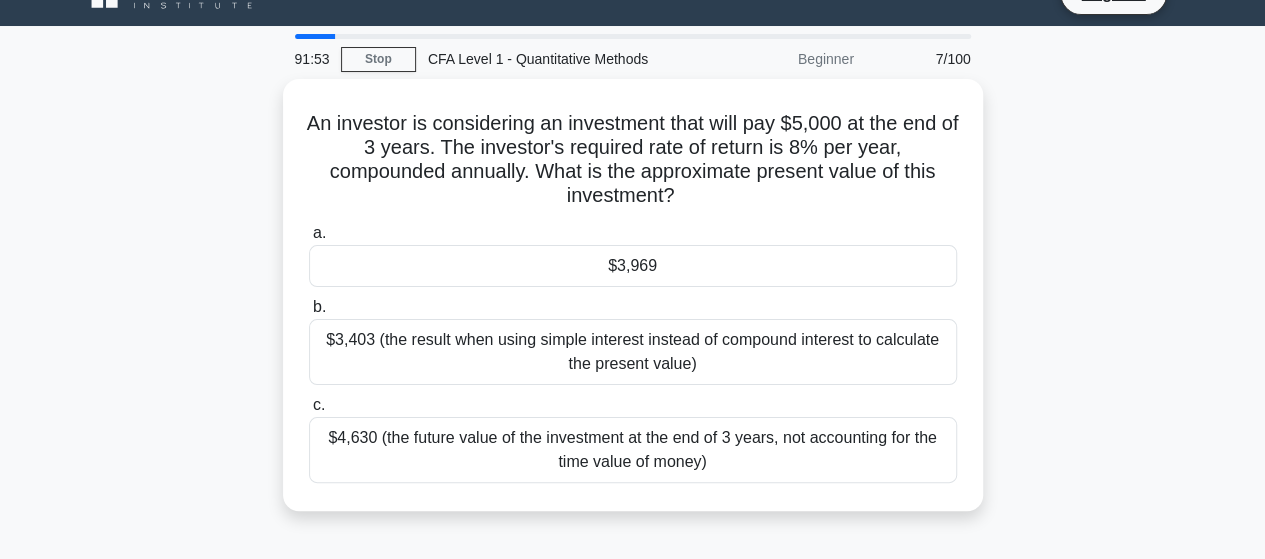 scroll, scrollTop: 0, scrollLeft: 0, axis: both 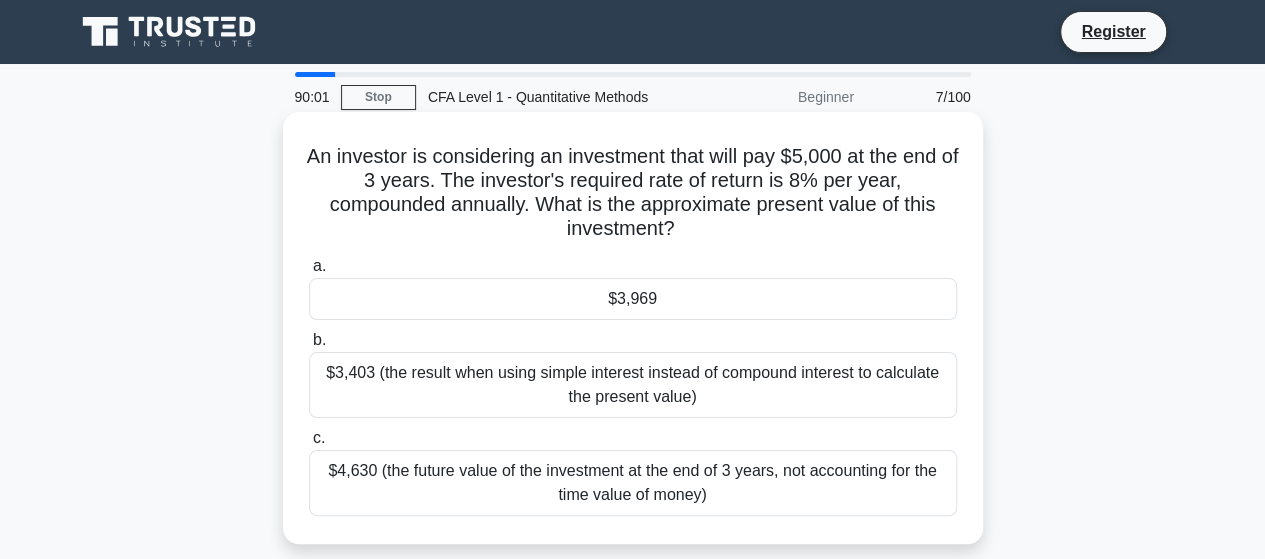 click on "$3,969" at bounding box center (633, 299) 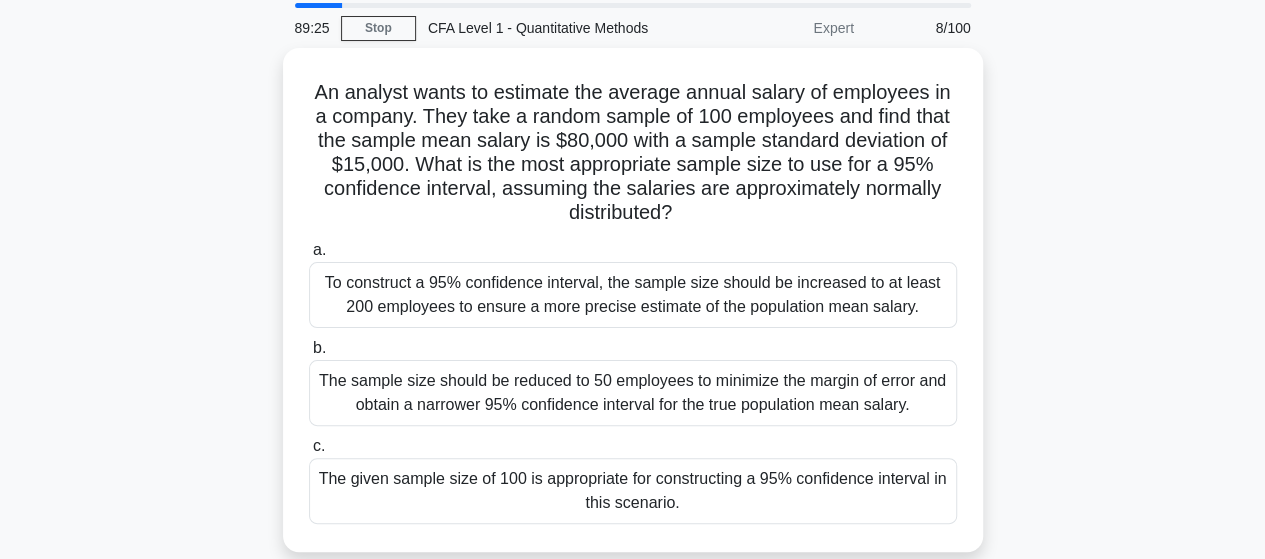 scroll, scrollTop: 100, scrollLeft: 0, axis: vertical 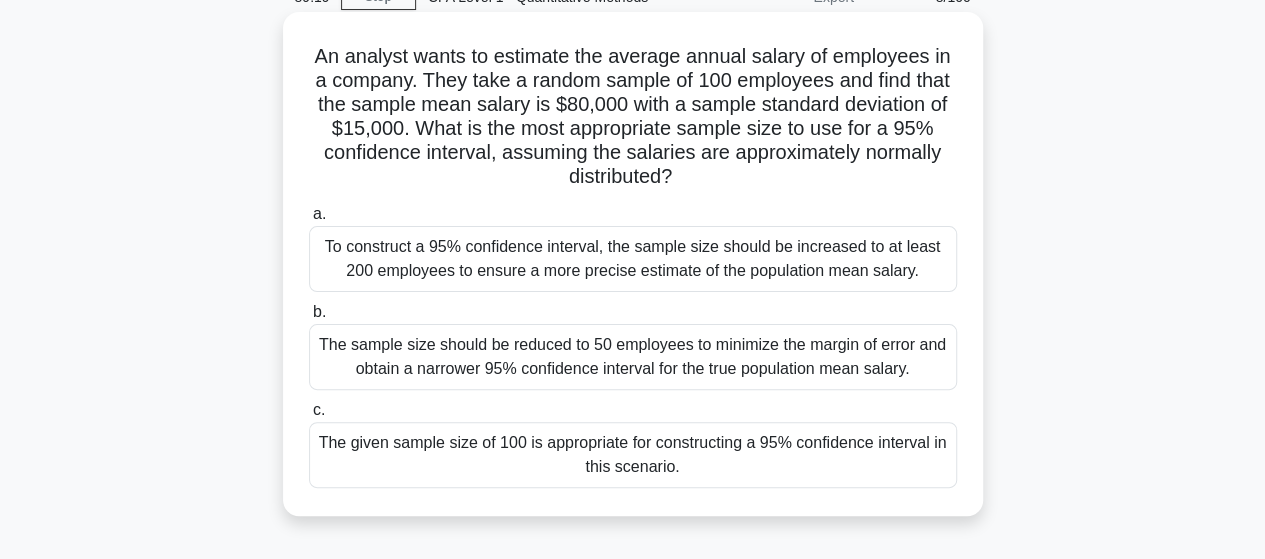 click on "The given sample size of 100 is appropriate for constructing a 95% confidence interval in this scenario." at bounding box center [633, 455] 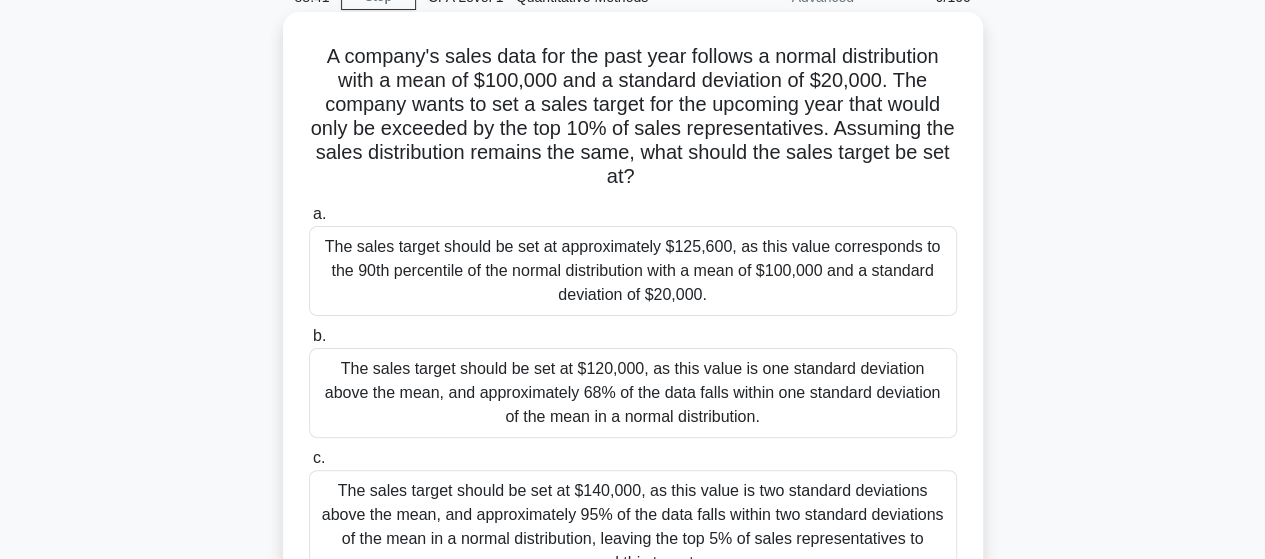 scroll, scrollTop: 200, scrollLeft: 0, axis: vertical 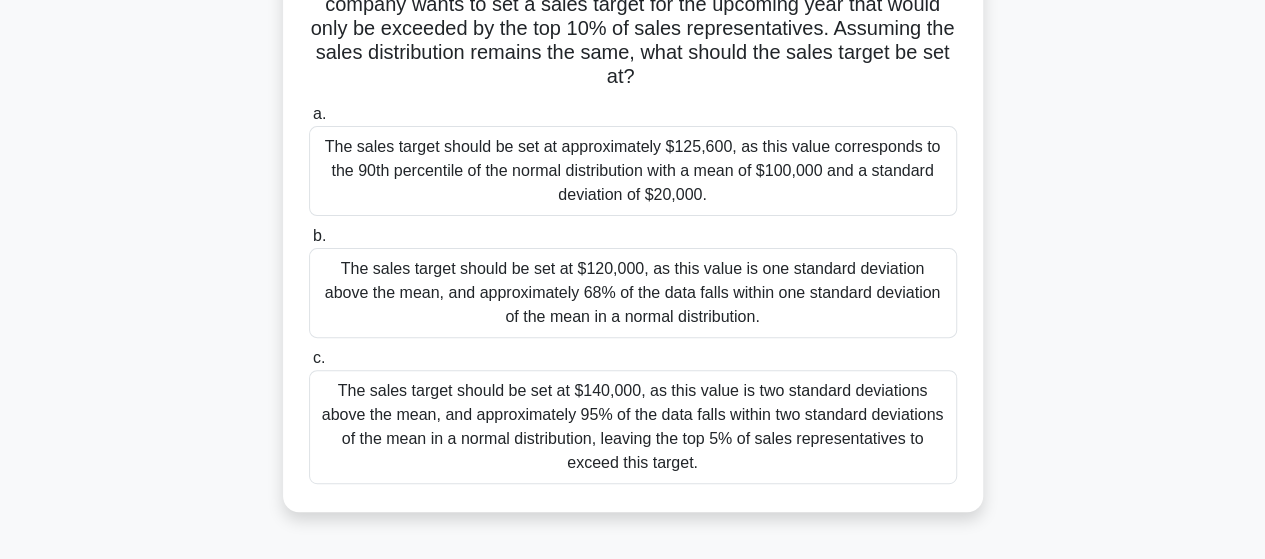 click on "The sales target should be set at $120,000, as this value is one standard deviation above the mean, and approximately 68% of the data falls within one standard deviation of the mean in a normal distribution." at bounding box center [633, 293] 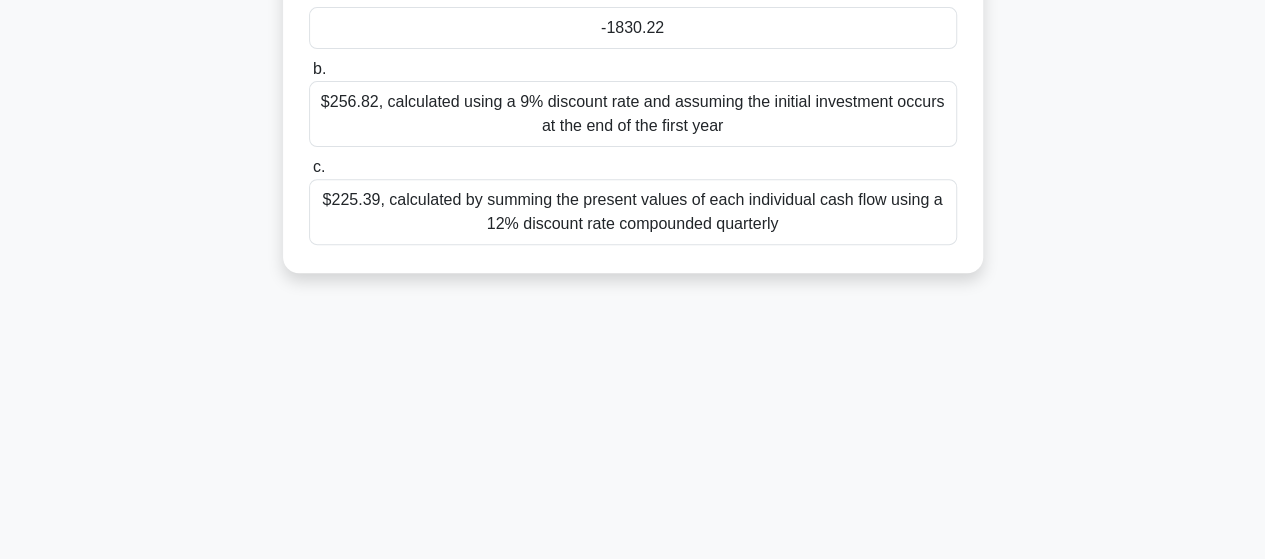 scroll, scrollTop: 100, scrollLeft: 0, axis: vertical 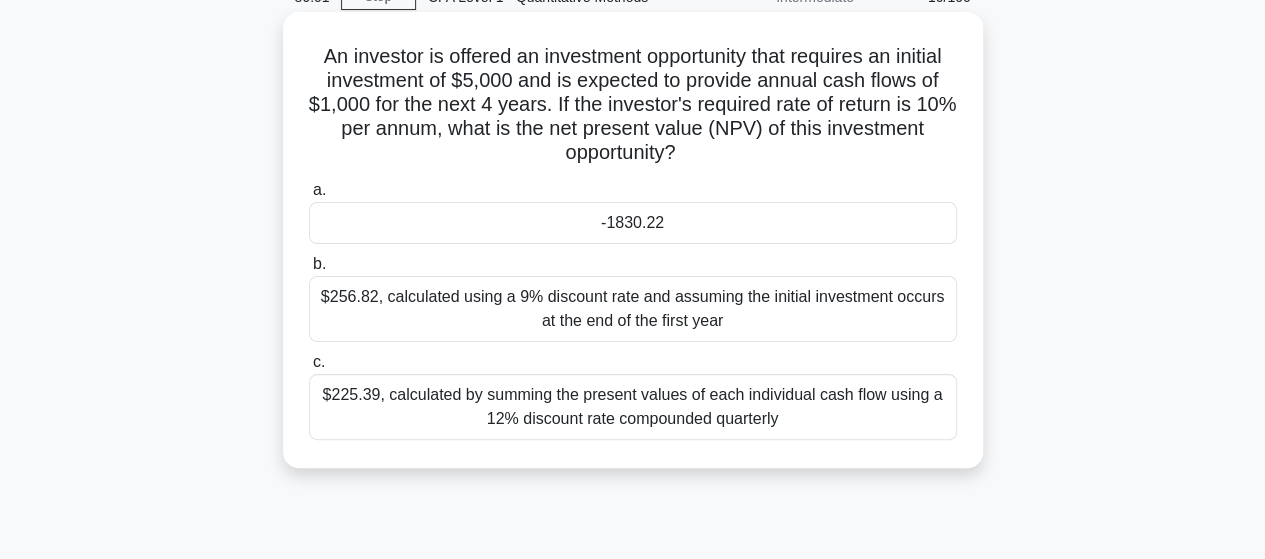 click on "-1830.22" at bounding box center (633, 223) 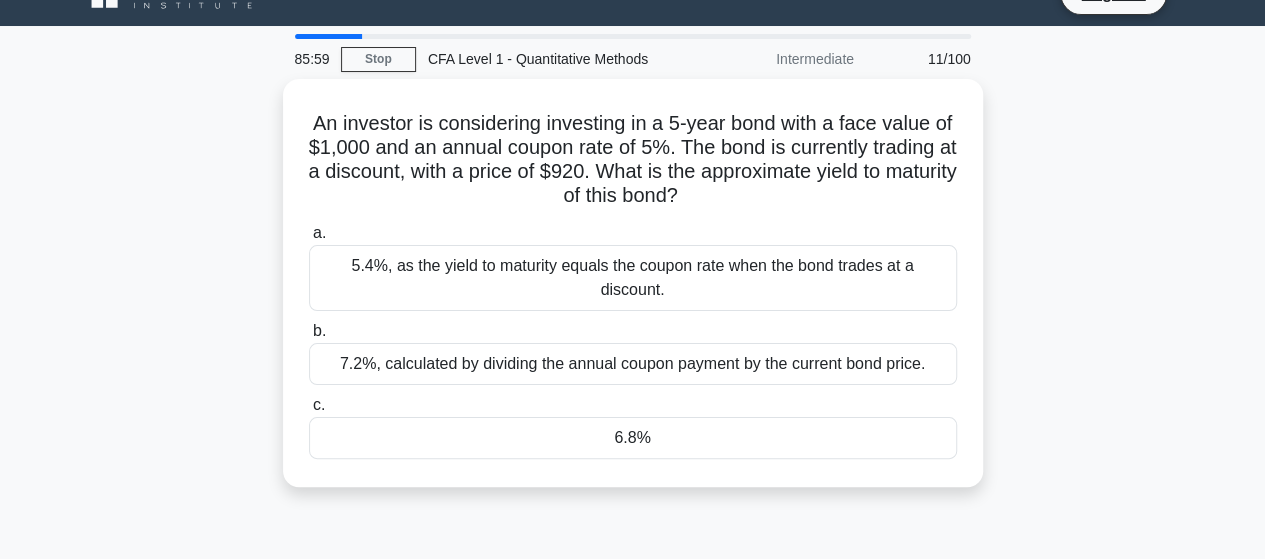 scroll, scrollTop: 0, scrollLeft: 0, axis: both 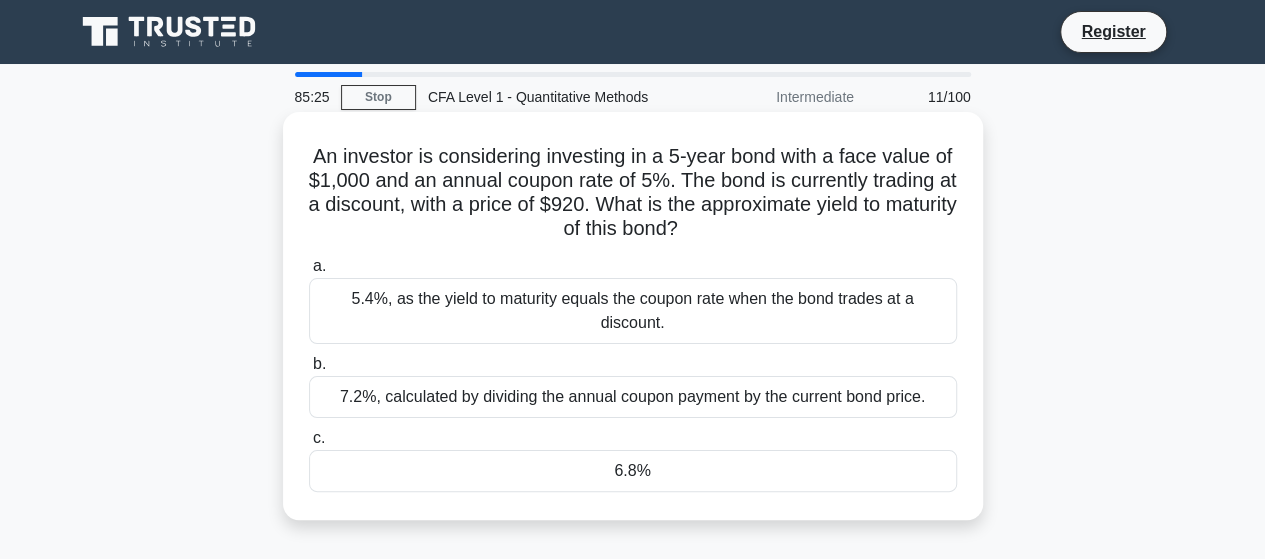click on "5.4%, as the yield to maturity equals the coupon rate when the bond trades at a discount." at bounding box center [633, 311] 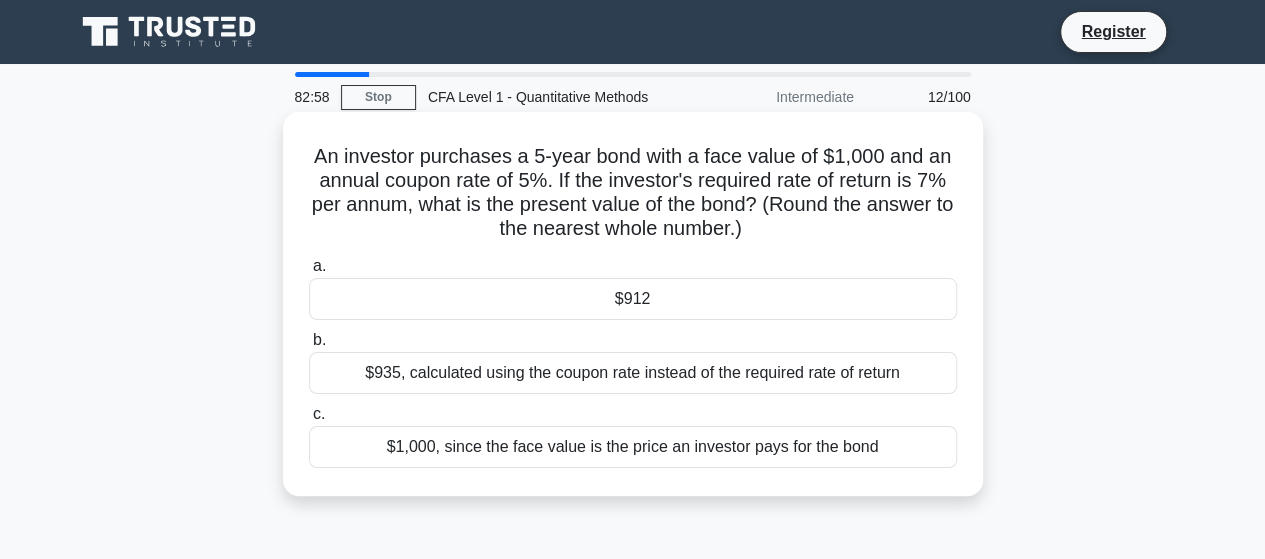 click on "$912" at bounding box center [633, 299] 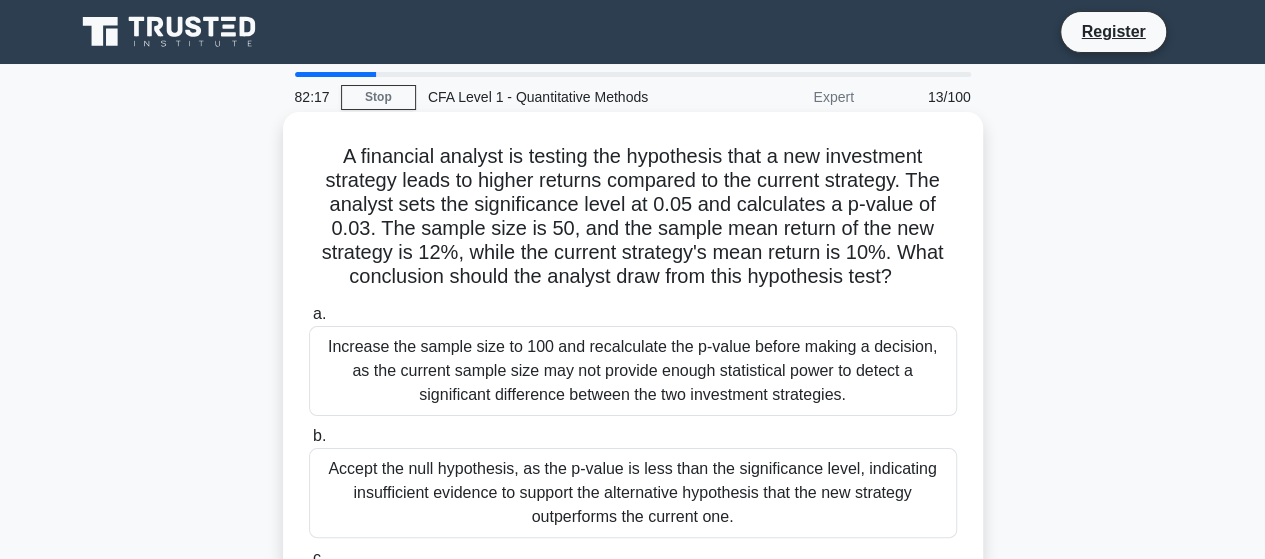 click on "Accept the null hypothesis, as the p-value is less than the significance level, indicating insufficient evidence to support the alternative hypothesis that the new strategy outperforms the current one." at bounding box center [633, 493] 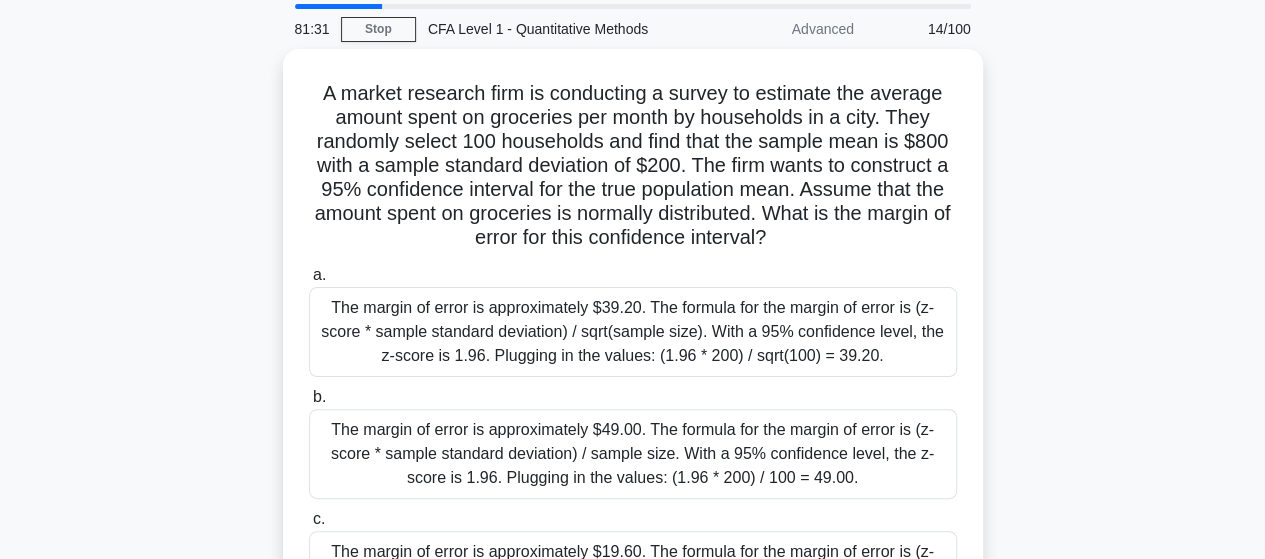 scroll, scrollTop: 100, scrollLeft: 0, axis: vertical 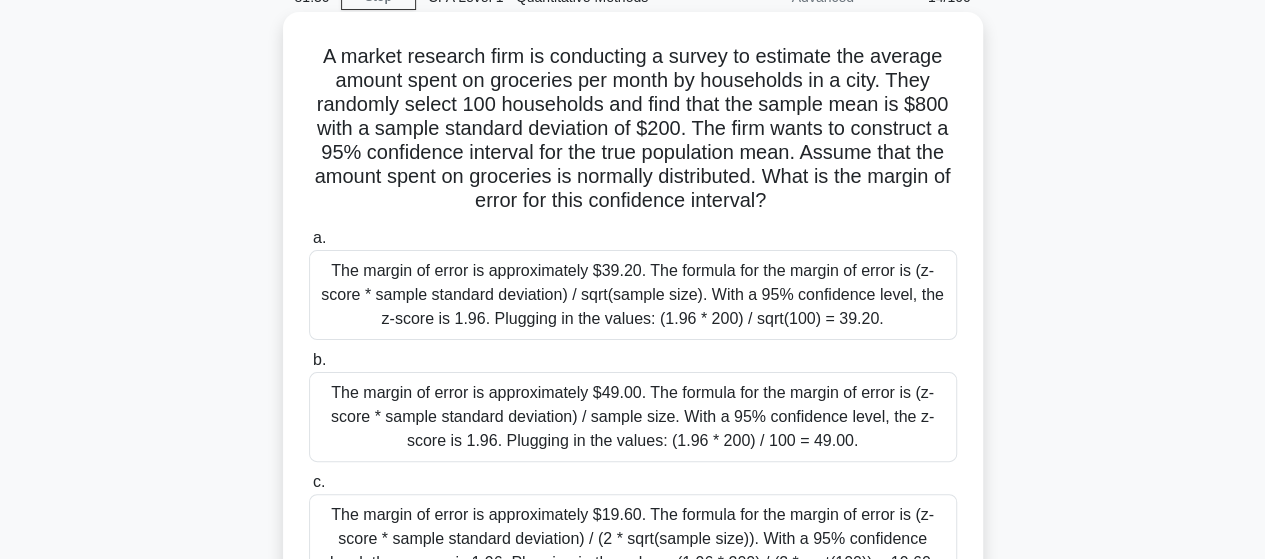 click on "The margin of error is approximately $49.00. The formula for the margin of error is (z-score * sample standard deviation) / sample size. With a 95% confidence level, the z-score is 1.96. Plugging in the values: (1.96 * 200) / 100 = 49.00." at bounding box center [633, 417] 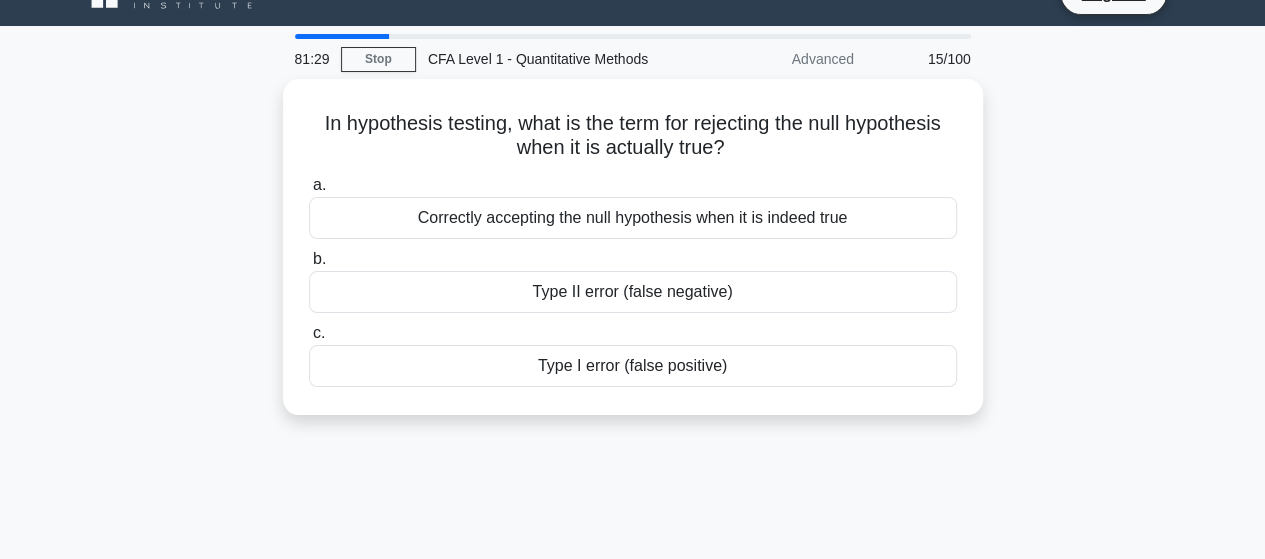 scroll, scrollTop: 0, scrollLeft: 0, axis: both 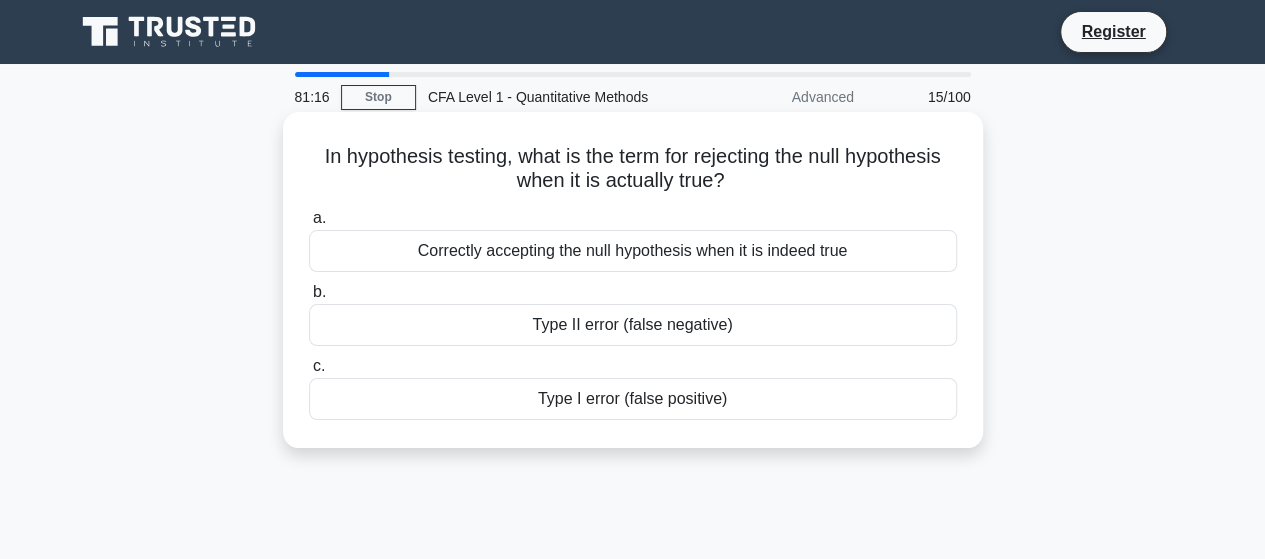click on "Correctly accepting the null hypothesis when it is indeed true" at bounding box center (633, 251) 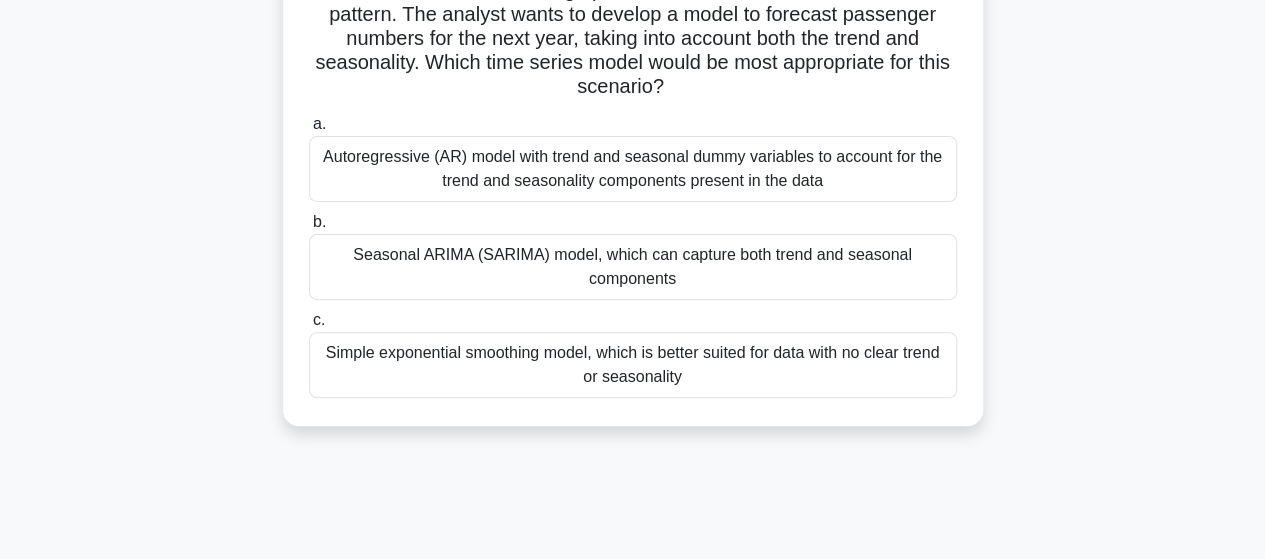 scroll, scrollTop: 200, scrollLeft: 0, axis: vertical 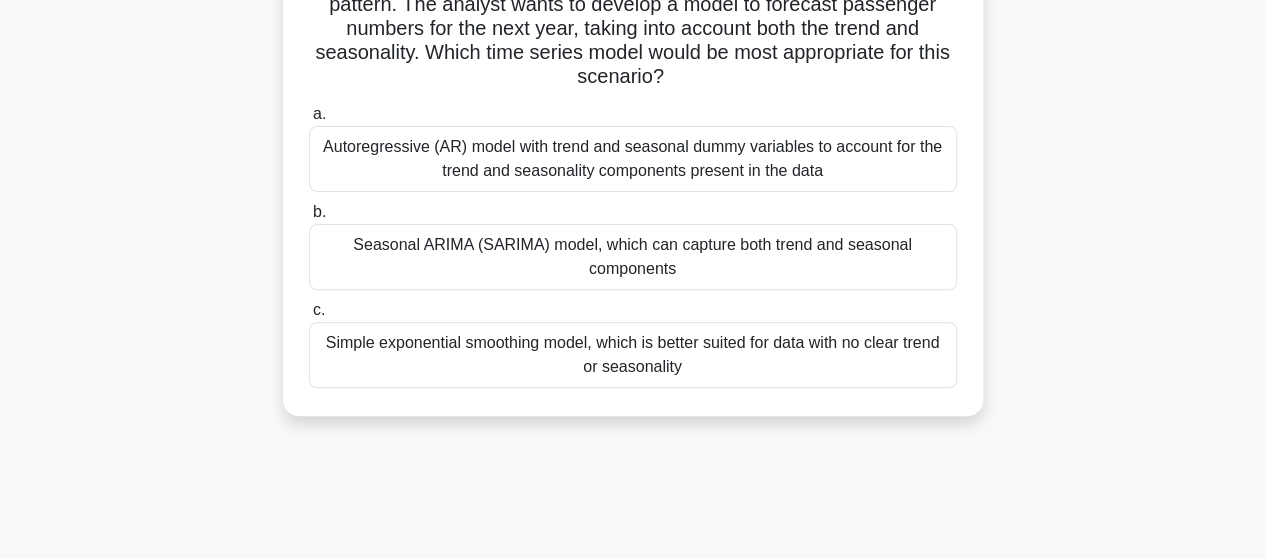 click on "Simple exponential smoothing model, which is better suited for data with no clear trend or seasonality" at bounding box center (633, 355) 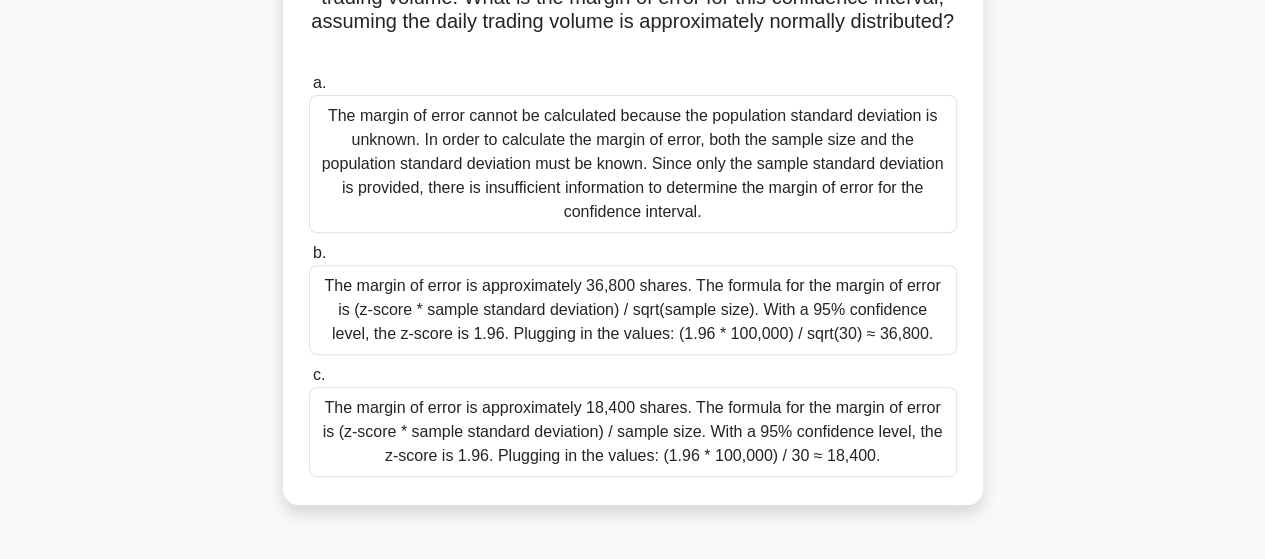 scroll, scrollTop: 300, scrollLeft: 0, axis: vertical 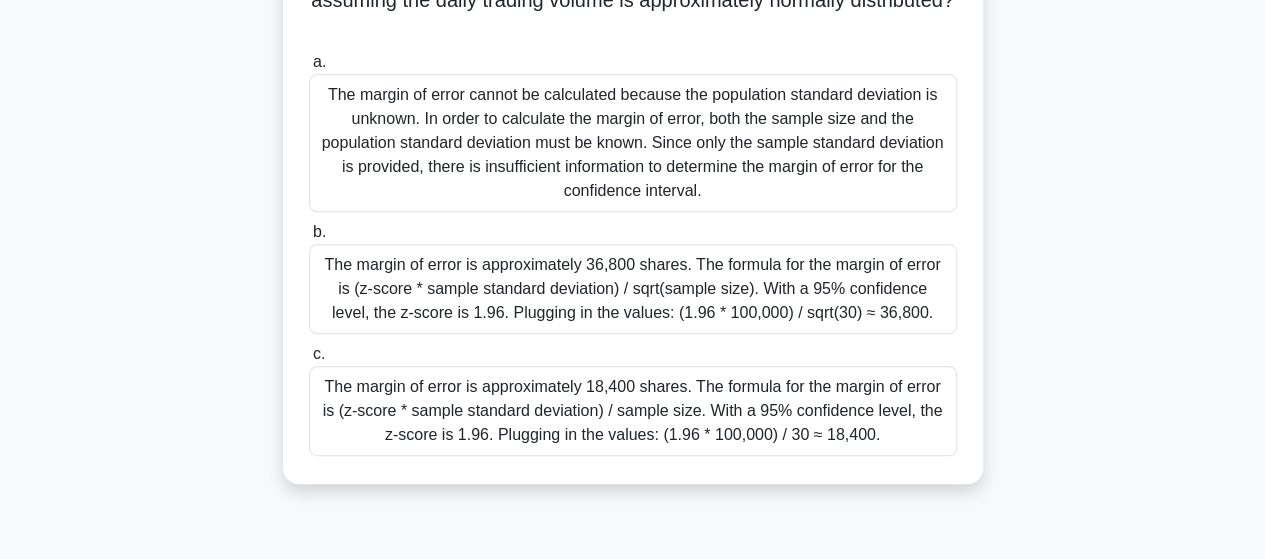 click on "The margin of error is approximately 36,800 shares. The formula for the margin of error is (z-score * sample standard deviation) / sqrt(sample size). With a 95% confidence level, the z-score is 1.96. Plugging in the values: (1.96 * 100,000) / sqrt(30) ≈ 36,800." at bounding box center (633, 289) 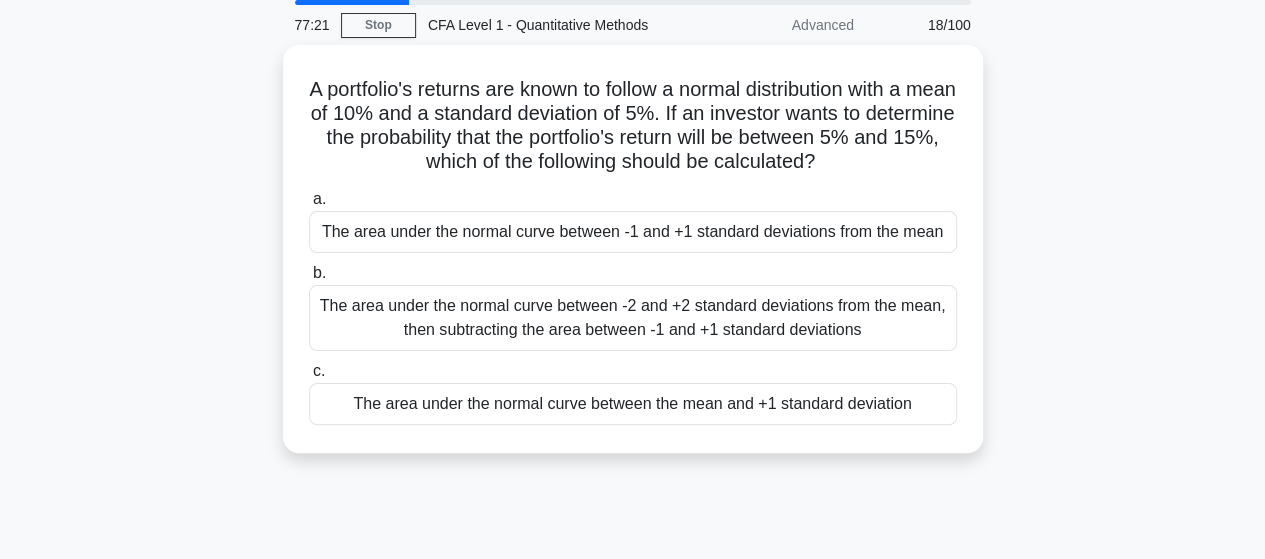 scroll, scrollTop: 0, scrollLeft: 0, axis: both 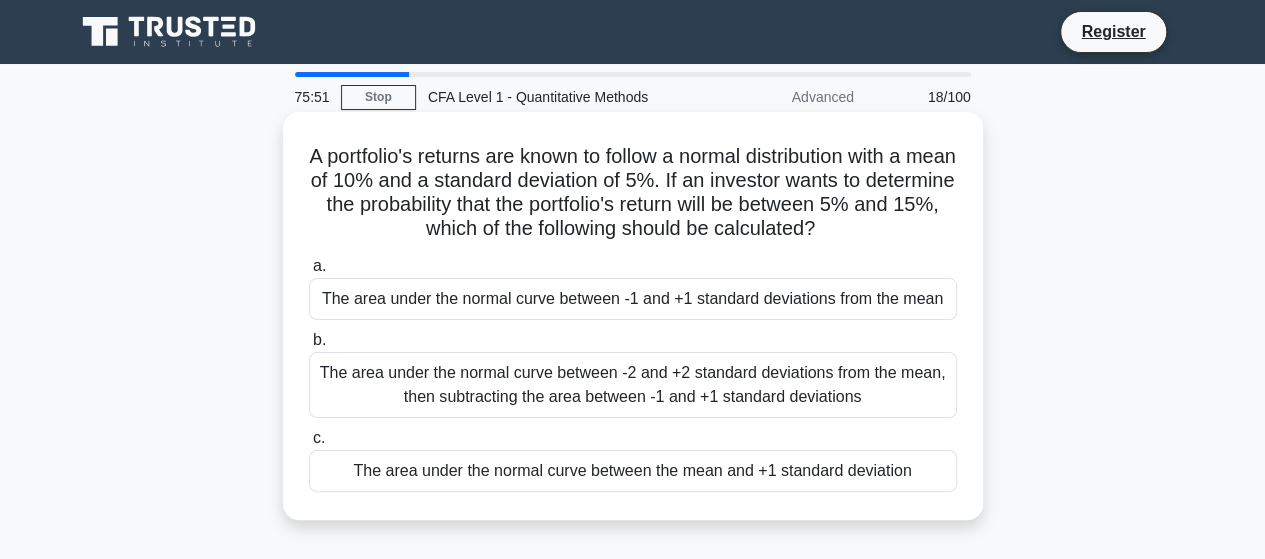 click on "The area under the normal curve between the mean and +1 standard deviation" at bounding box center (633, 471) 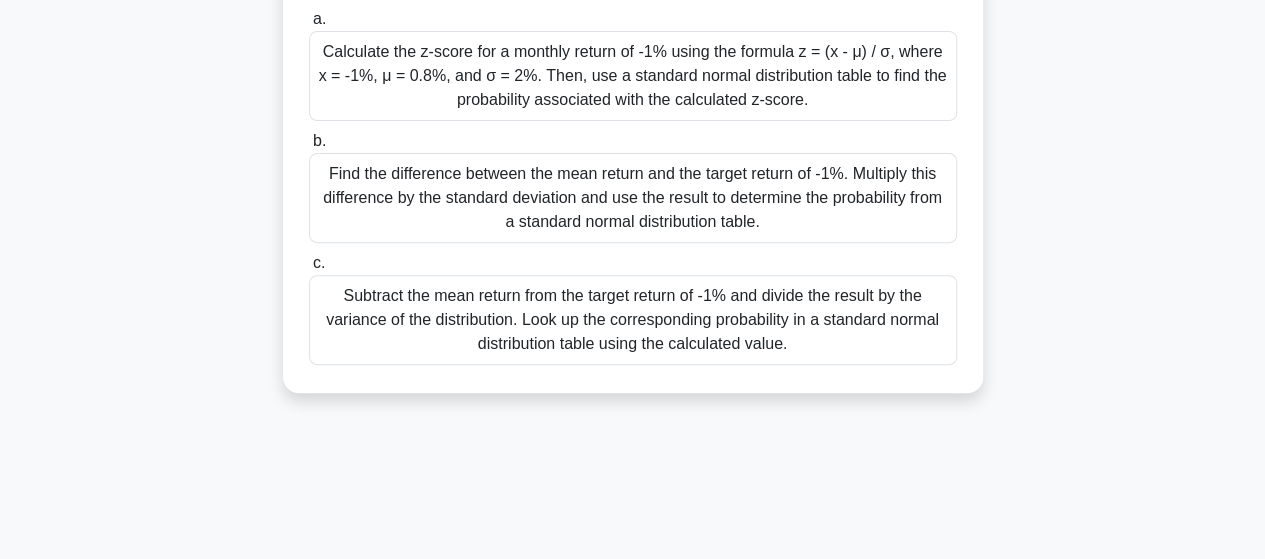scroll, scrollTop: 200, scrollLeft: 0, axis: vertical 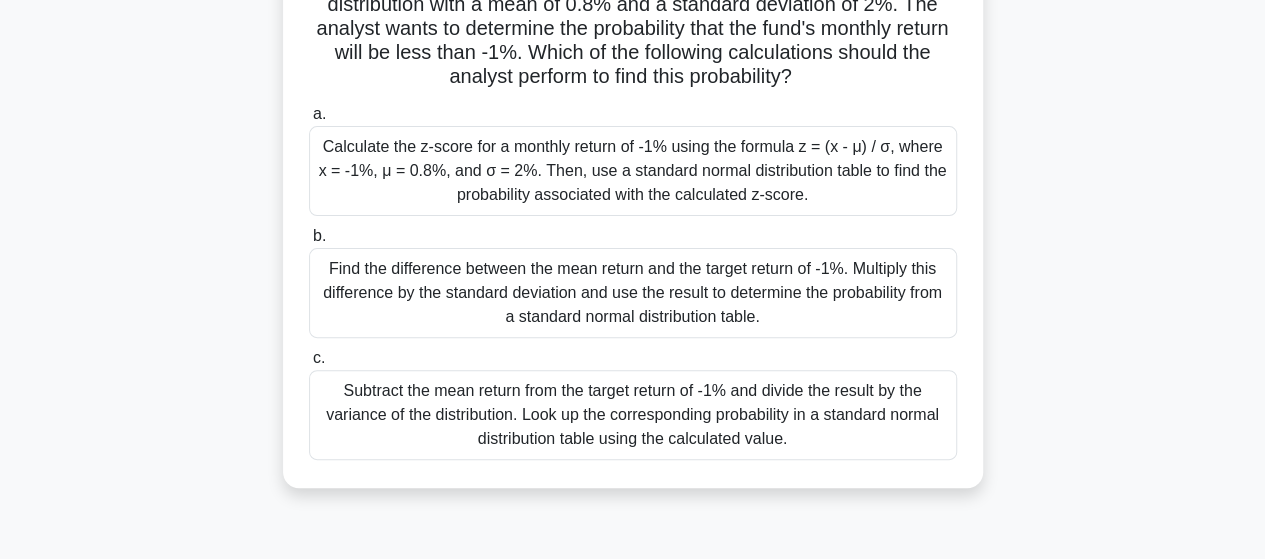 click on "Calculate the z-score for a monthly return of -1% using the formula z = (x - μ) / σ, where x = -1%, μ = 0.8%, and σ = 2%. Then, use a standard normal distribution table to find the probability associated with the calculated z-score." at bounding box center (633, 171) 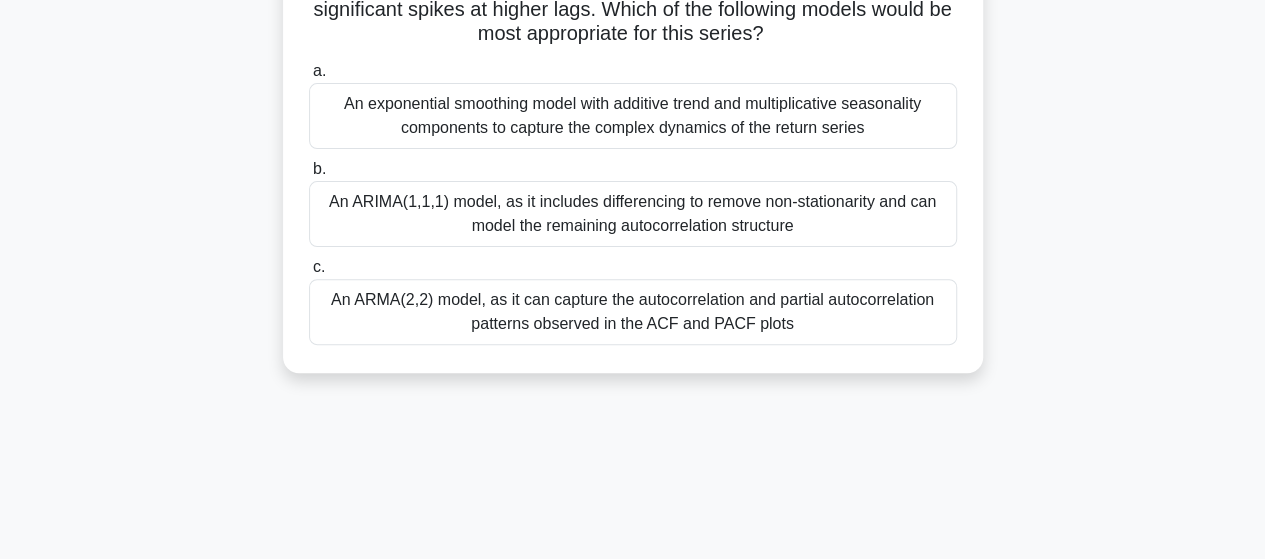 scroll, scrollTop: 100, scrollLeft: 0, axis: vertical 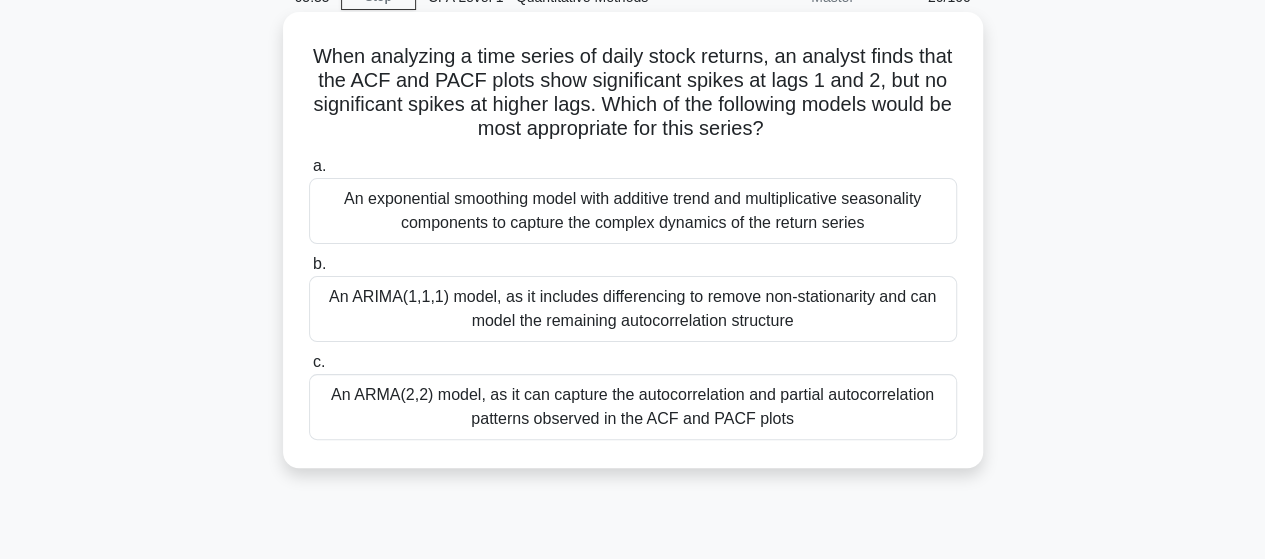 click on "An exponential smoothing model with additive trend and multiplicative seasonality components to capture the complex dynamics of the return series" at bounding box center (633, 211) 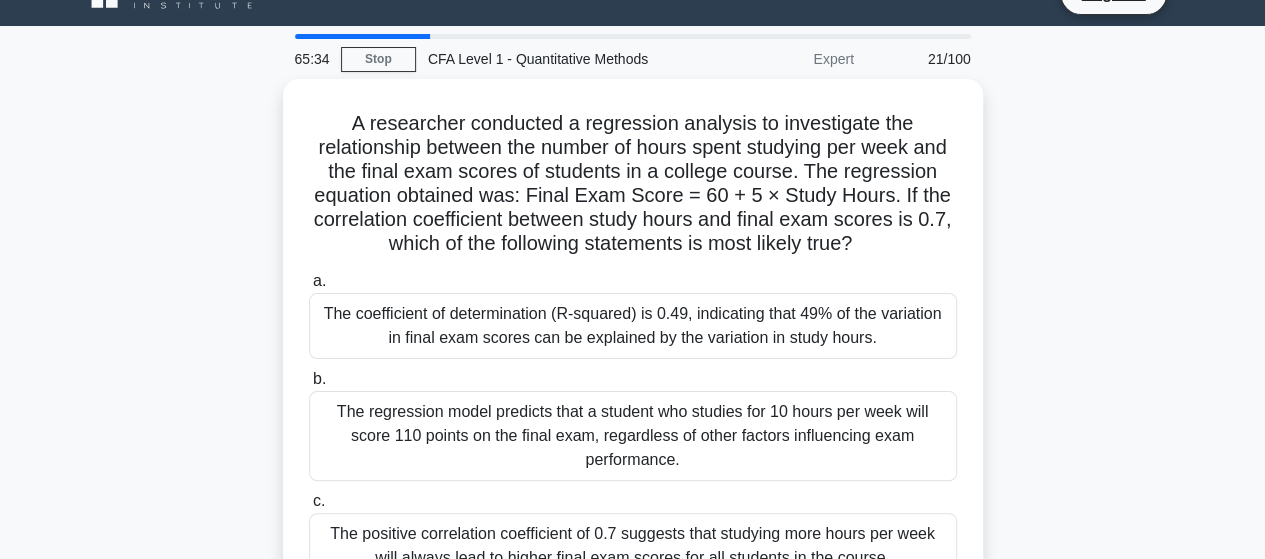 scroll, scrollTop: 0, scrollLeft: 0, axis: both 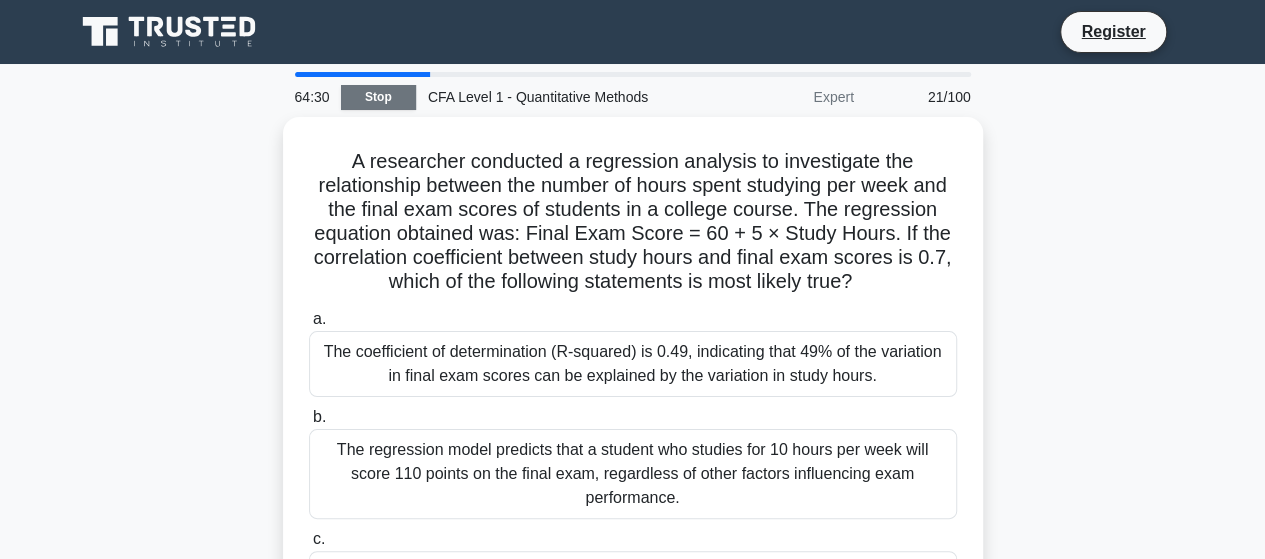 click on "Stop" at bounding box center [378, 97] 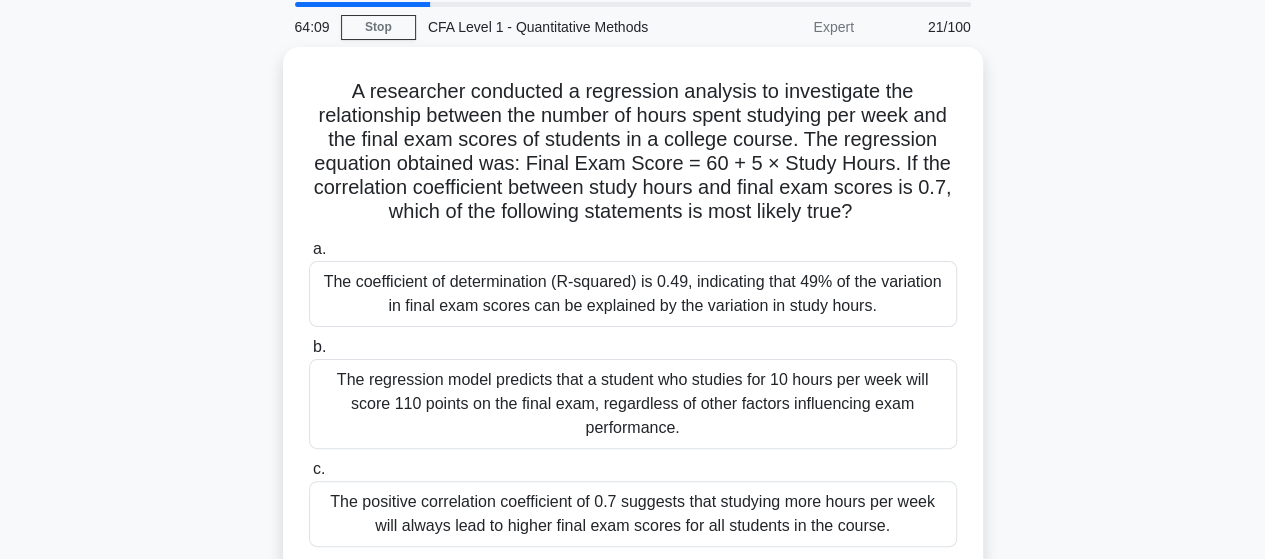 scroll, scrollTop: 100, scrollLeft: 0, axis: vertical 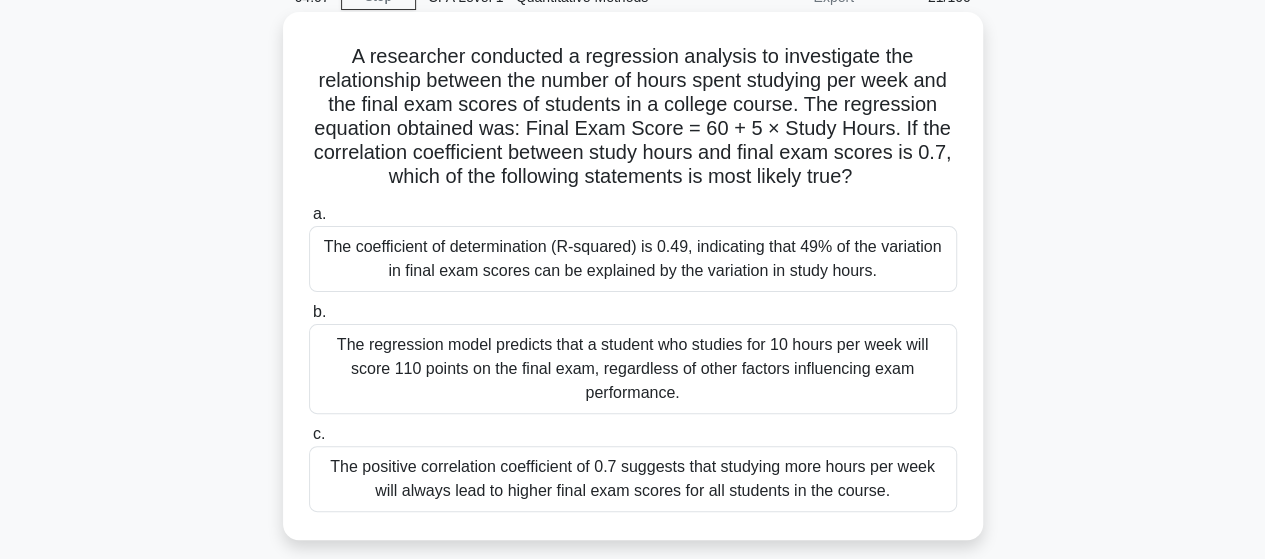click on "The positive correlation coefficient of 0.7 suggests that studying more hours per week will always lead to higher final exam scores for all students in the course." at bounding box center [633, 479] 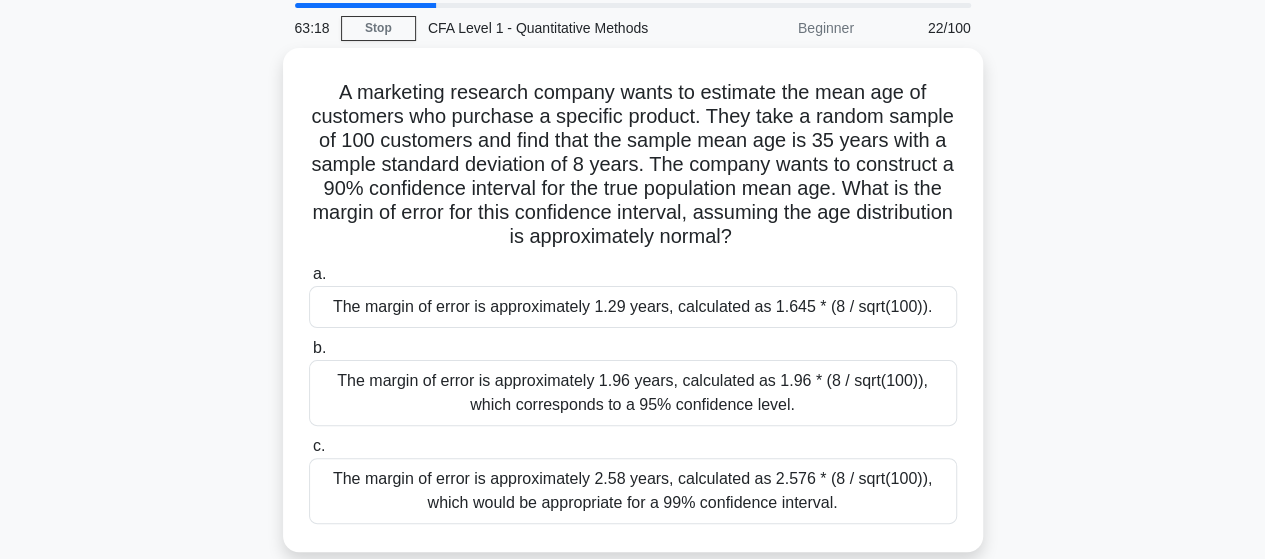 scroll, scrollTop: 100, scrollLeft: 0, axis: vertical 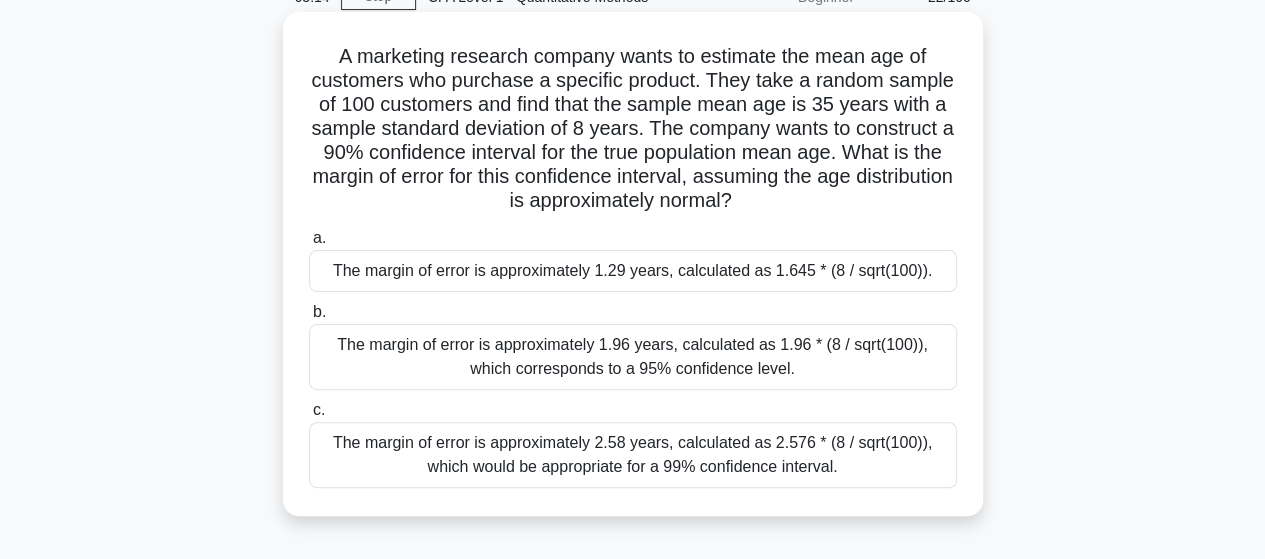 click on "The margin of error is approximately 1.96 years, calculated as 1.96 * (8 / sqrt(100)), which corresponds to a 95% confidence level." at bounding box center (633, 357) 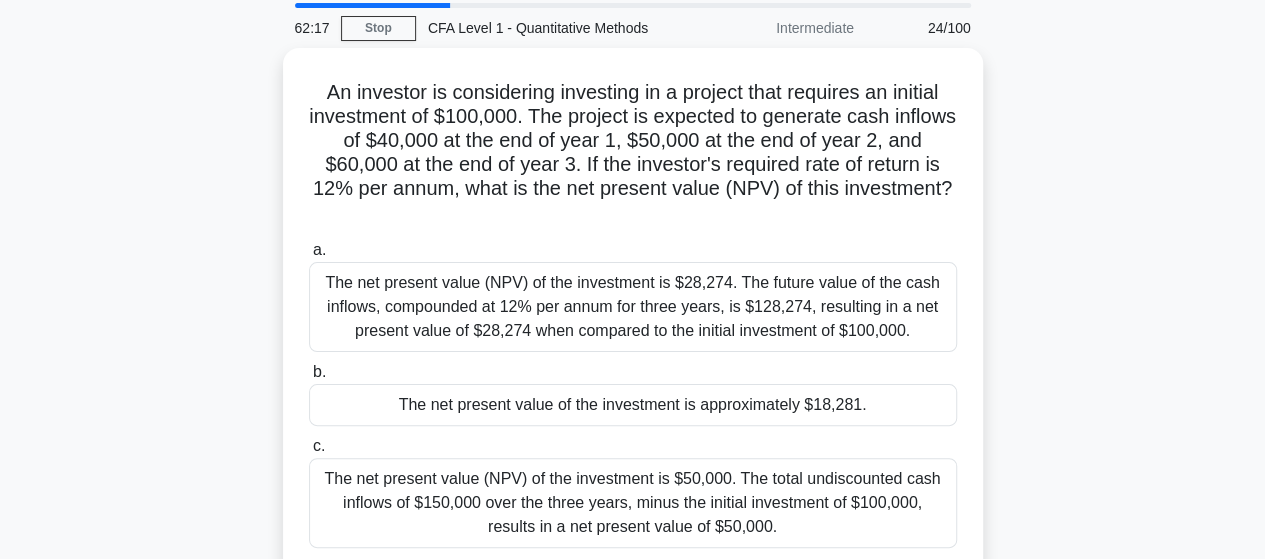 scroll, scrollTop: 100, scrollLeft: 0, axis: vertical 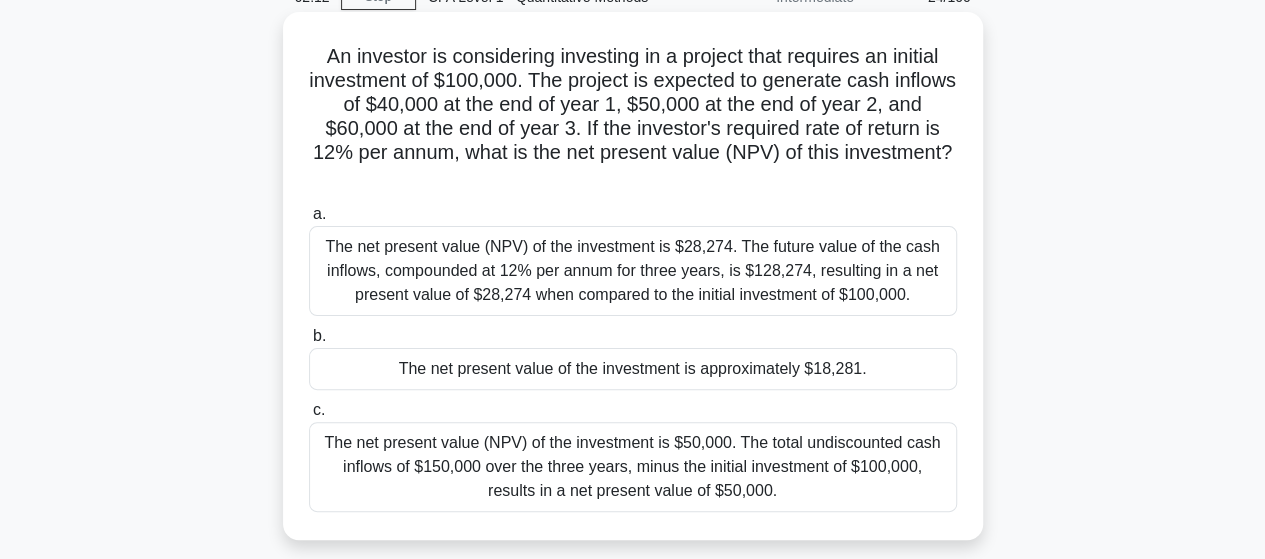 click on "The net present value of the investment is approximately $18,281." at bounding box center (633, 369) 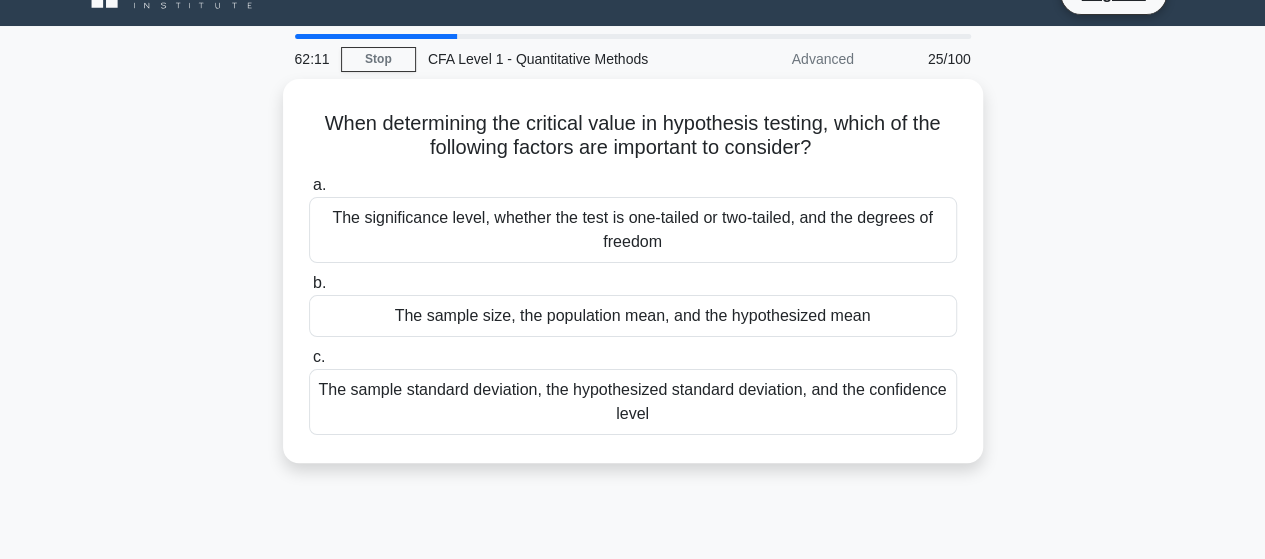 scroll, scrollTop: 0, scrollLeft: 0, axis: both 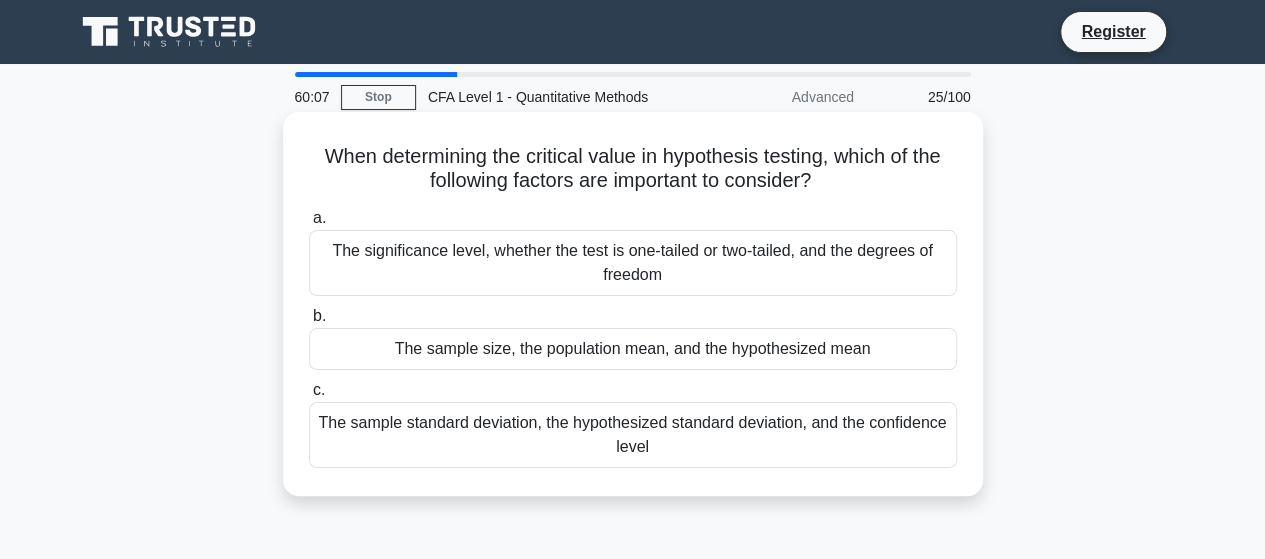 click on "The significance level, whether the test is one-tailed or two-tailed, and the degrees of freedom" at bounding box center (633, 263) 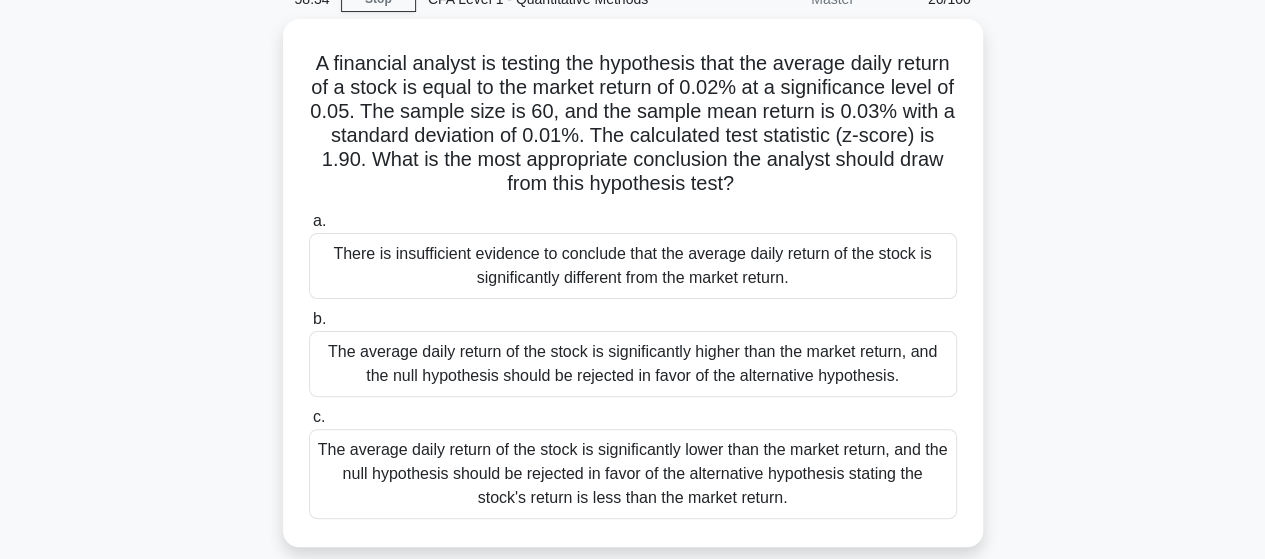 scroll, scrollTop: 200, scrollLeft: 0, axis: vertical 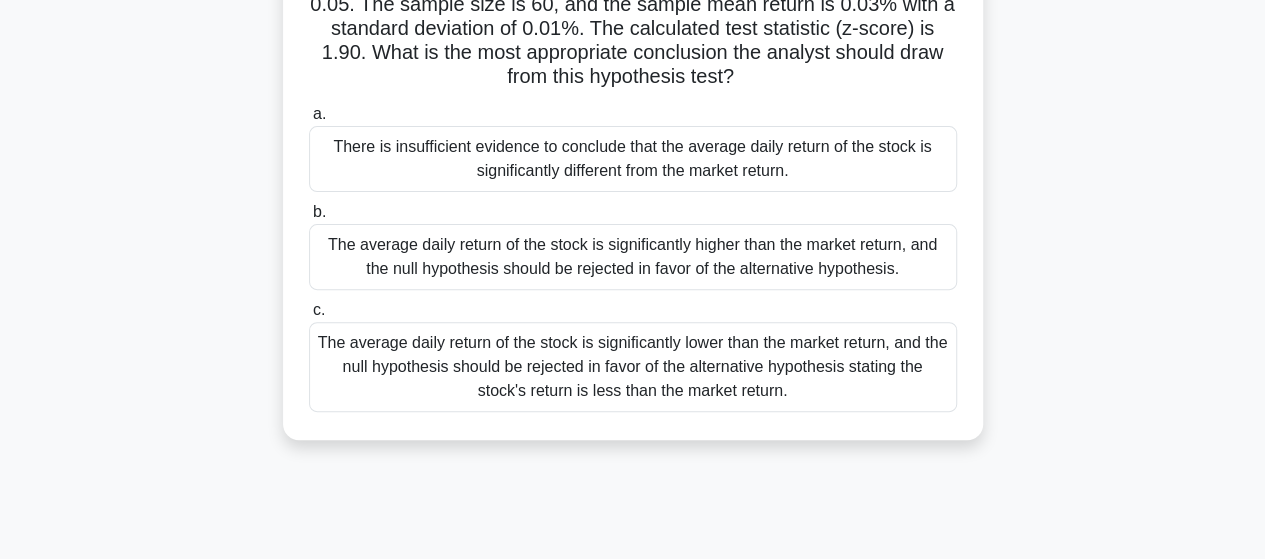 click on "The average daily return of the stock is significantly higher than the market return, and the null hypothesis should be rejected in favor of the alternative hypothesis." at bounding box center [633, 257] 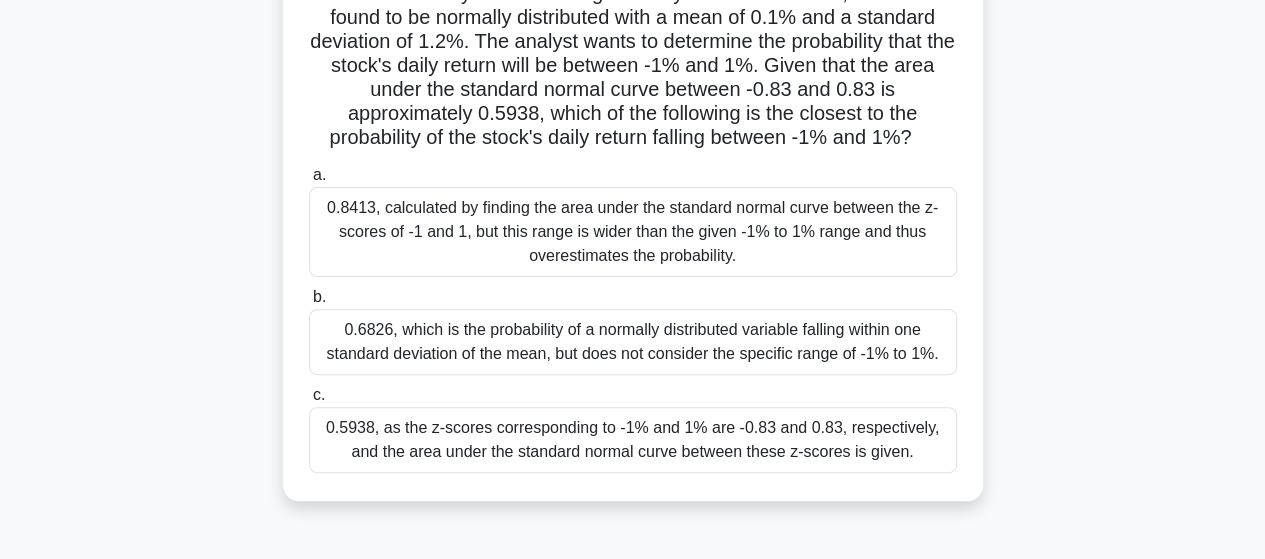 scroll, scrollTop: 200, scrollLeft: 0, axis: vertical 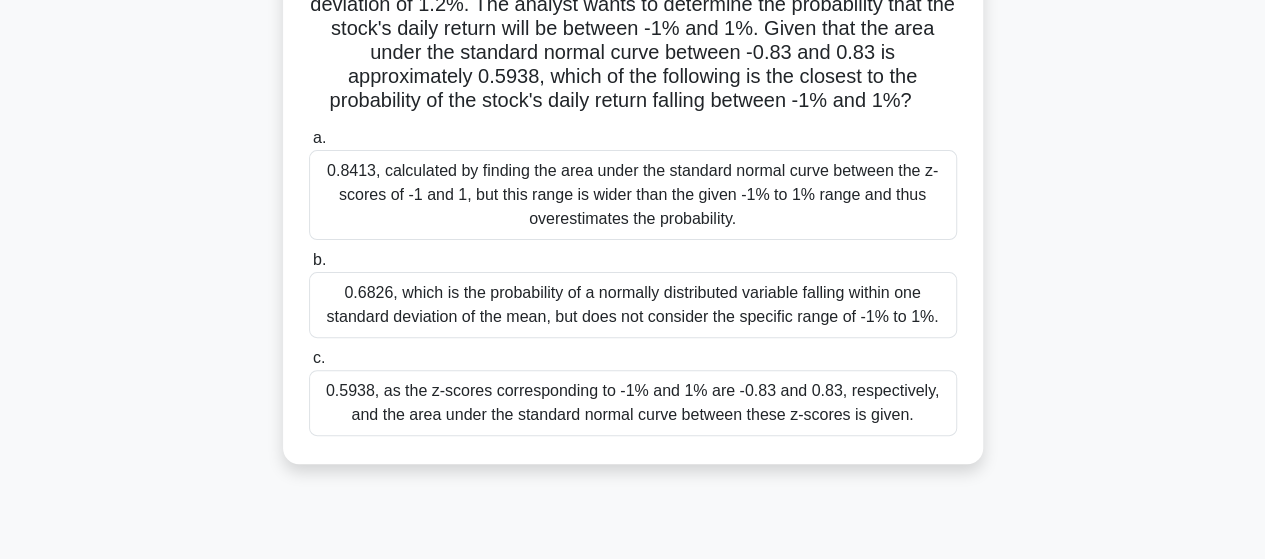 click on "0.5938, as the z-scores corresponding to -1% and 1% are -0.83 and 0.83, respectively, and the area under the standard normal curve between these z-scores is given." at bounding box center (633, 403) 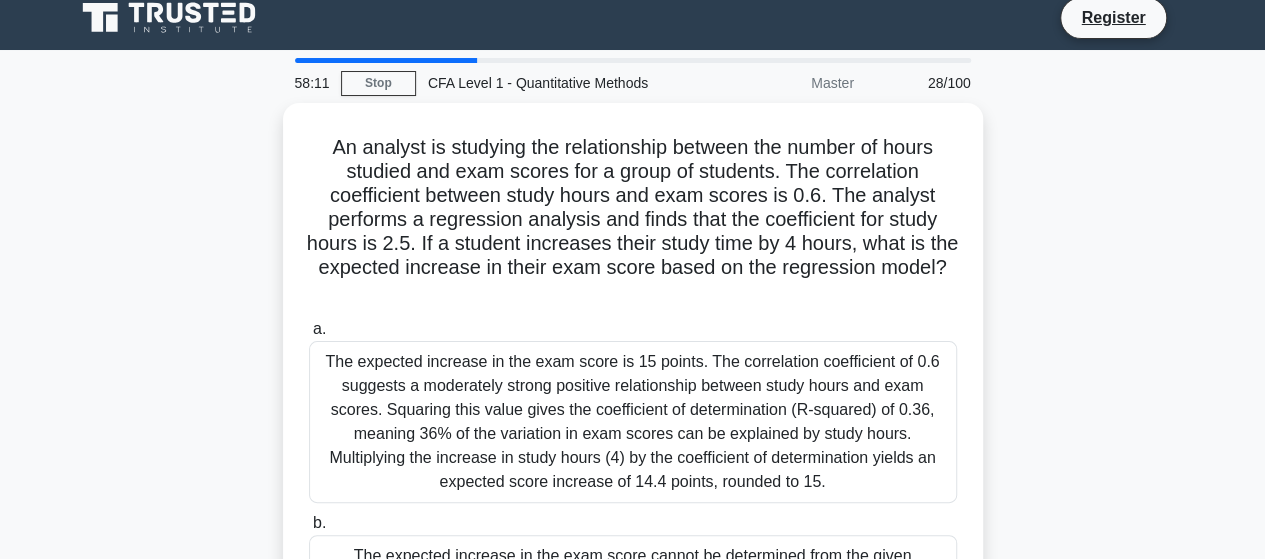 scroll, scrollTop: 0, scrollLeft: 0, axis: both 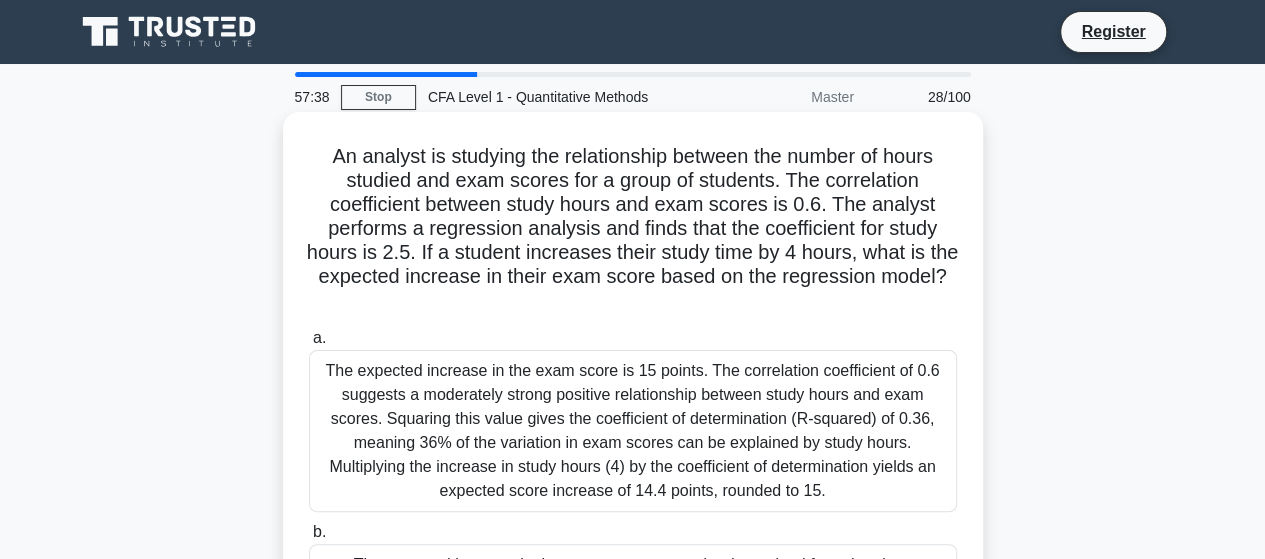 click on "The expected increase in the exam score is 15 points. The correlation coefficient of 0.6 suggests a moderately strong positive relationship between study hours and exam scores. Squaring this value gives the coefficient of determination (R-squared) of 0.36, meaning 36% of the variation in exam scores can be explained by study hours. Multiplying the increase in study hours (4) by the coefficient of determination yields an expected score increase of 14.4 points, rounded to 15." at bounding box center [633, 431] 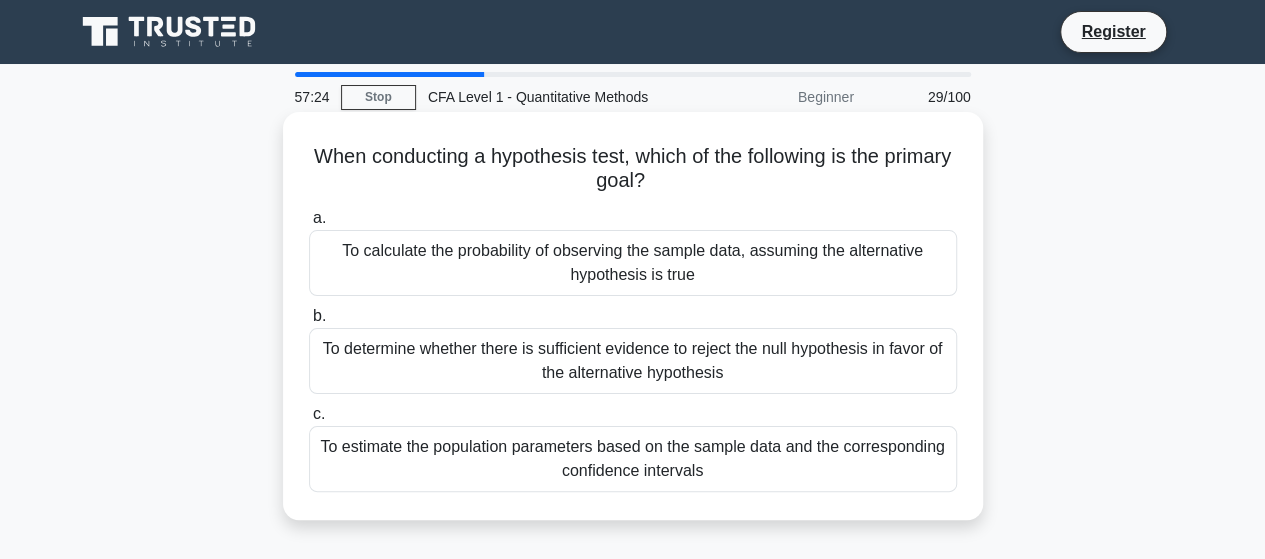 click on "To calculate the probability of observing the sample data, assuming the alternative hypothesis is true" at bounding box center (633, 263) 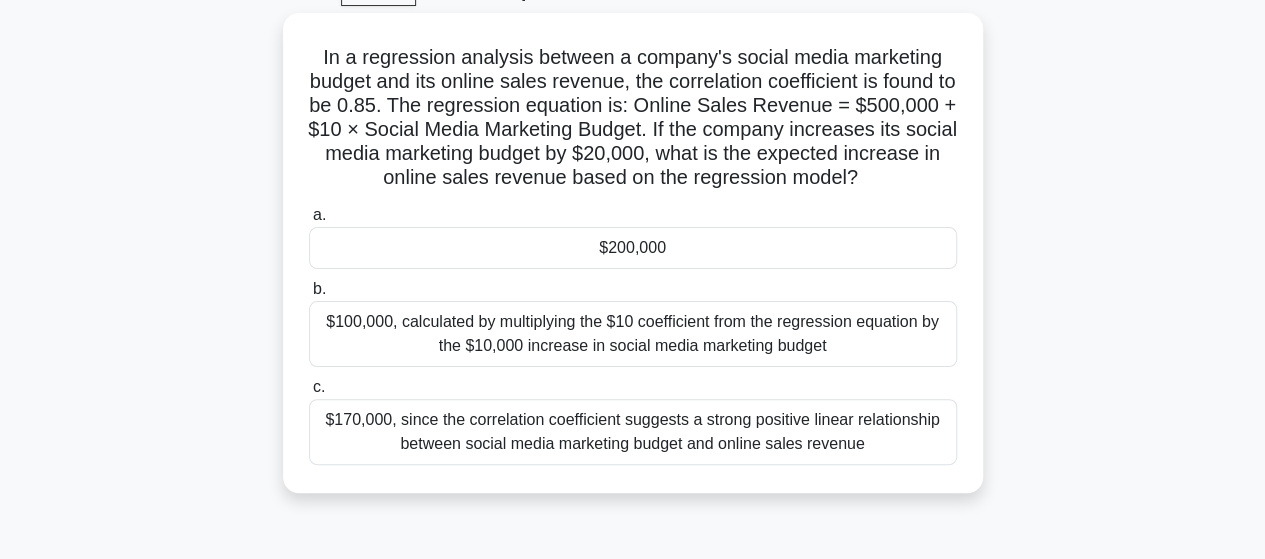 scroll, scrollTop: 200, scrollLeft: 0, axis: vertical 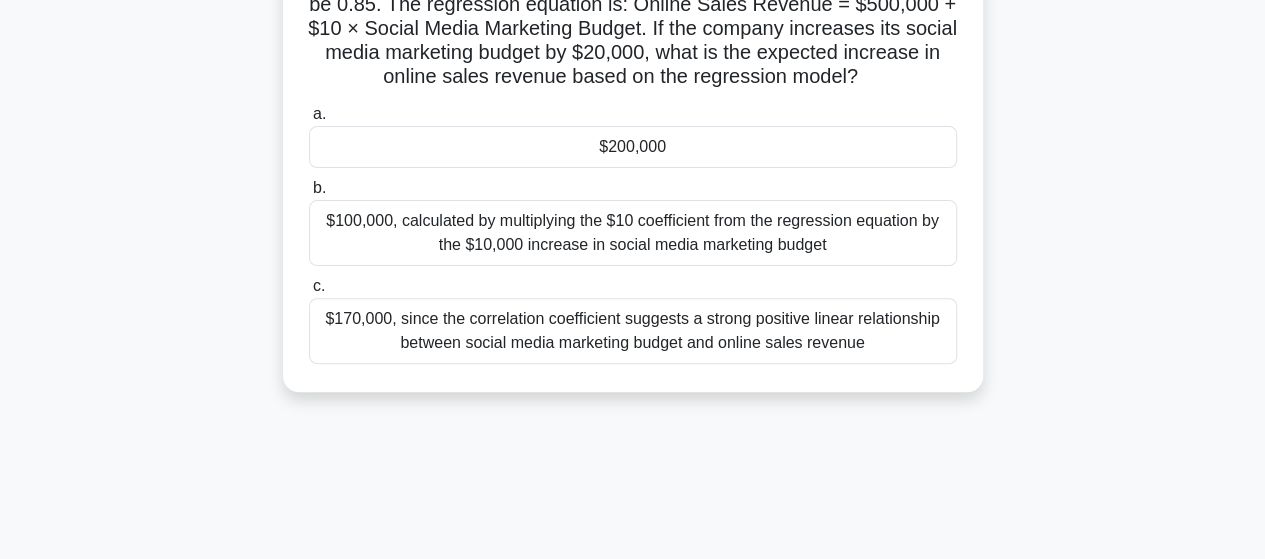 click on "$100,000, calculated by multiplying the $10 coefficient from the regression equation by the $10,000 increase in social media marketing budget" at bounding box center [633, 233] 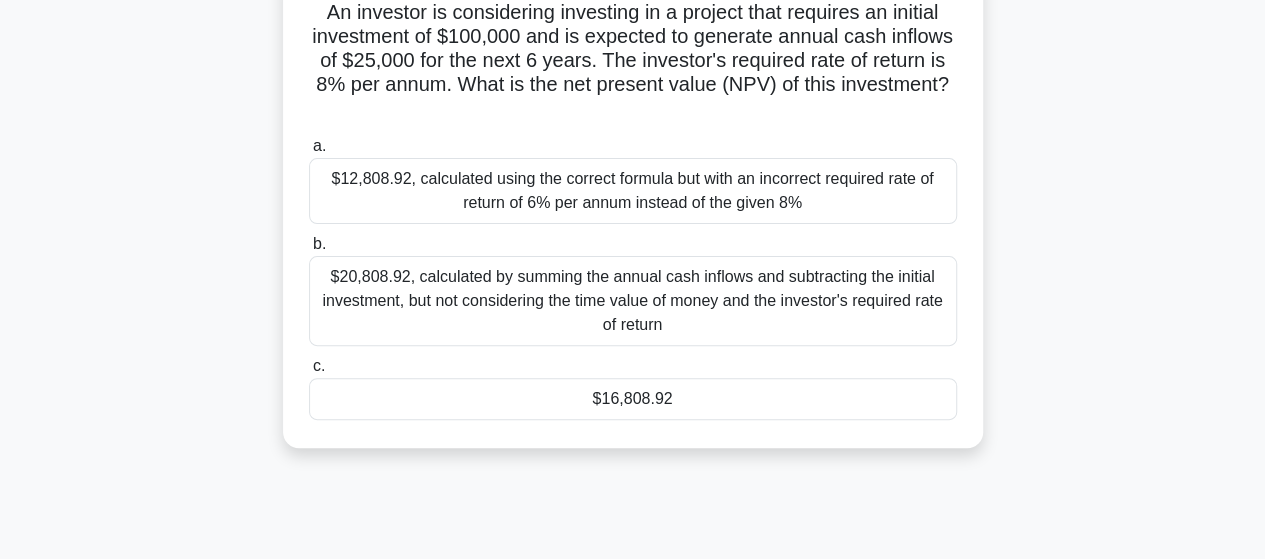 scroll, scrollTop: 200, scrollLeft: 0, axis: vertical 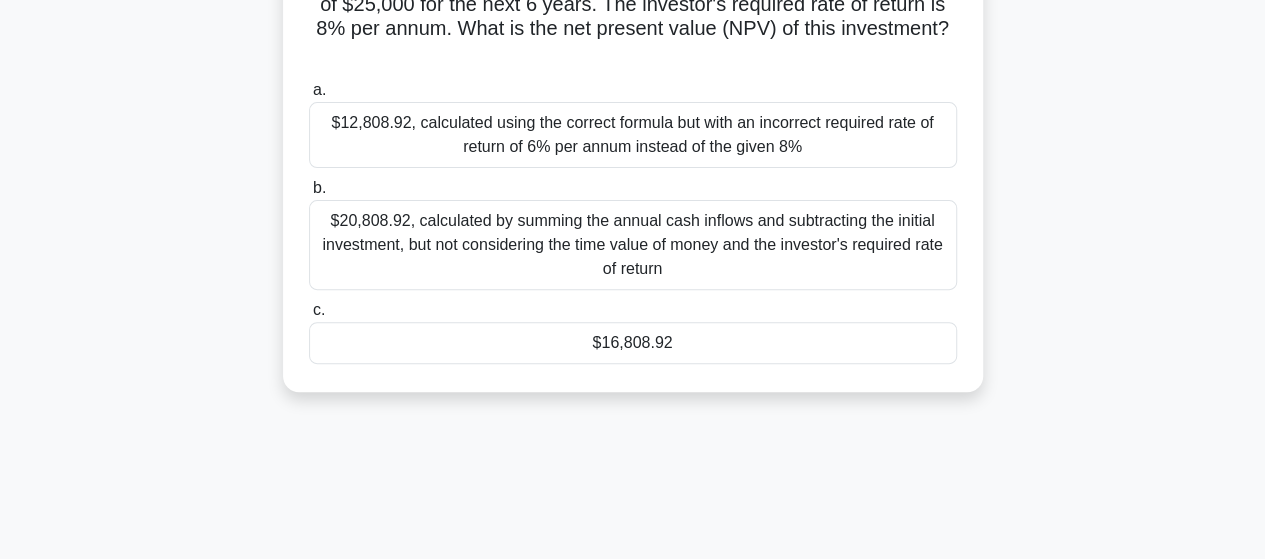 click on "$16,808.92" at bounding box center [633, 343] 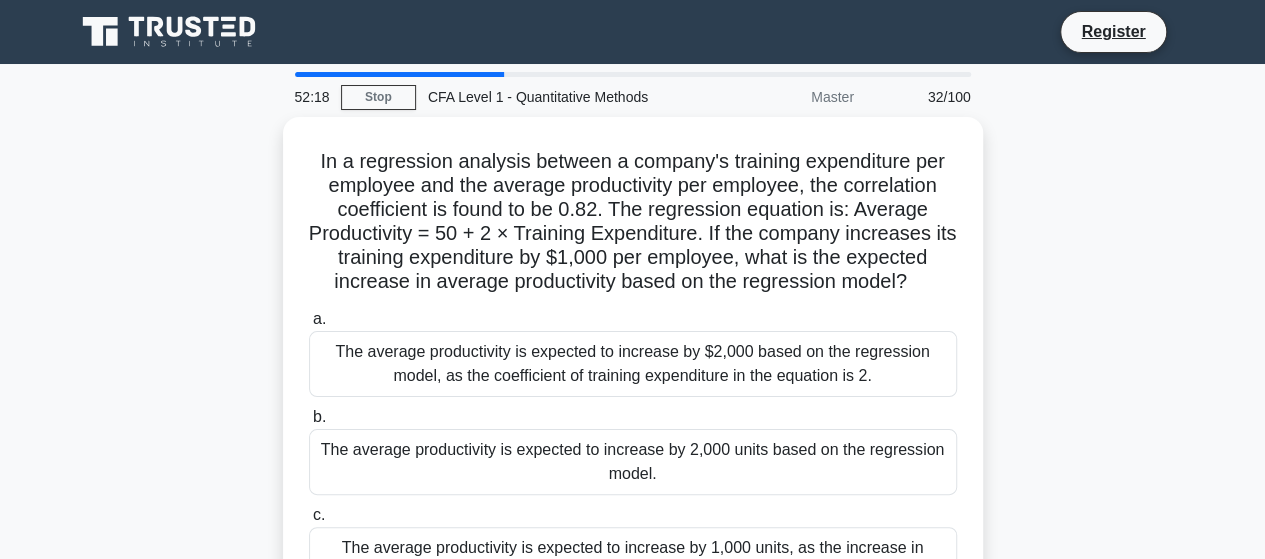 scroll, scrollTop: 100, scrollLeft: 0, axis: vertical 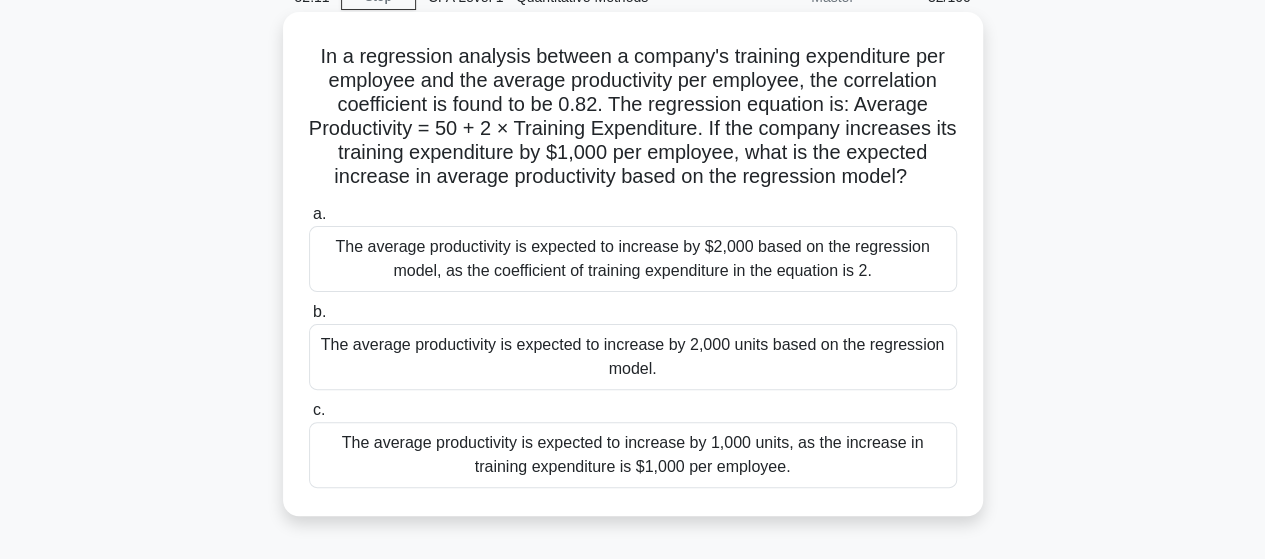 click on "The average productivity is expected to increase by $2,000 based on the regression model, as the coefficient of training expenditure in the equation is 2." at bounding box center [633, 259] 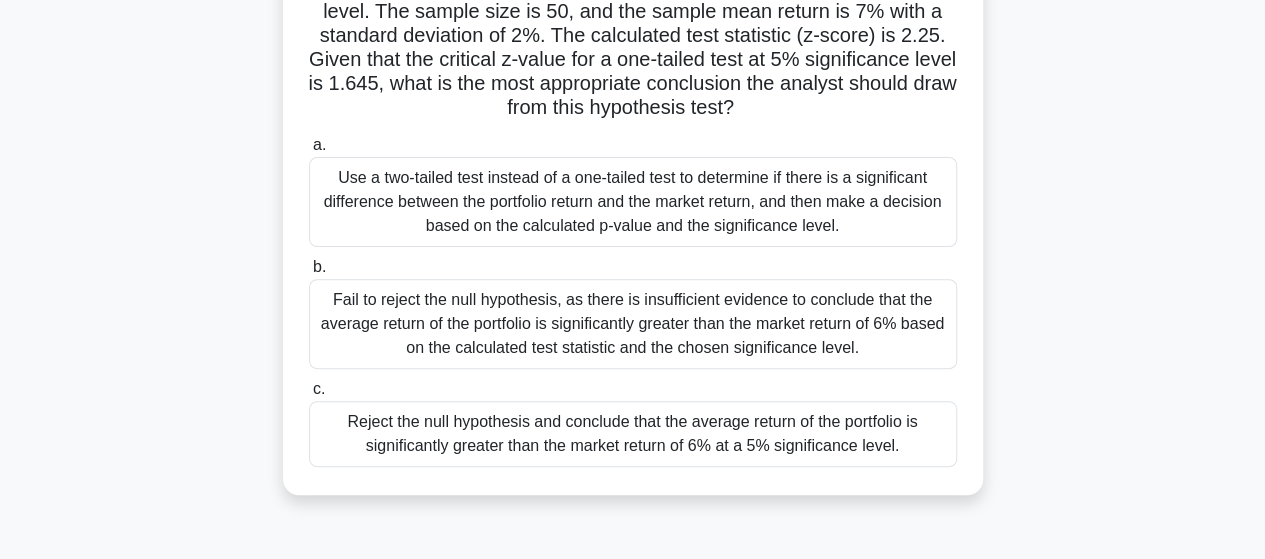 scroll, scrollTop: 200, scrollLeft: 0, axis: vertical 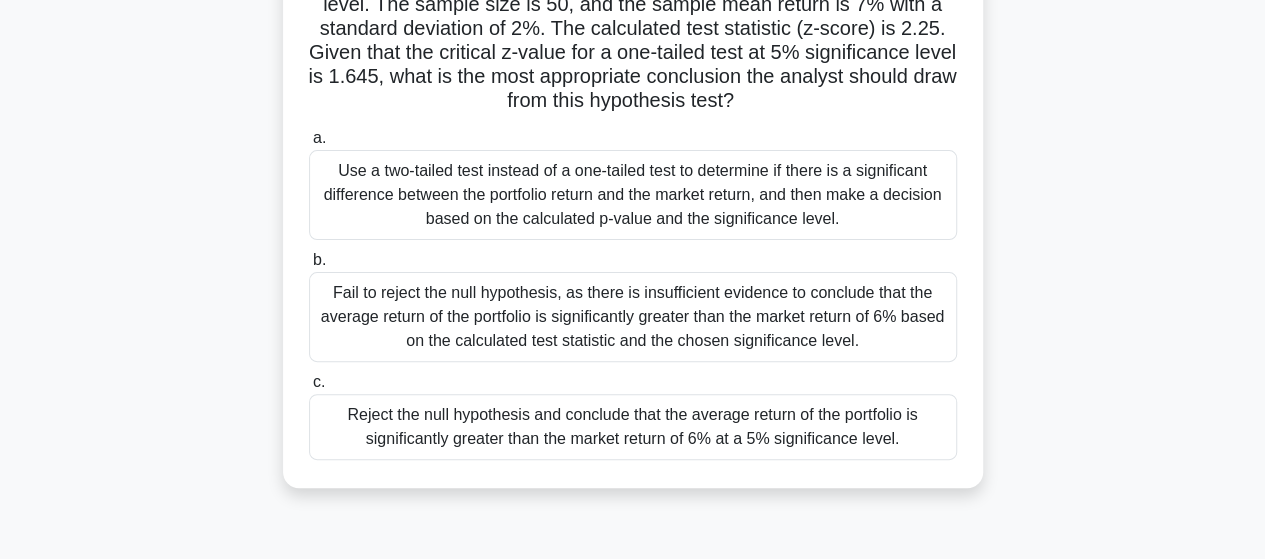click on "Use a two-tailed test instead of a one-tailed test to determine if there is a significant difference between the portfolio return and the market return, and then make a decision based on the calculated p-value and the significance level." at bounding box center [633, 195] 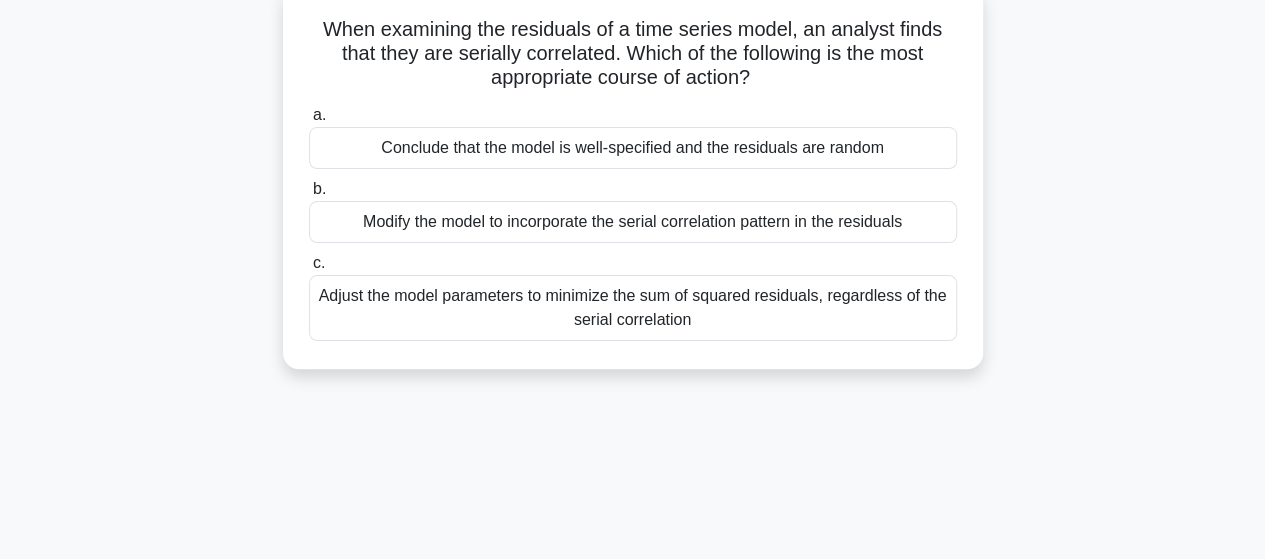 scroll, scrollTop: 0, scrollLeft: 0, axis: both 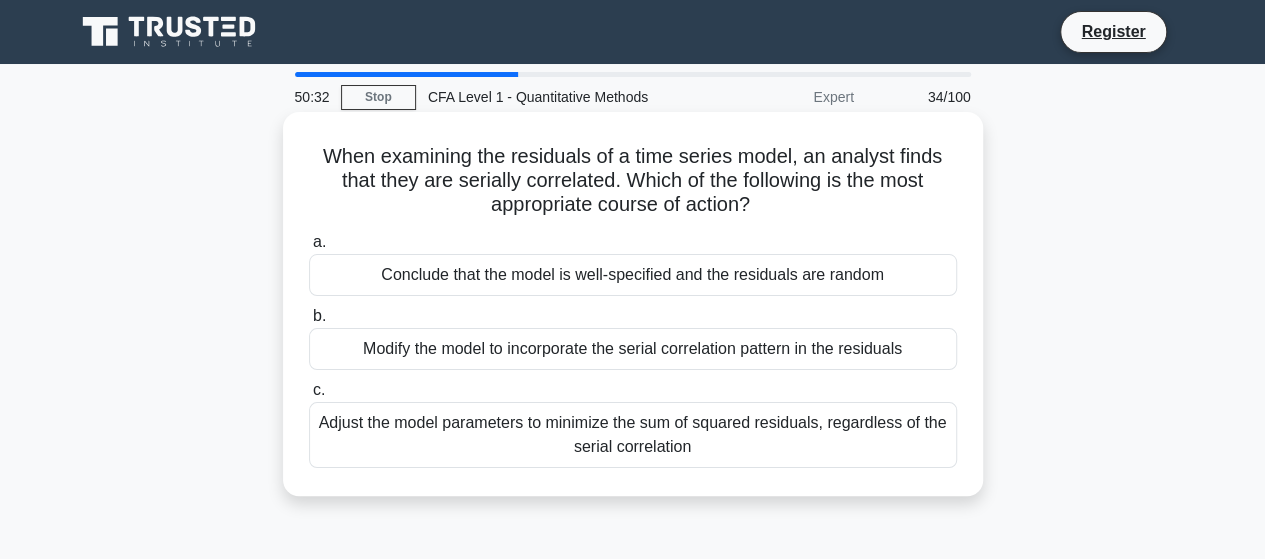 click on "Conclude that the model is well-specified and the residuals are random" at bounding box center [633, 275] 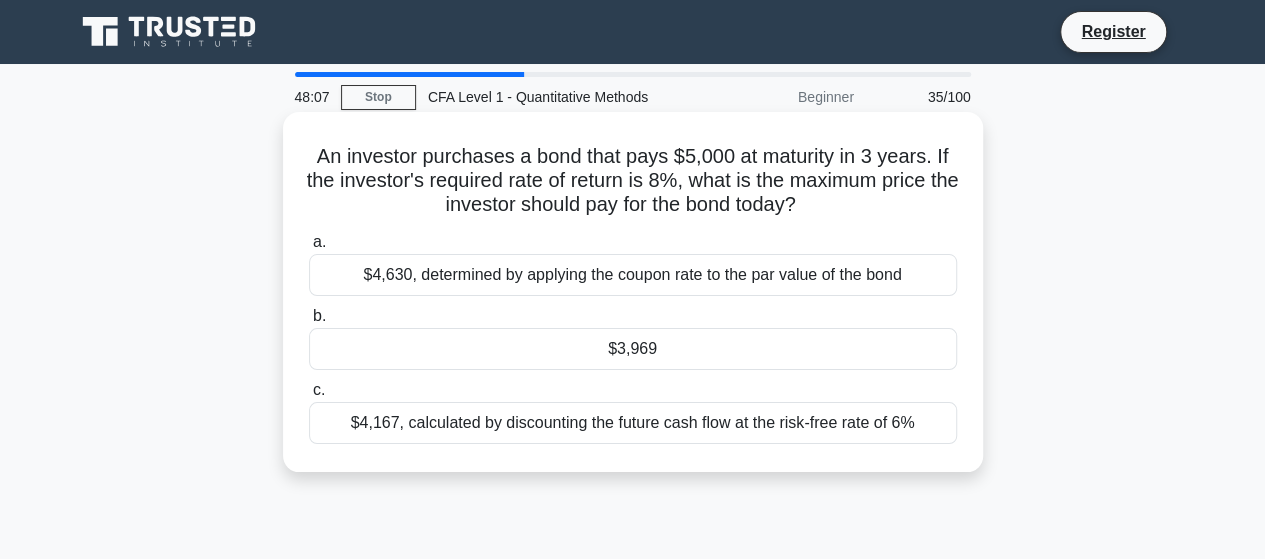 click on "$3,969" at bounding box center [633, 349] 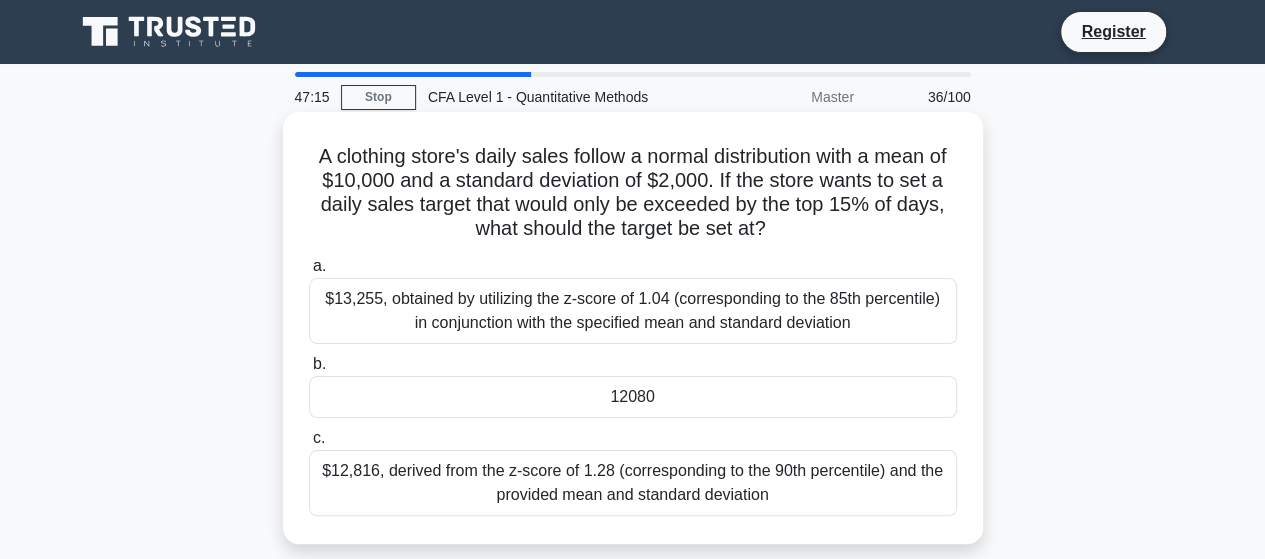 click on "$13,255, obtained by utilizing the z-score of 1.04 (corresponding to the 85th percentile) in conjunction with the specified mean and standard deviation" at bounding box center (633, 311) 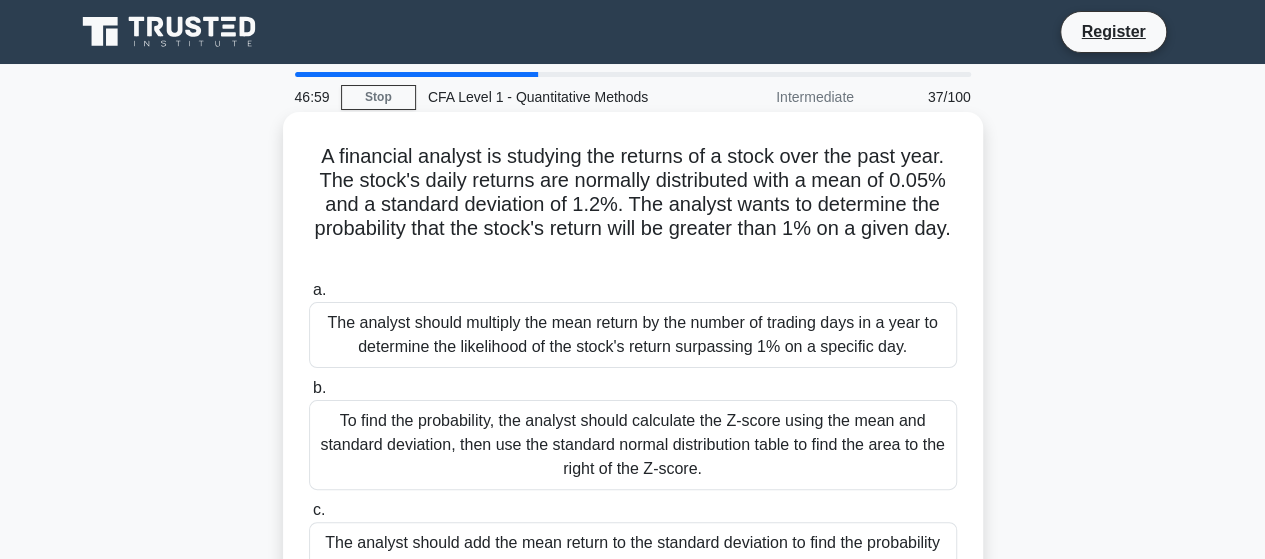 click on "The analyst should multiply the mean return by the number of trading days in a year to determine the likelihood of the stock's return surpassing 1% on a specific day." at bounding box center [633, 335] 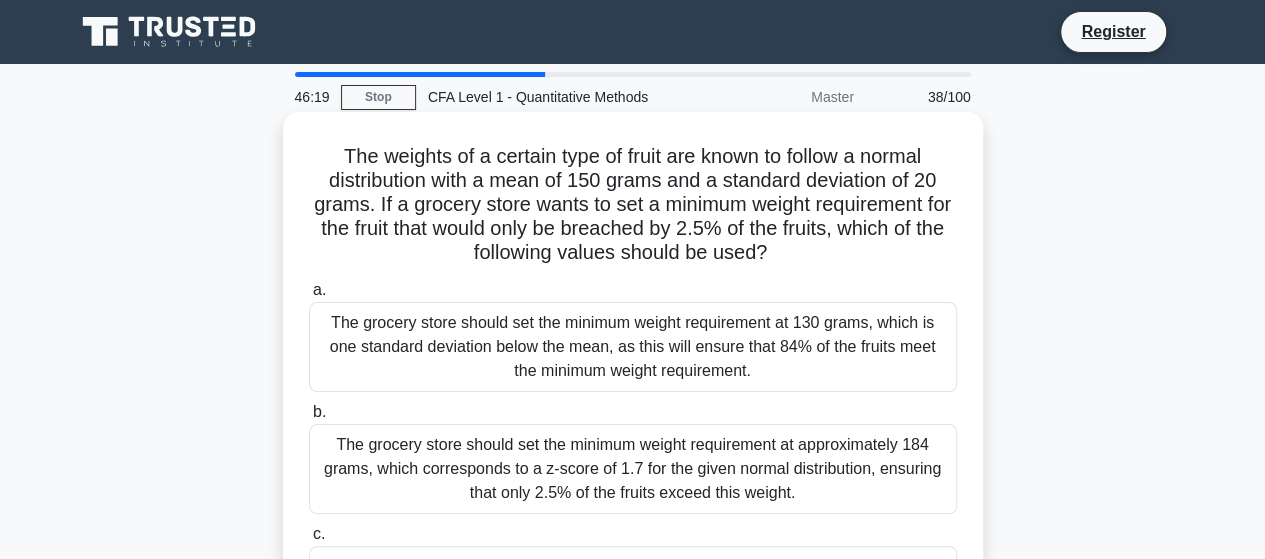 click on "The grocery store should set the minimum weight requirement at 130 grams, which is one standard deviation below the mean, as this will ensure that 84% of the fruits meet the minimum weight requirement." at bounding box center (633, 347) 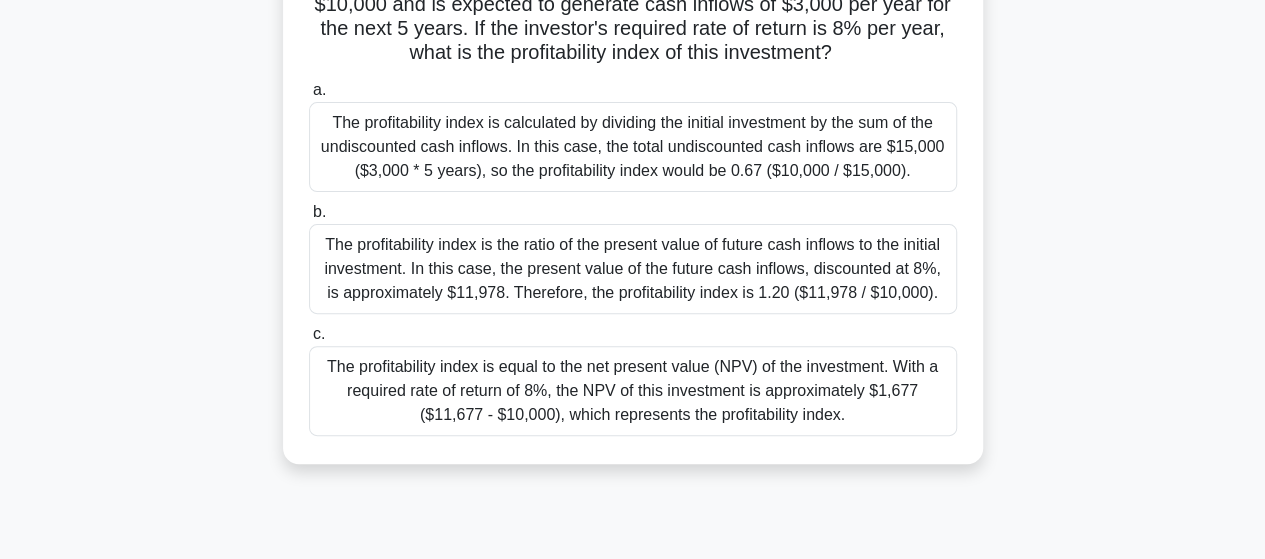scroll, scrollTop: 200, scrollLeft: 0, axis: vertical 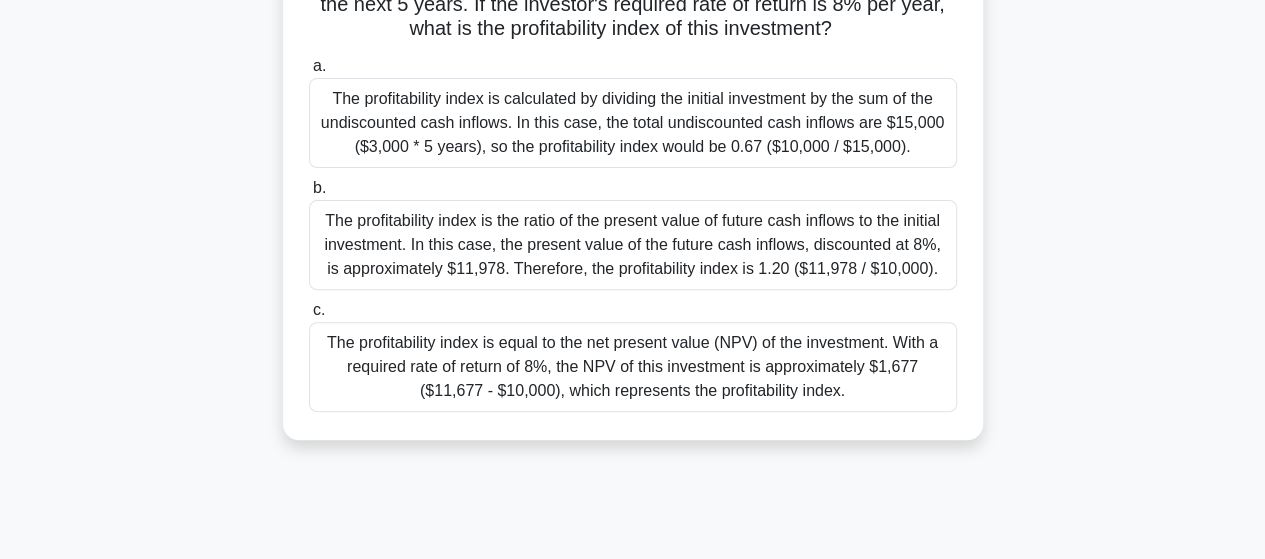 click on "The profitability index is the ratio of the present value of future cash inflows to the initial investment. In this case, the present value of the future cash inflows, discounted at 8%, is approximately $11,978. Therefore, the profitability index is 1.20 ($11,978 / $10,000)." at bounding box center [633, 245] 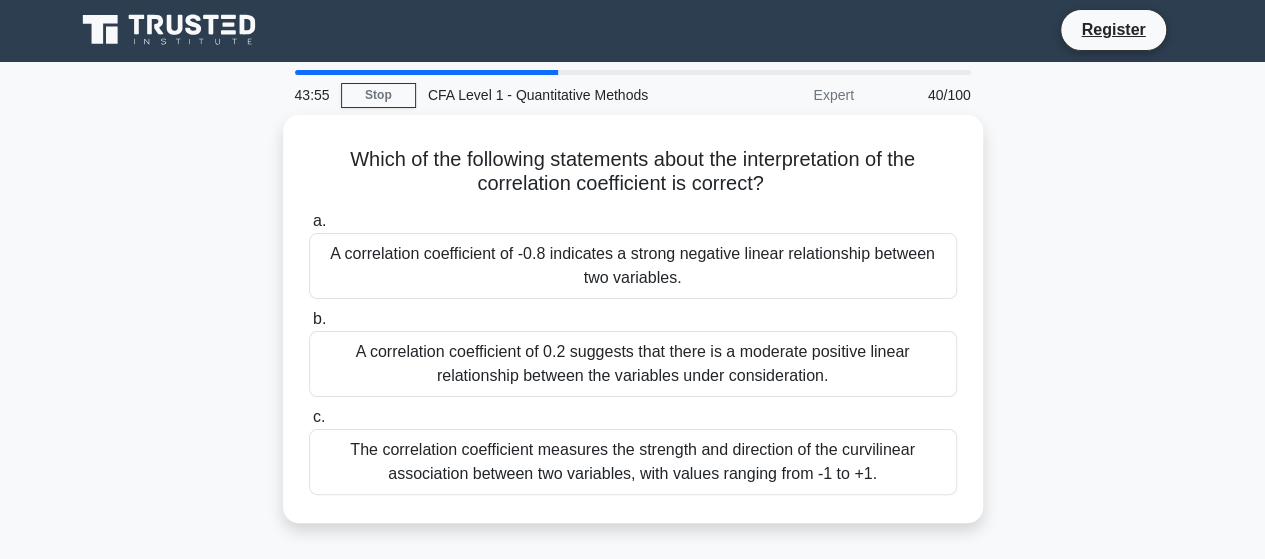 scroll, scrollTop: 0, scrollLeft: 0, axis: both 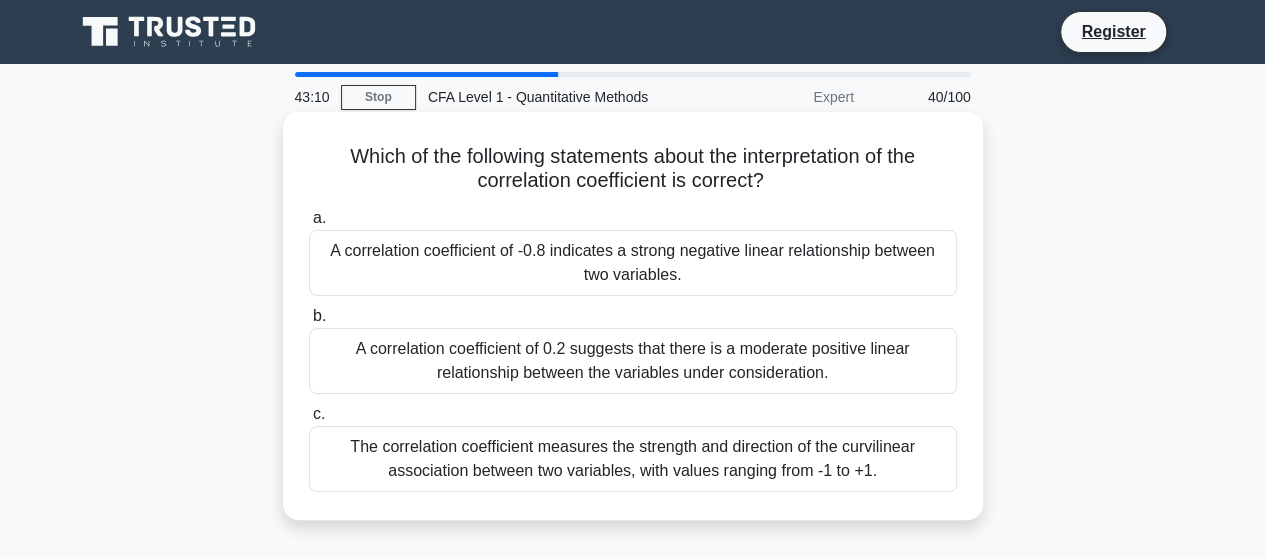 click on "The correlation coefficient measures the strength and direction of the curvilinear association between two variables, with values ranging from -1 to +1." at bounding box center [633, 459] 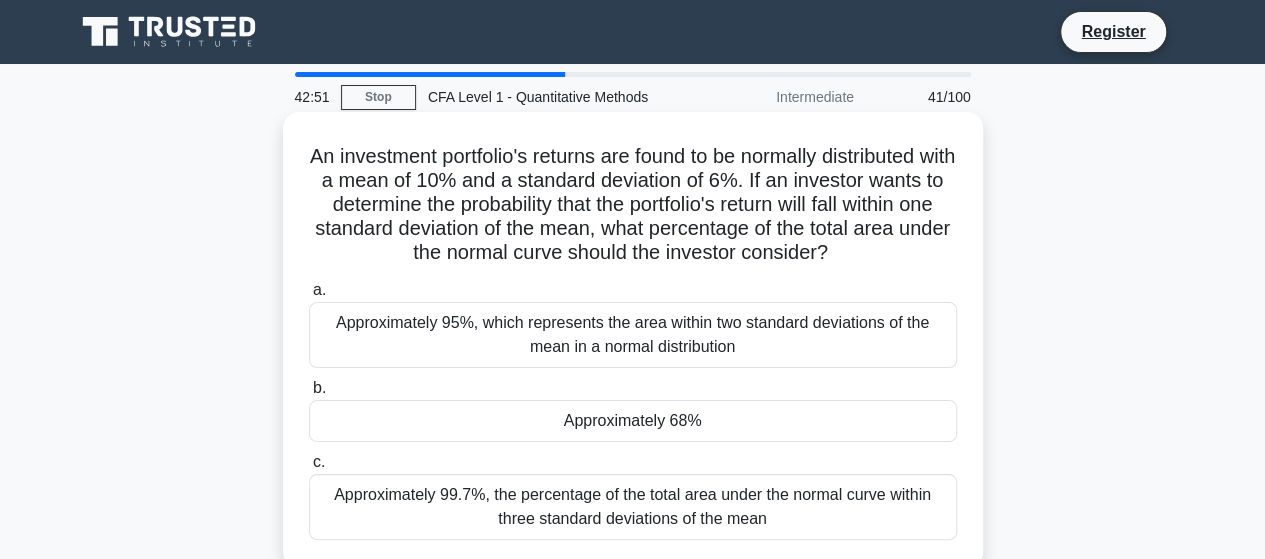 click on "Approximately 95%, which represents the area within two standard deviations of the mean in a normal distribution" at bounding box center [633, 335] 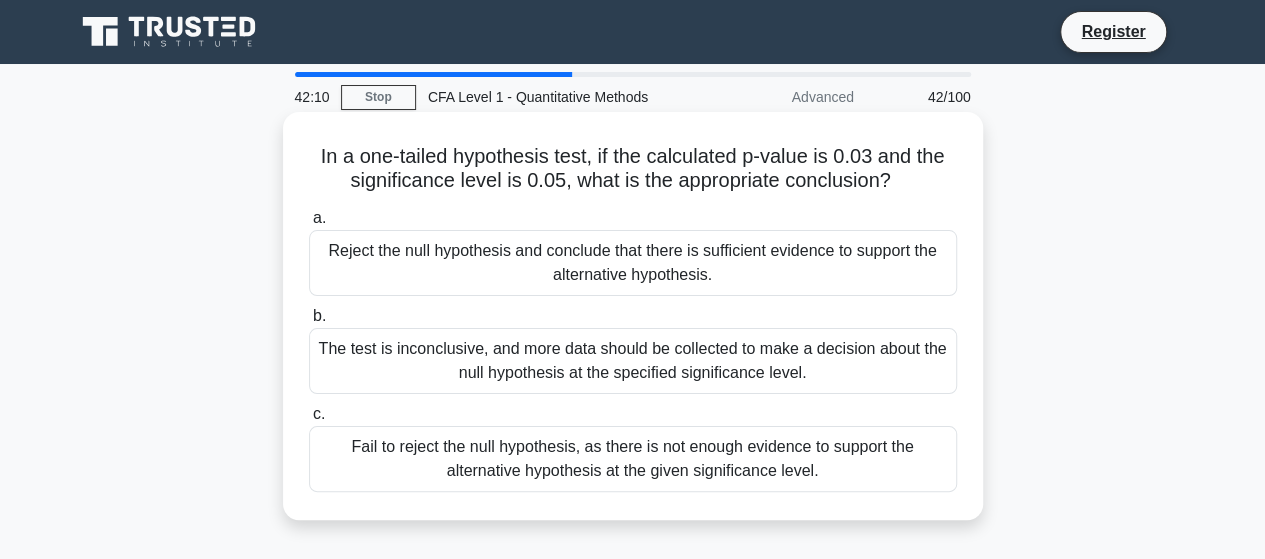 click on "Reject the null hypothesis and conclude that there is sufficient evidence to support the alternative hypothesis." at bounding box center [633, 263] 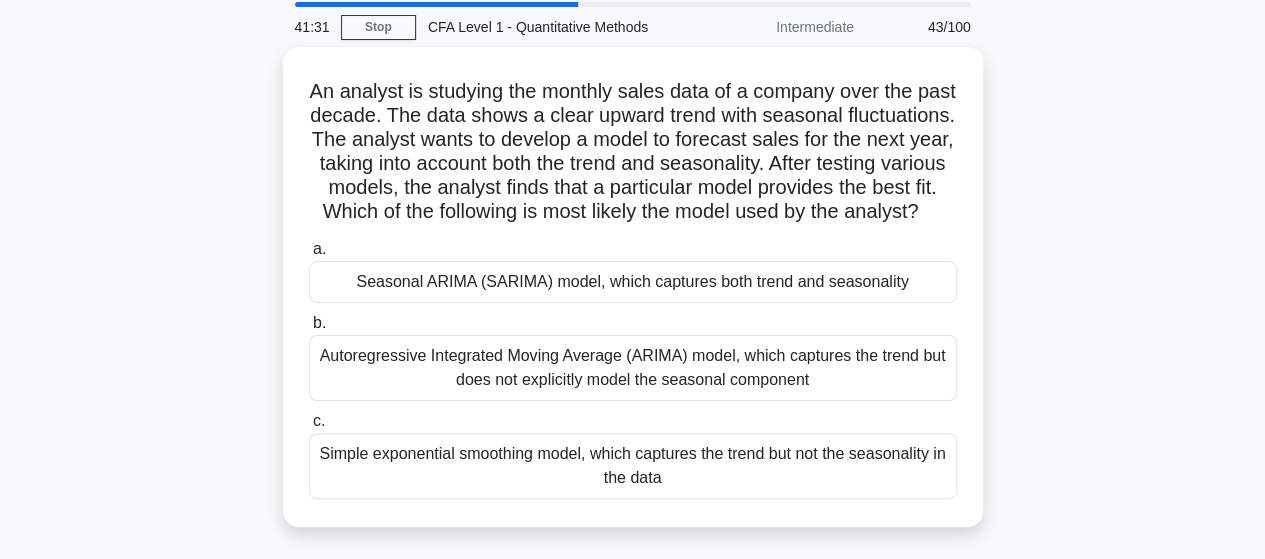 scroll, scrollTop: 100, scrollLeft: 0, axis: vertical 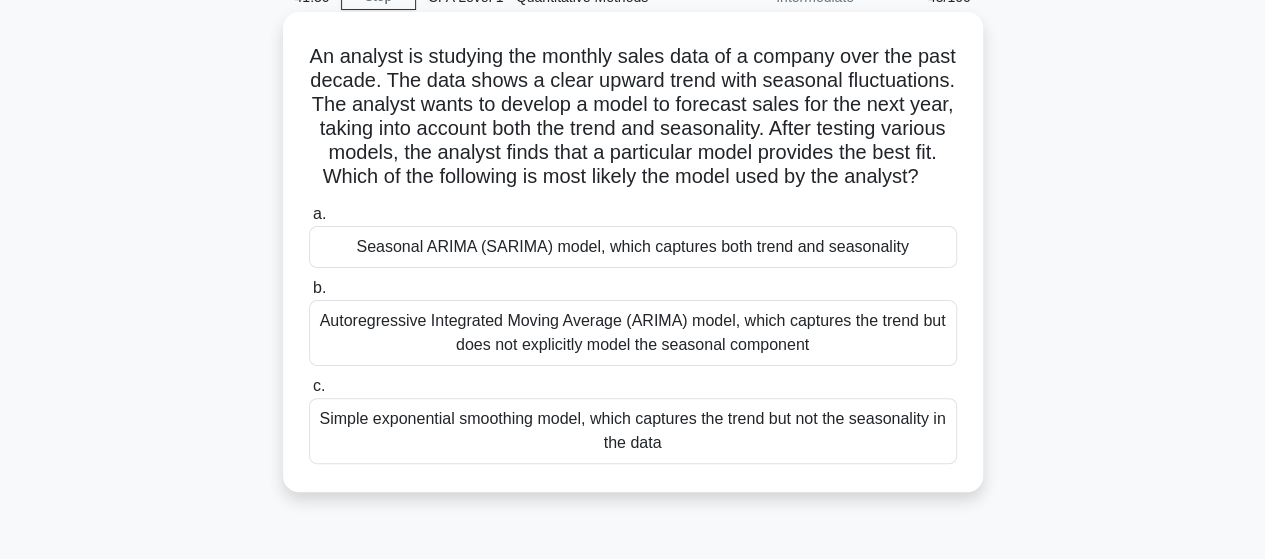click on "Simple exponential smoothing model, which captures the trend but not the seasonality in the data" at bounding box center [633, 431] 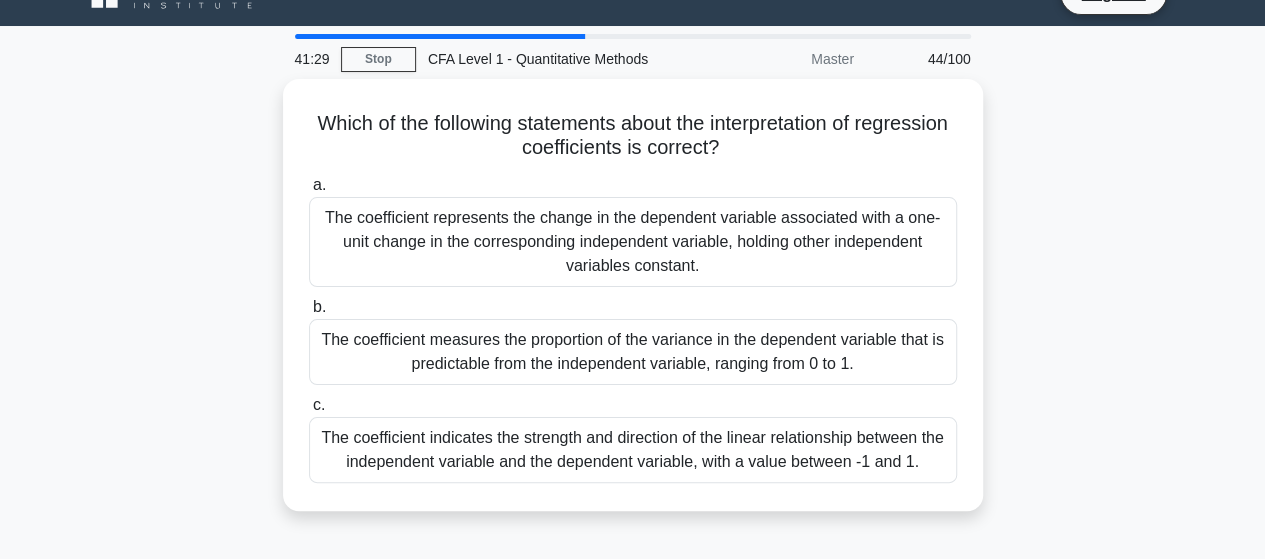 scroll, scrollTop: 0, scrollLeft: 0, axis: both 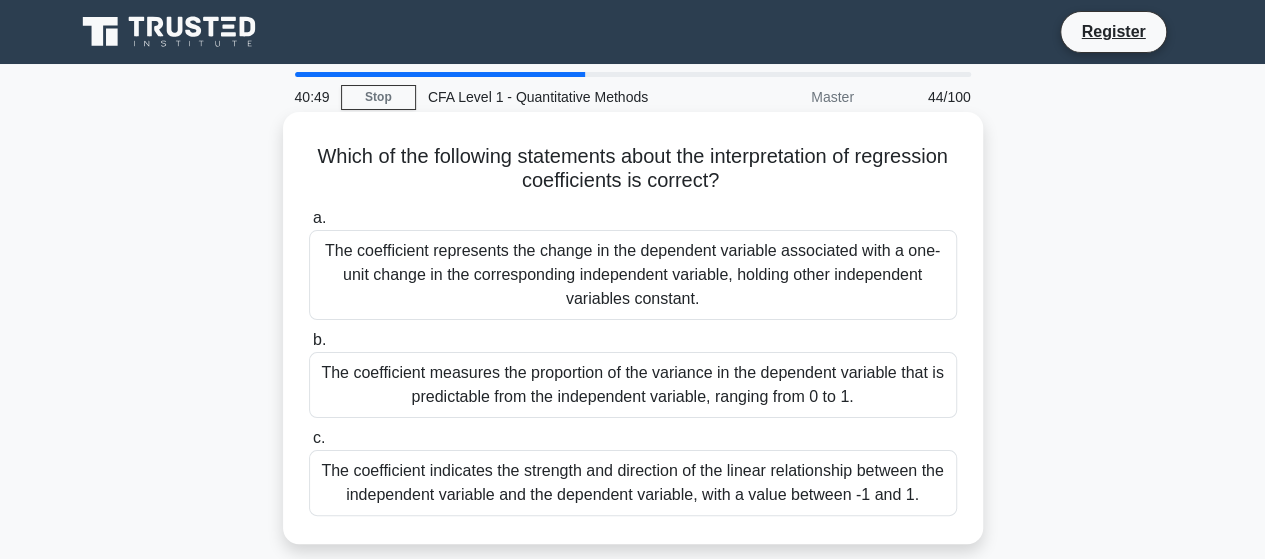 click on "The coefficient indicates the strength and direction of the linear relationship between the independent variable and the dependent variable, with a value between -1 and 1." at bounding box center [633, 483] 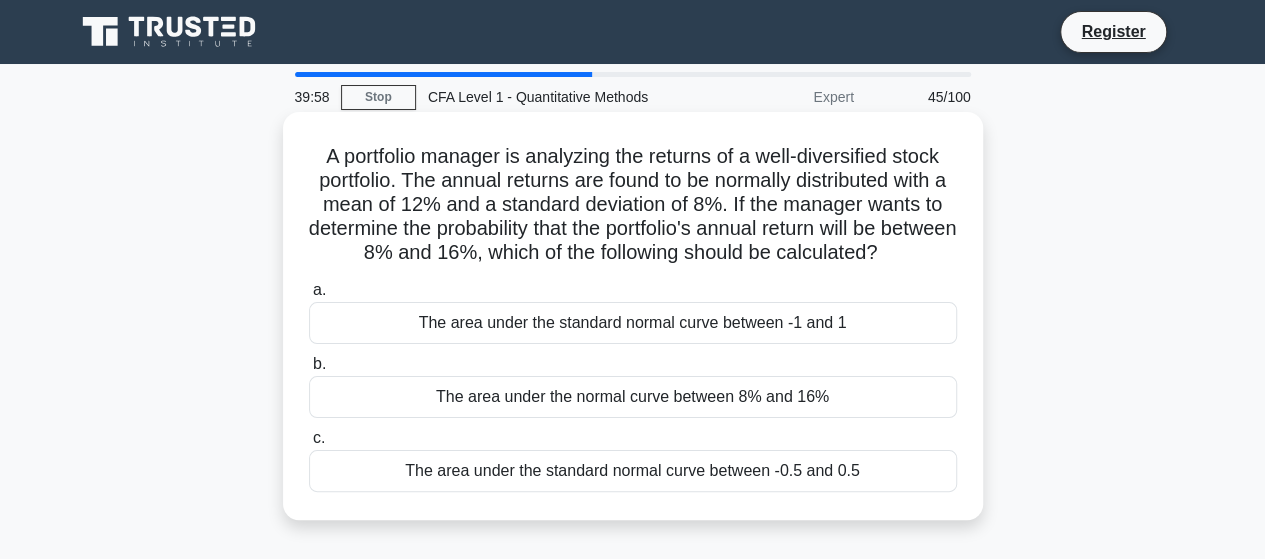 click on "The area under the normal curve between 8% and 16%" at bounding box center [633, 397] 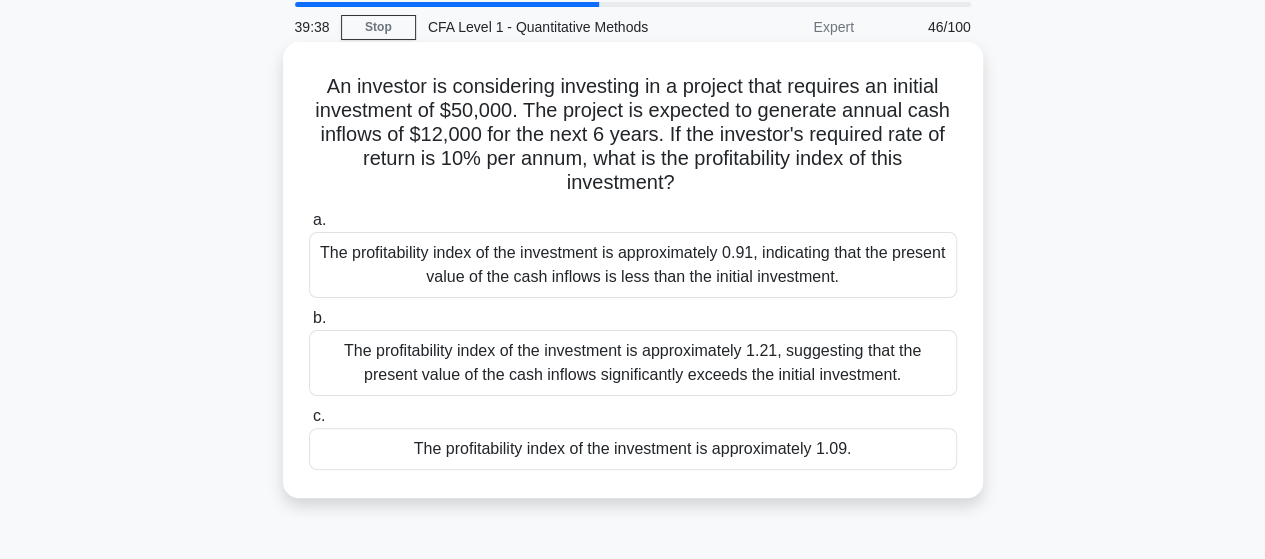 scroll, scrollTop: 100, scrollLeft: 0, axis: vertical 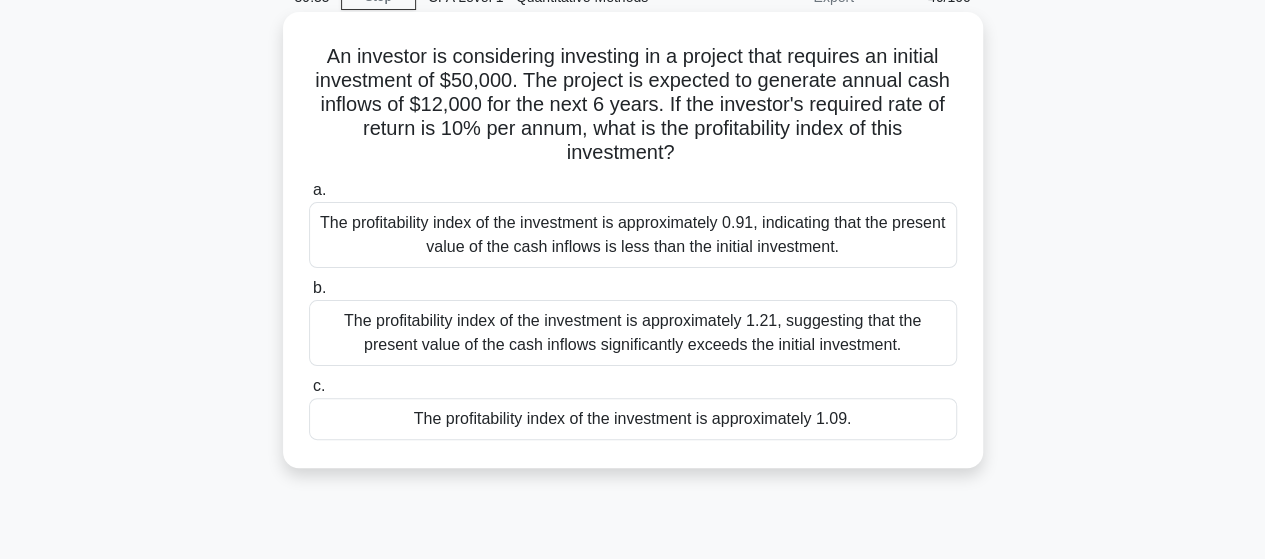 click on "The profitability index of the investment is approximately 1.09." at bounding box center (633, 419) 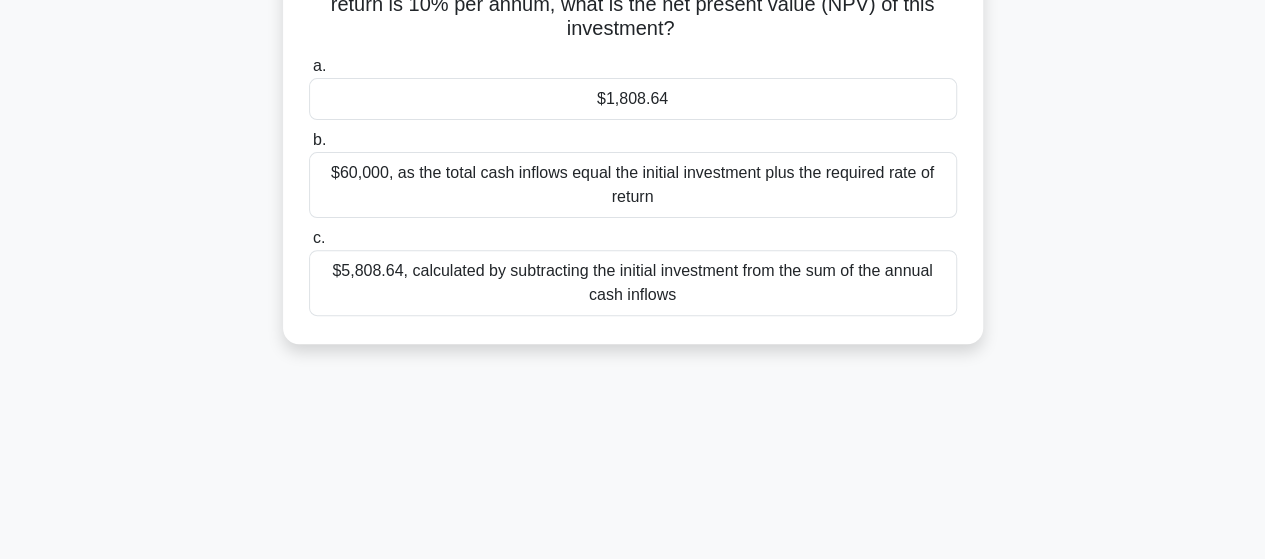 scroll, scrollTop: 100, scrollLeft: 0, axis: vertical 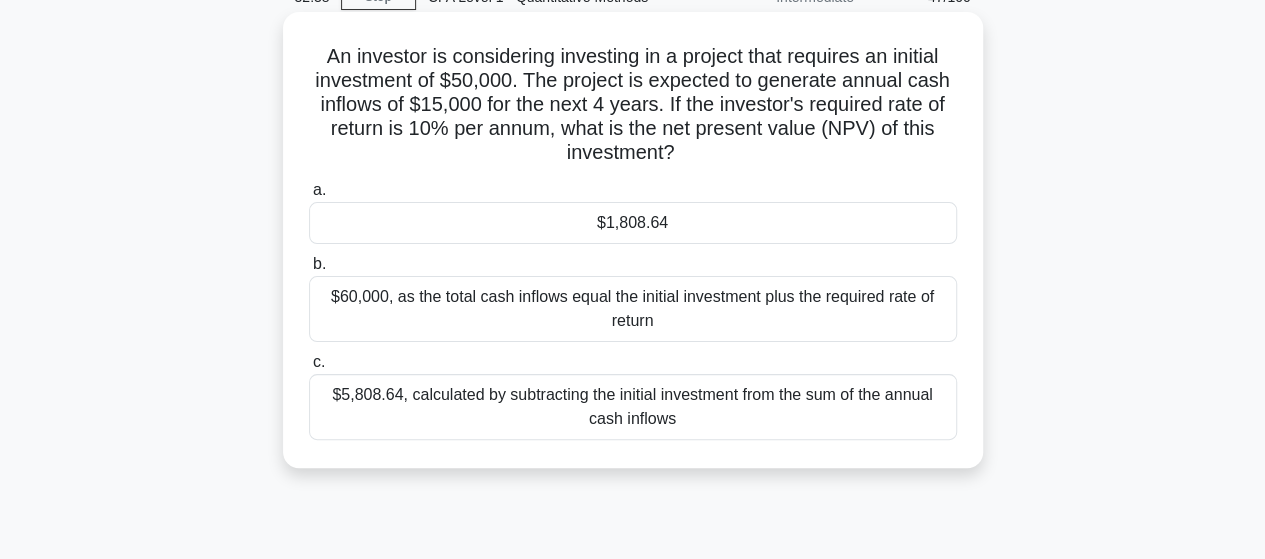click on "$1,808.64" at bounding box center [633, 223] 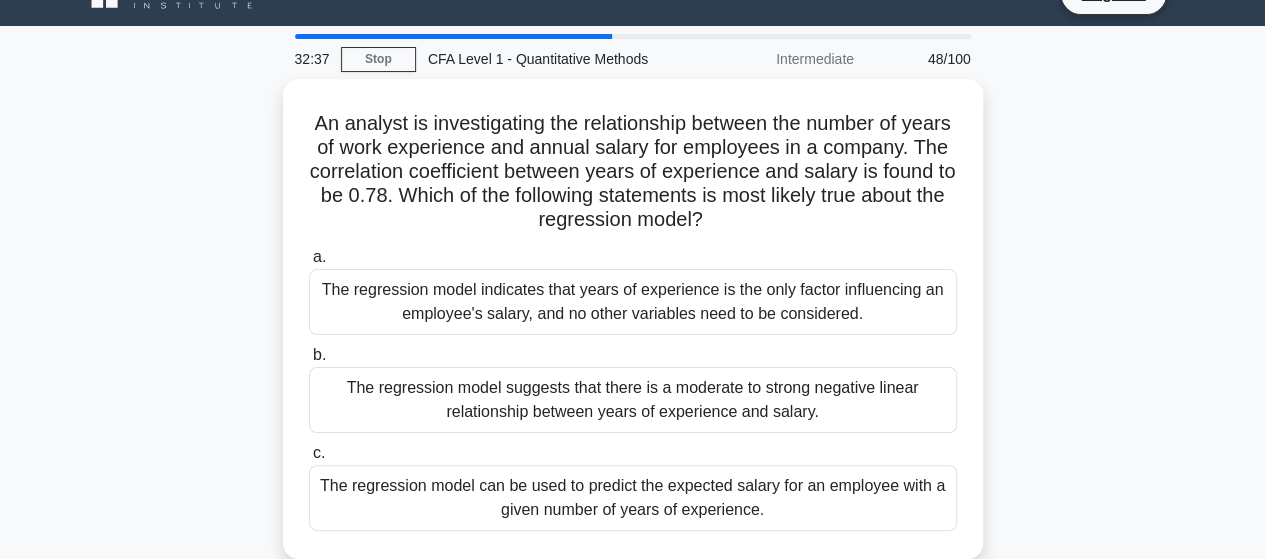 scroll, scrollTop: 0, scrollLeft: 0, axis: both 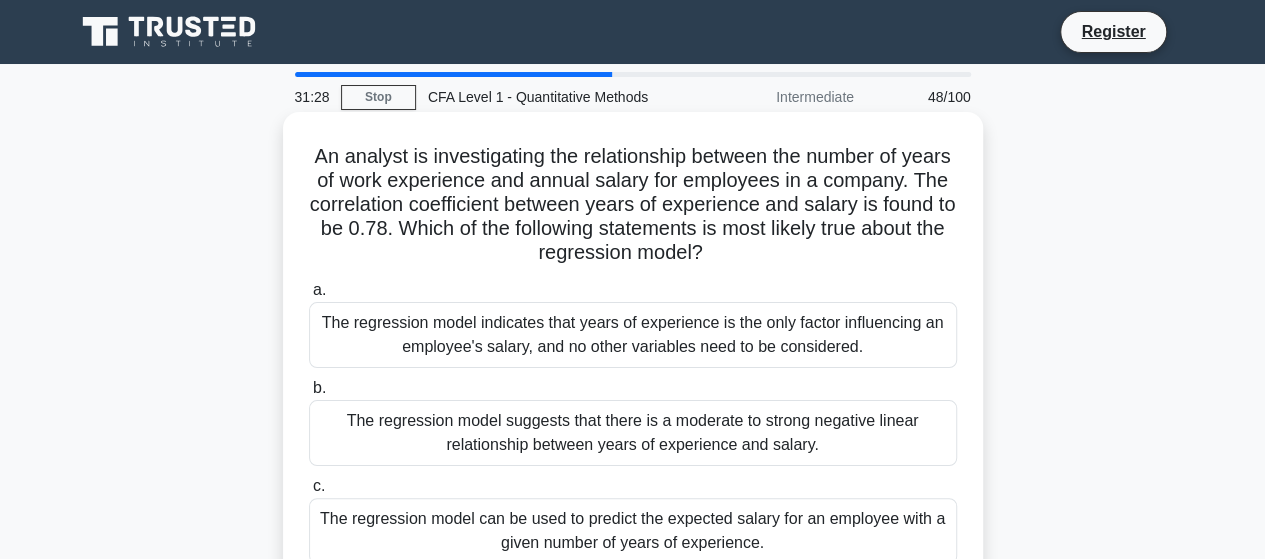 click on "The regression model suggests that there is a moderate to strong negative linear relationship between years of experience and salary." at bounding box center [633, 433] 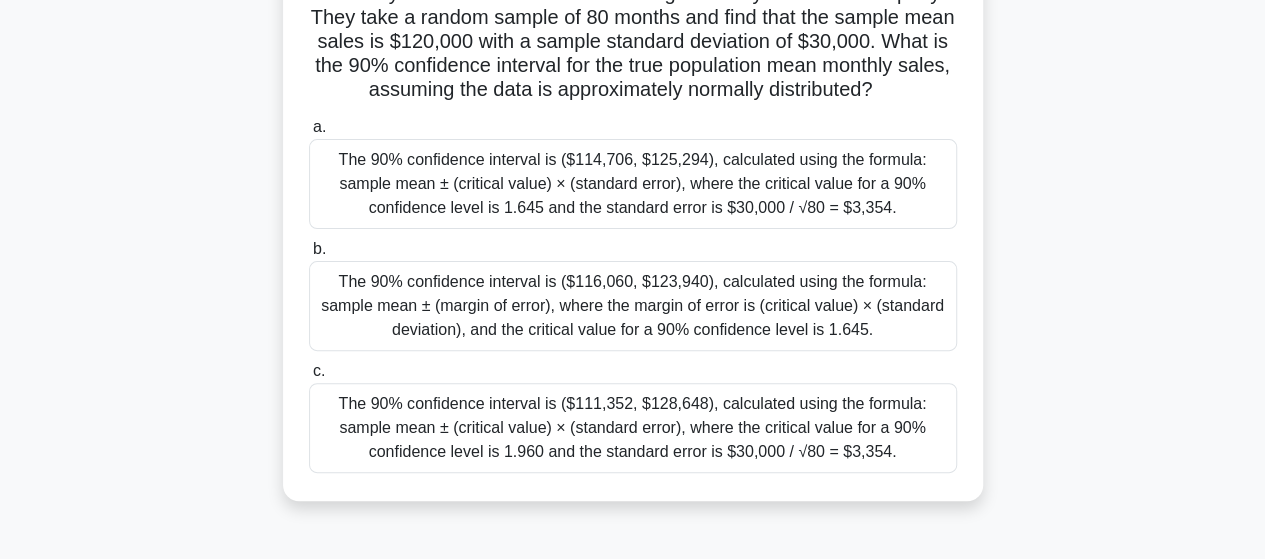 scroll, scrollTop: 200, scrollLeft: 0, axis: vertical 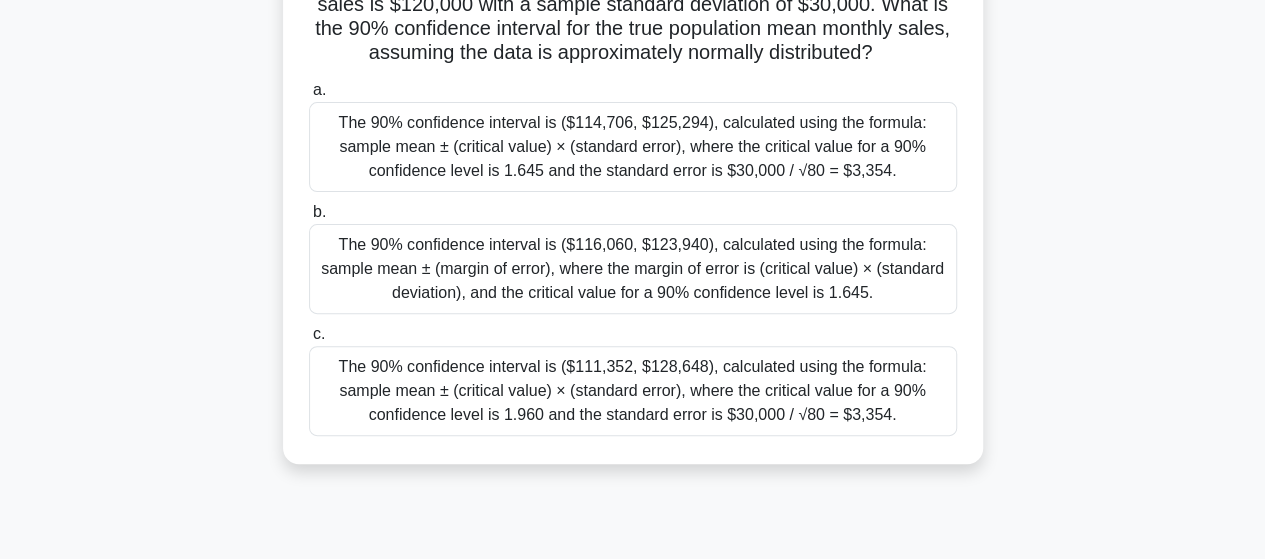 click on "The 90% confidence interval is ($114,706, $125,294), calculated using the formula: sample mean ± (critical value) × (standard error), where the critical value for a 90% confidence level is 1.645 and the standard error is $30,000 / √80 = $3,354." at bounding box center [633, 147] 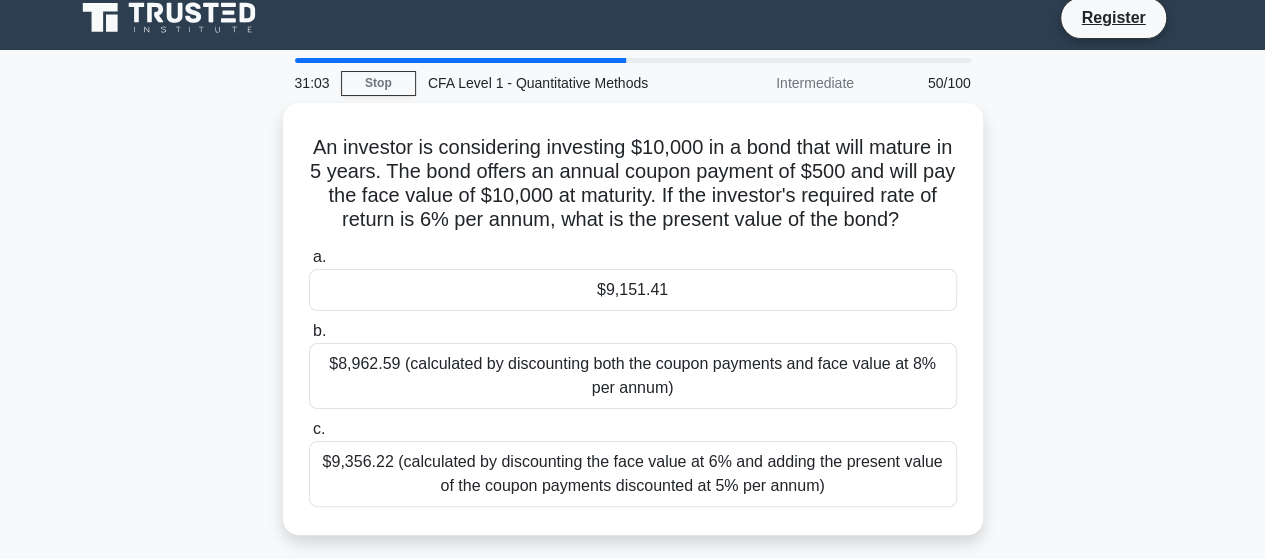 scroll, scrollTop: 0, scrollLeft: 0, axis: both 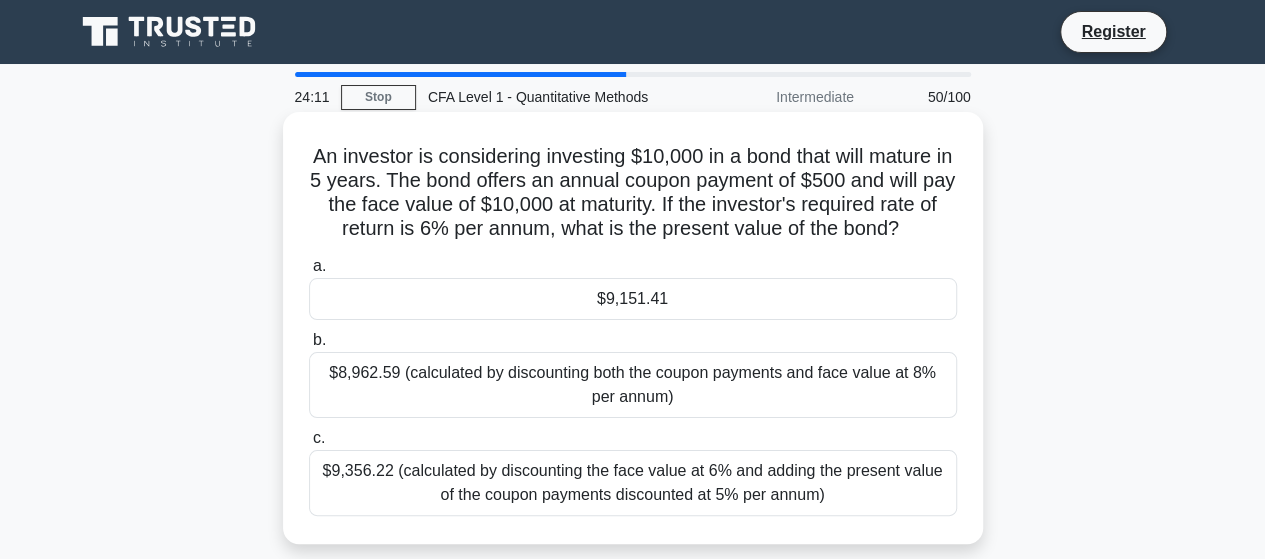 click on "$8,962.59 (calculated by discounting both the coupon payments and face value at 8% per annum)" at bounding box center [633, 385] 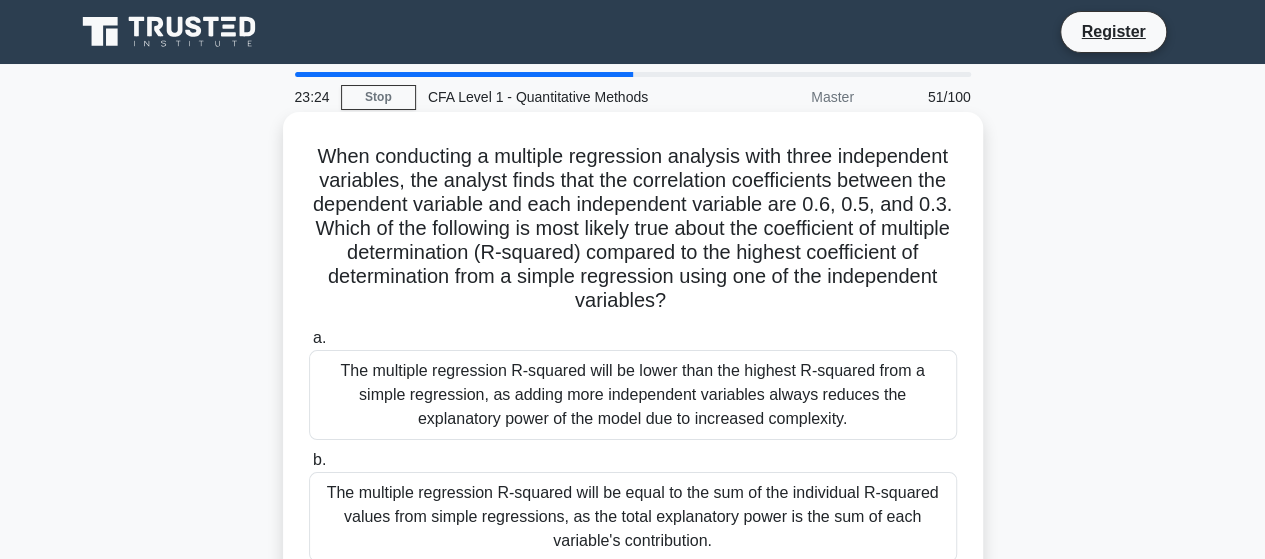 click on "The multiple regression R-squared will be lower than the highest R-squared from a simple regression, as adding more independent variables always reduces the explanatory power of the model due to increased complexity." at bounding box center (633, 395) 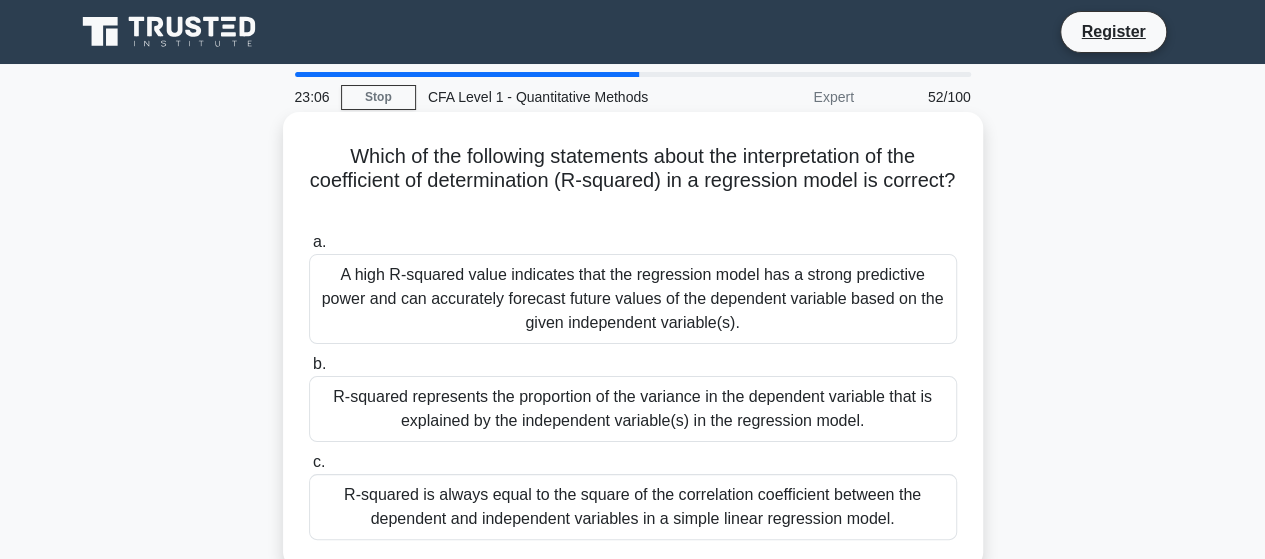 click on "A high R-squared value indicates that the regression model has a strong predictive power and can accurately forecast future values of the dependent variable based on the given independent variable(s)." at bounding box center (633, 299) 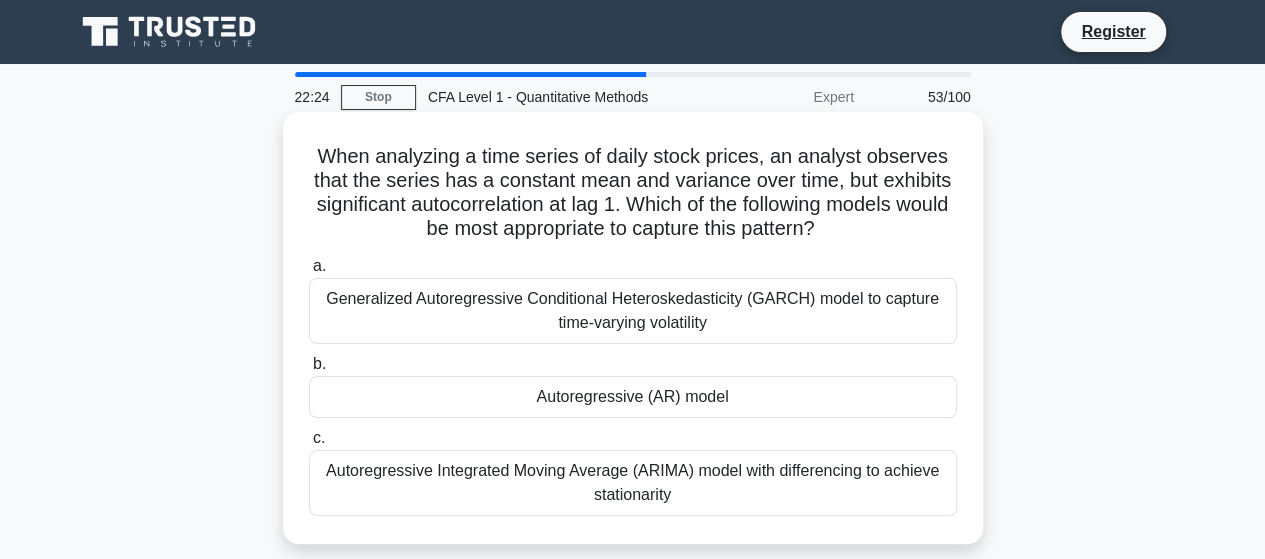 click on "Autoregressive Integrated Moving Average (ARIMA) model with differencing to achieve stationarity" at bounding box center (633, 483) 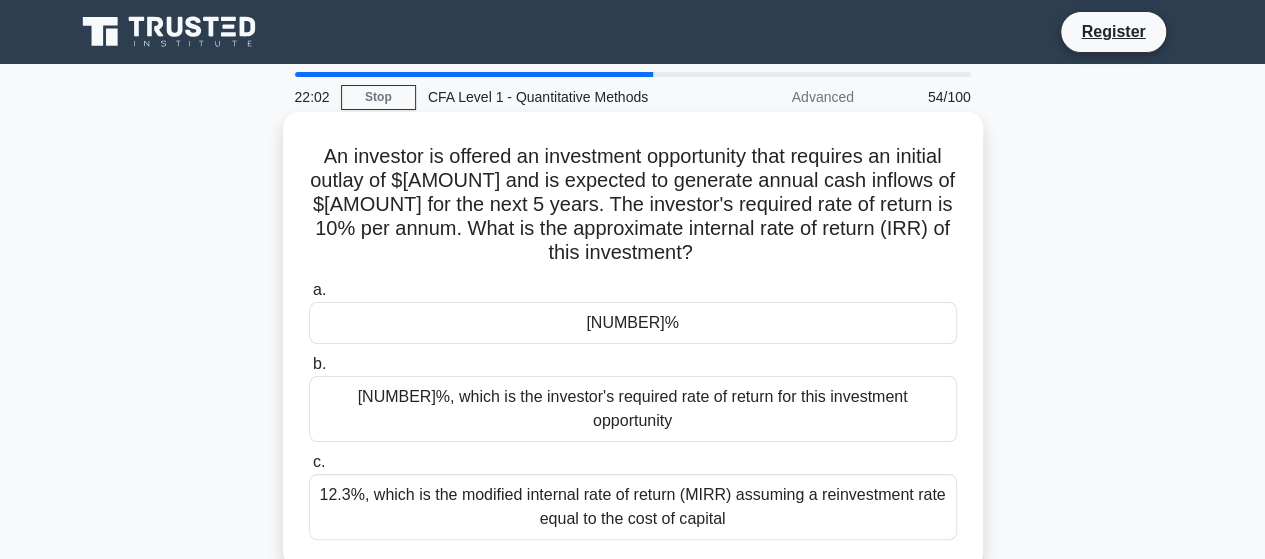 click on "10%, which is the investor's required rate of return for this investment opportunity" at bounding box center (633, 409) 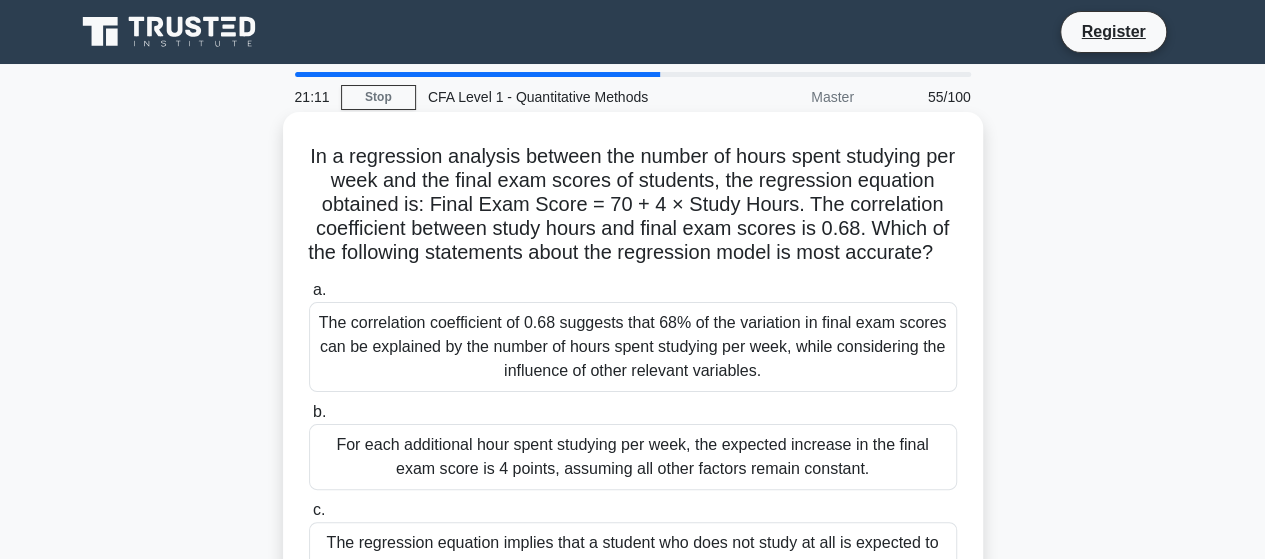 click on "The correlation coefficient of 0.68 suggests that 68% of the variation in final exam scores can be explained by the number of hours spent studying per week, while considering the influence of other relevant variables." at bounding box center [633, 347] 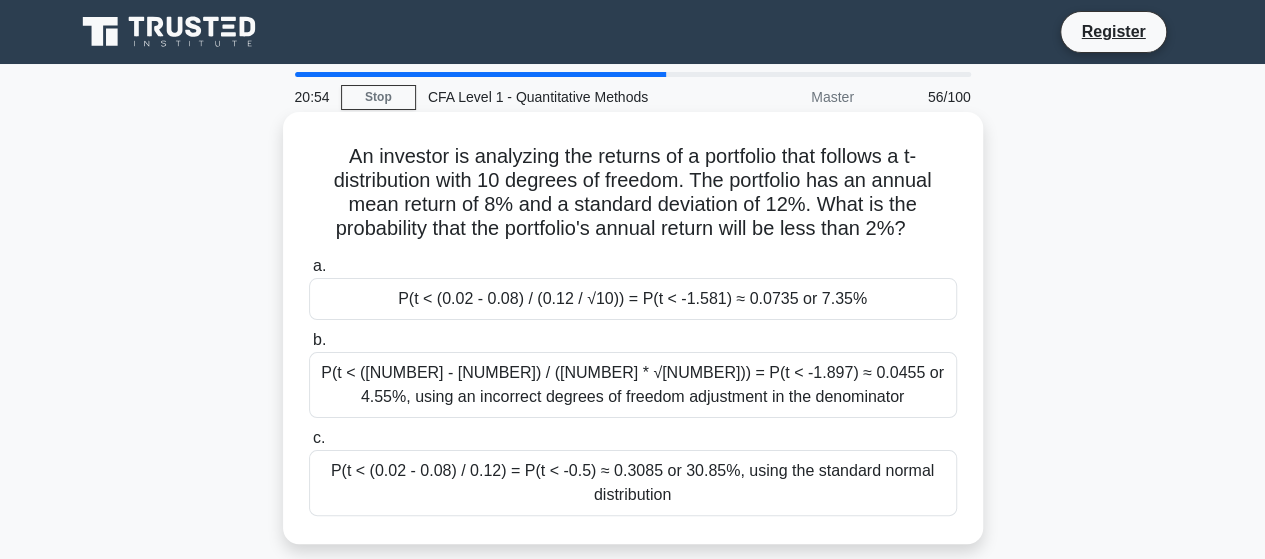 click on "P(t < (0.02 - 0.08) / 0.12) = P(t < -0.5) ≈ 0.3085 or 30.85%, using the standard normal distribution" at bounding box center [633, 483] 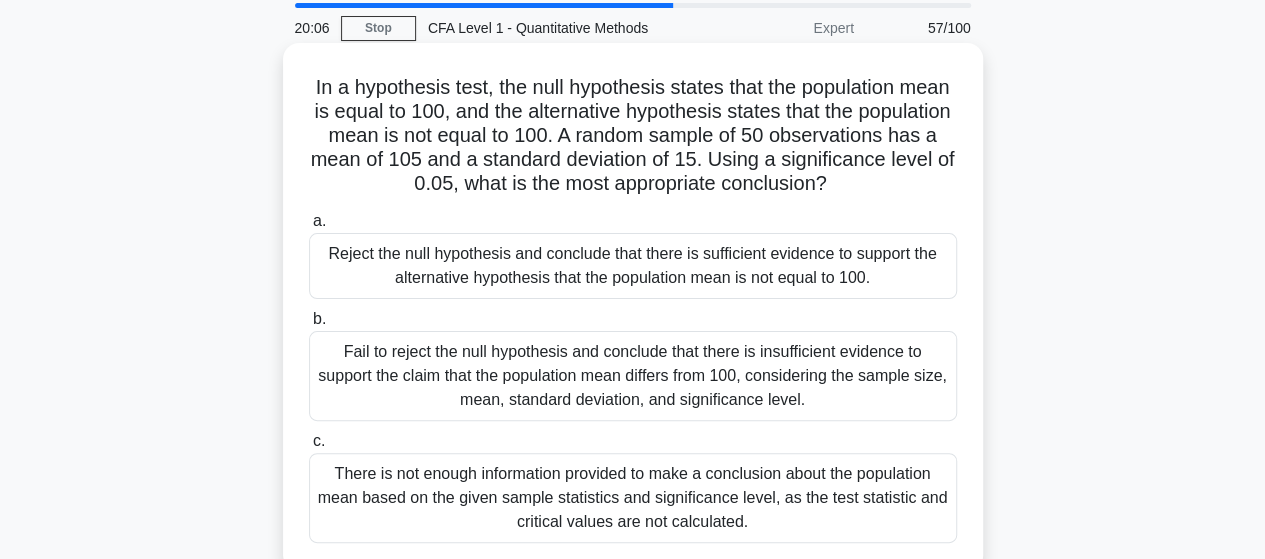 scroll, scrollTop: 100, scrollLeft: 0, axis: vertical 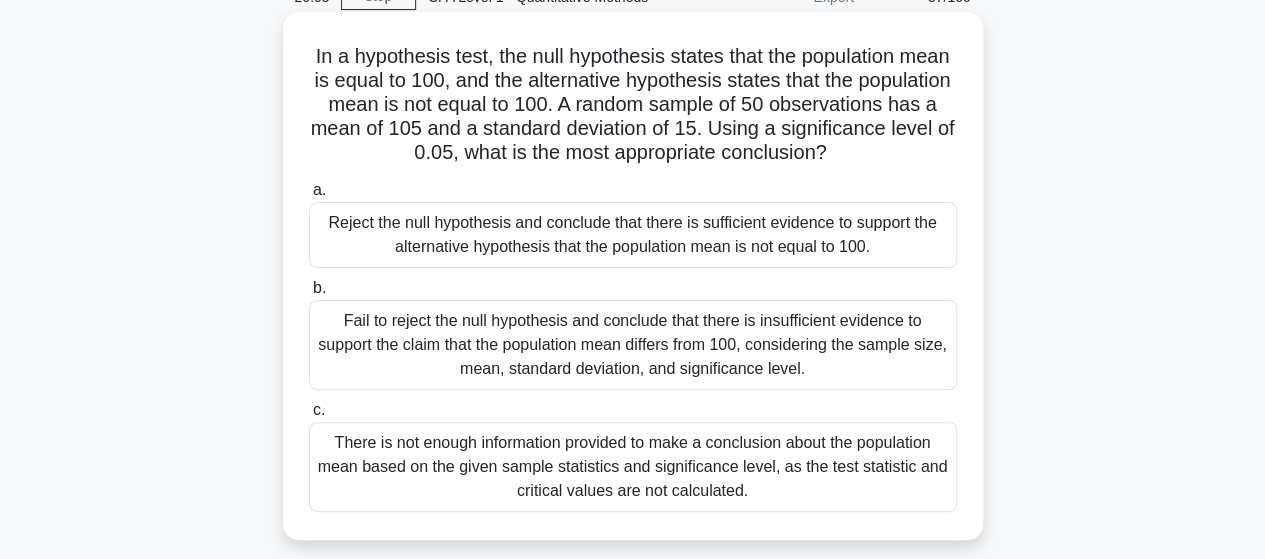click on "There is not enough information provided to make a conclusion about the population mean based on the given sample statistics and significance level, as the test statistic and critical values are not calculated." at bounding box center (633, 467) 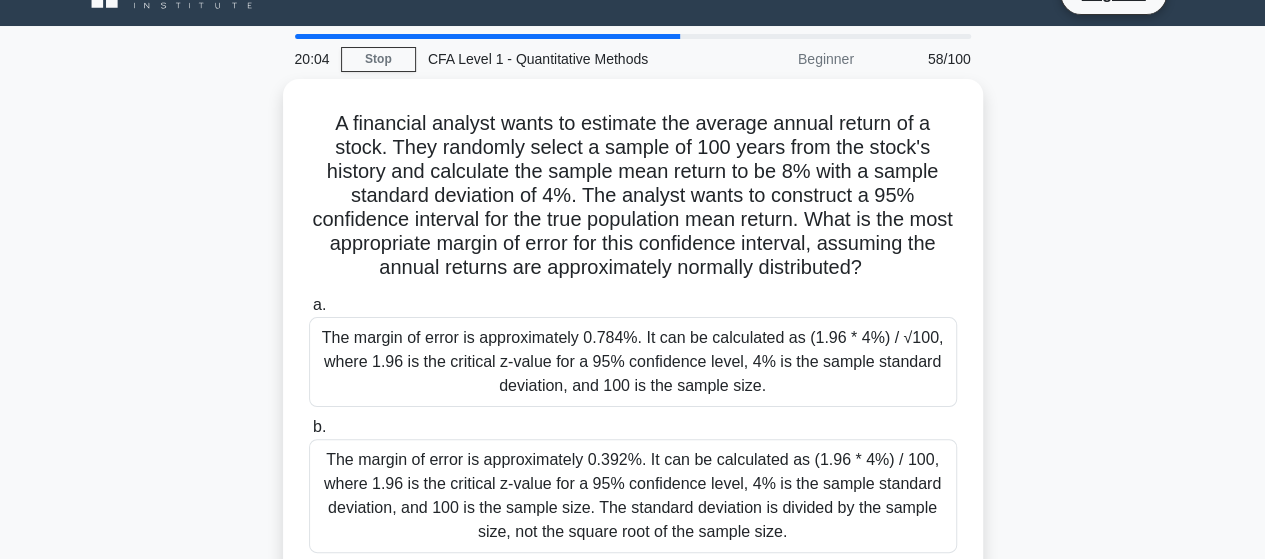 scroll, scrollTop: 0, scrollLeft: 0, axis: both 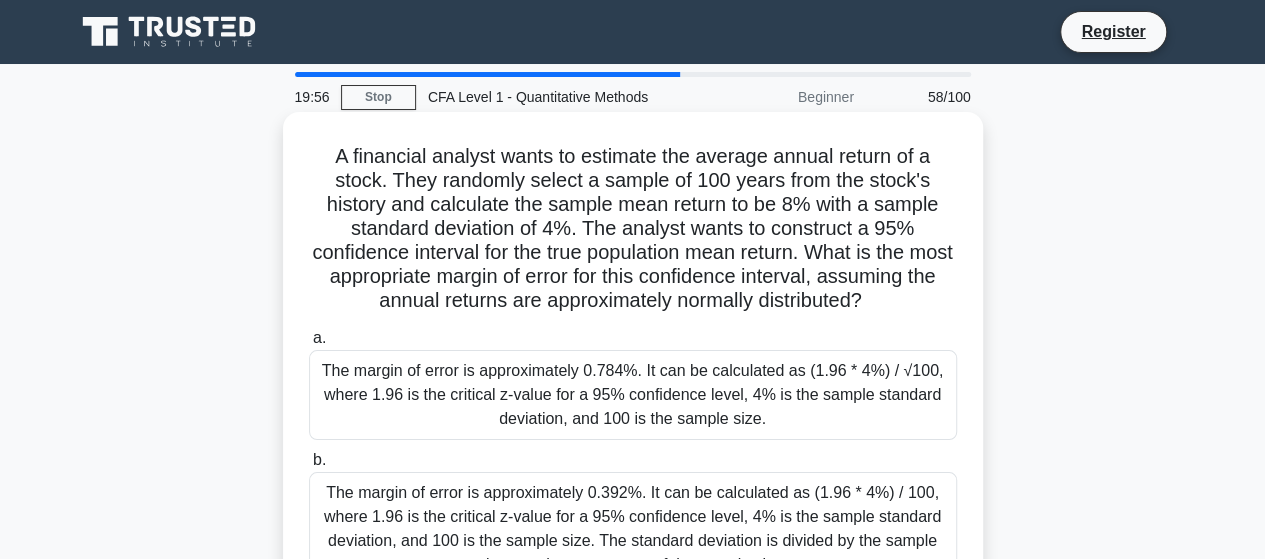 click on "The margin of error is approximately 0.784%. It can be calculated as (1.96 * 4%) / √100, where 1.96 is the critical z-value for a 95% confidence level, 4% is the sample standard deviation, and 100 is the sample size." at bounding box center [633, 395] 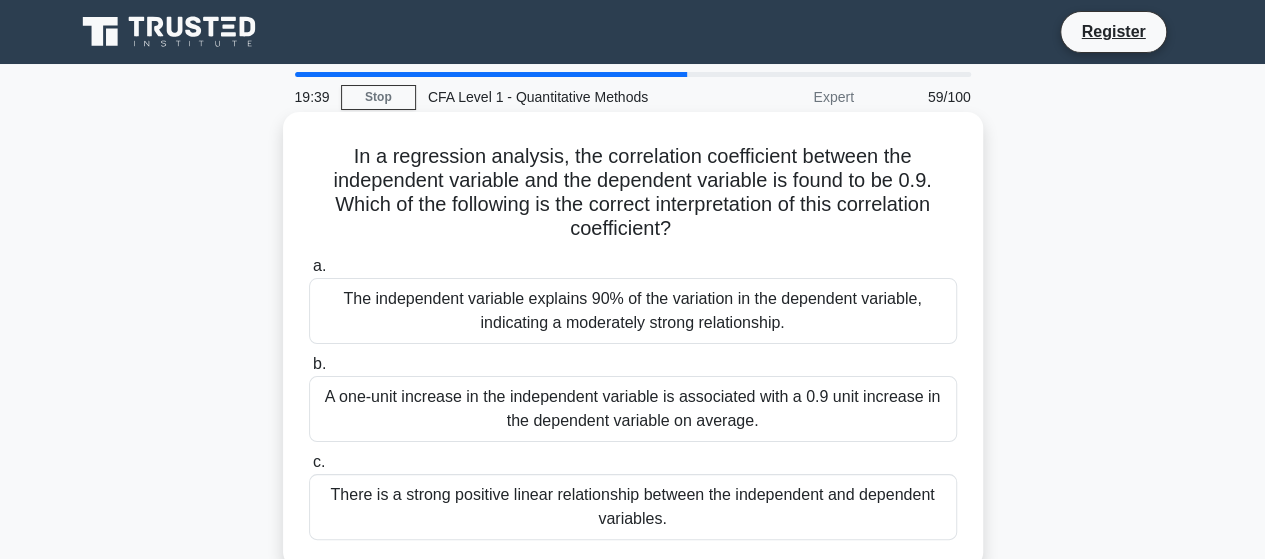 click on "There is a strong positive linear relationship between the independent and dependent variables." at bounding box center (633, 507) 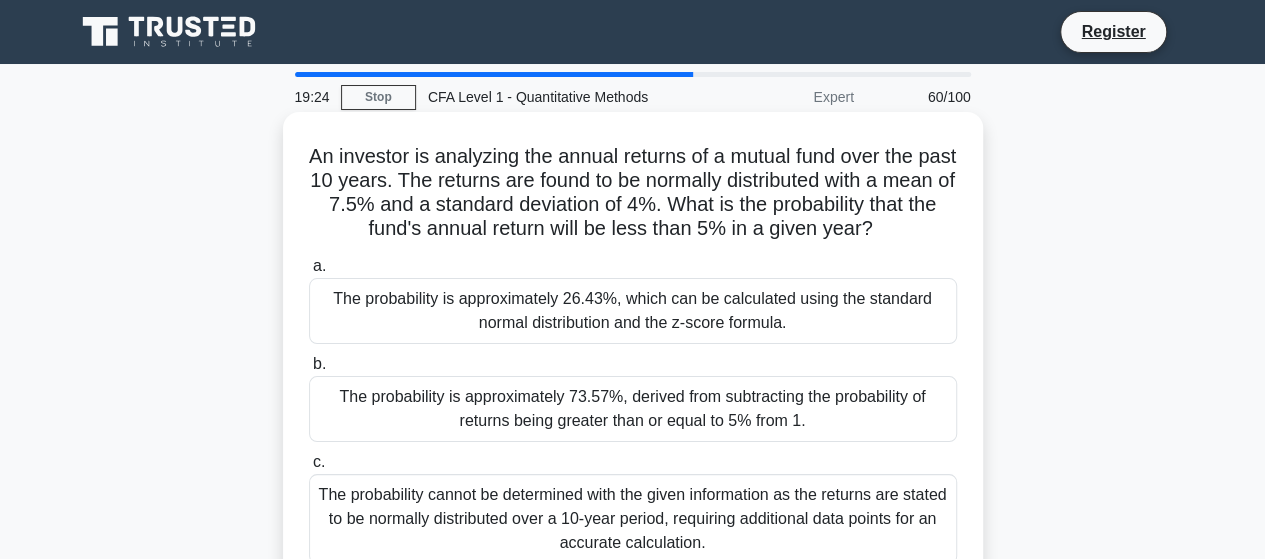 click on "The probability is approximately 26.43%, which can be calculated using the standard normal distribution and the z-score formula." at bounding box center (633, 311) 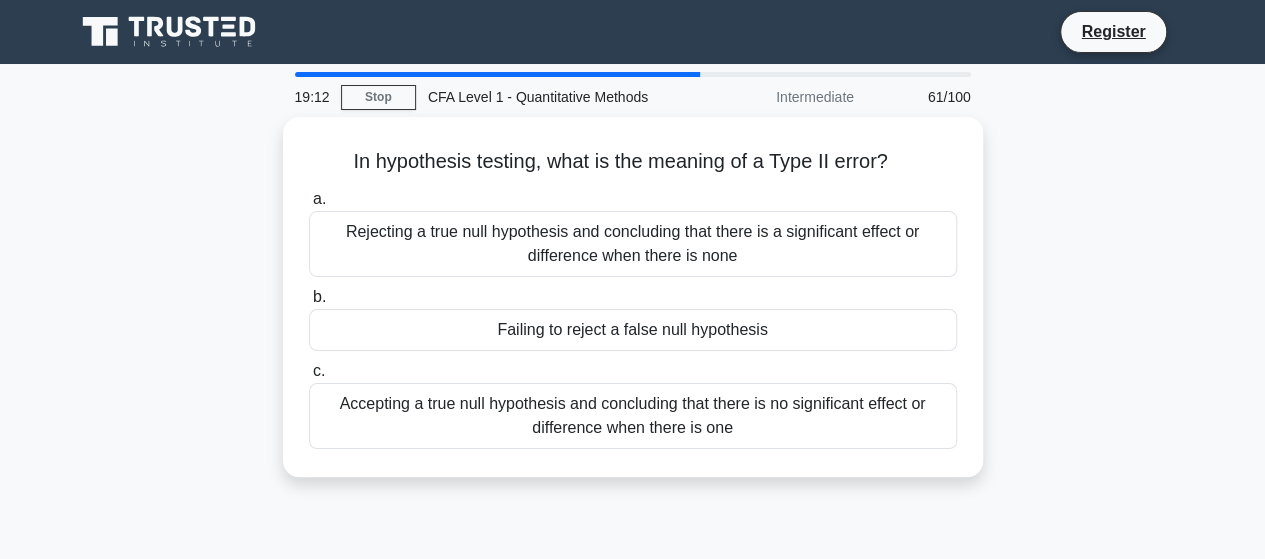 click on "Failing to reject a false null hypothesis" at bounding box center [633, 330] 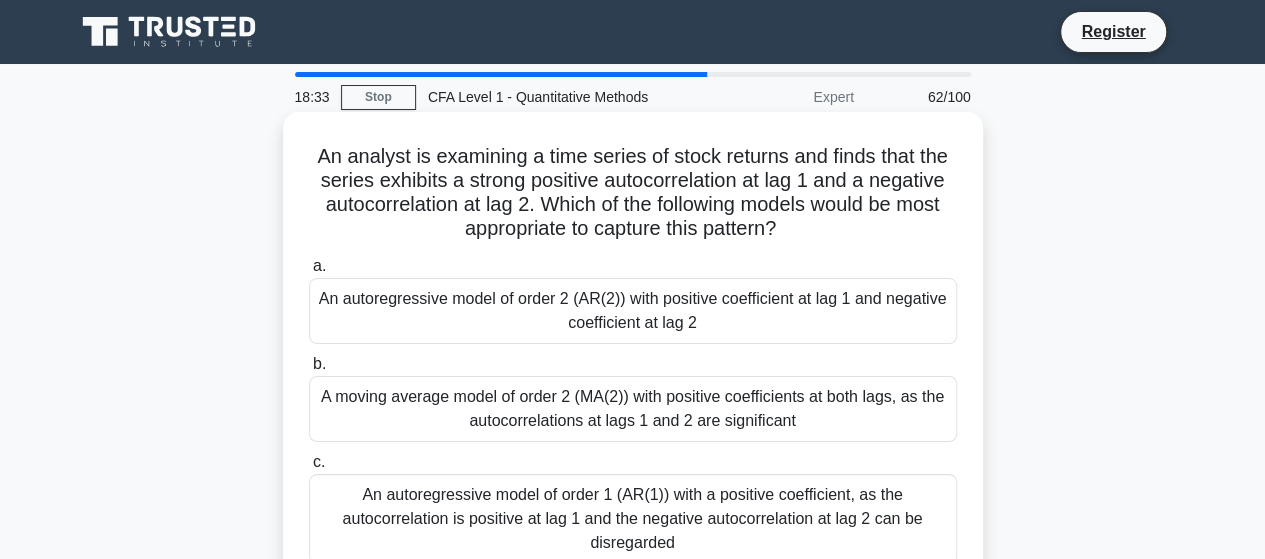 click on "A moving average model of order 2 (MA(2)) with positive coefficients at both lags, as the autocorrelations at lags 1 and 2 are significant" at bounding box center (633, 409) 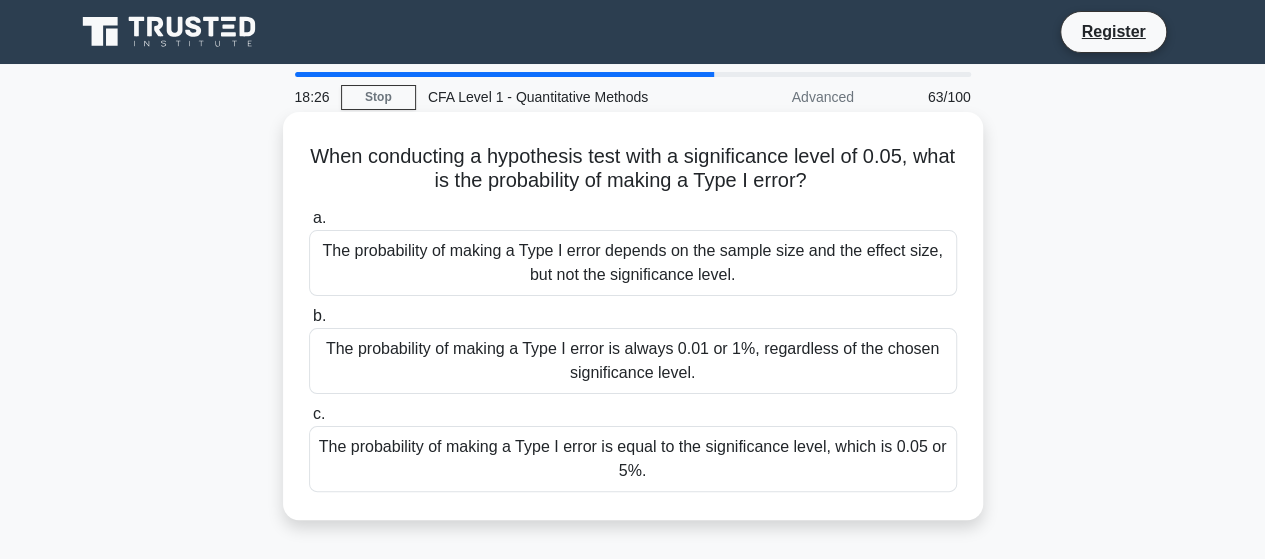 click on "The probability of making a Type I error depends on the sample size and the effect size, but not the significance level." at bounding box center (633, 263) 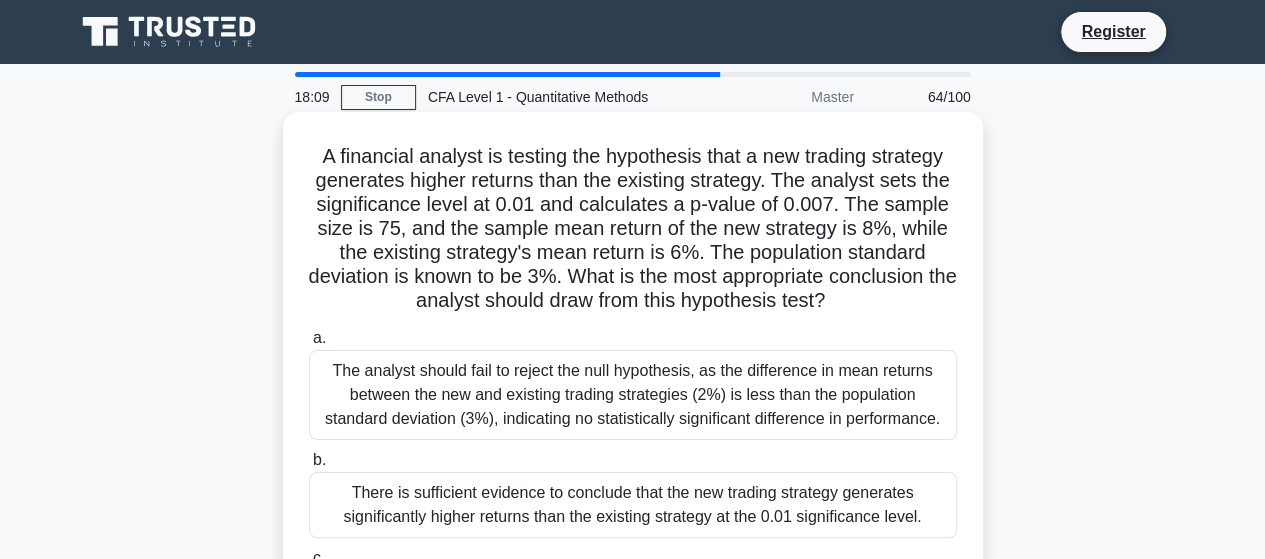 click on "The analyst should fail to reject the null hypothesis, as the difference in mean returns between the new and existing trading strategies (2%) is less than the population standard deviation (3%), indicating no statistically significant difference in performance." at bounding box center [633, 395] 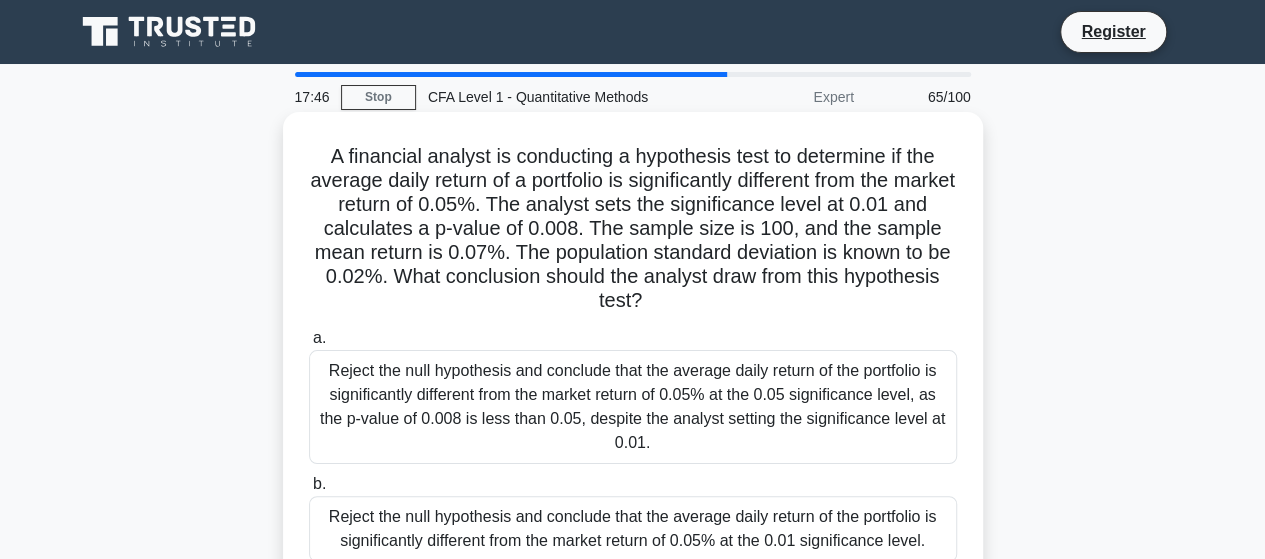 click on "Reject the null hypothesis and conclude that the average daily return of the portfolio is significantly different from the market return of 0.05% at the 0.05 significance level, as the p-value of 0.008 is less than 0.05, despite the analyst setting the significance level at 0.01." at bounding box center [633, 407] 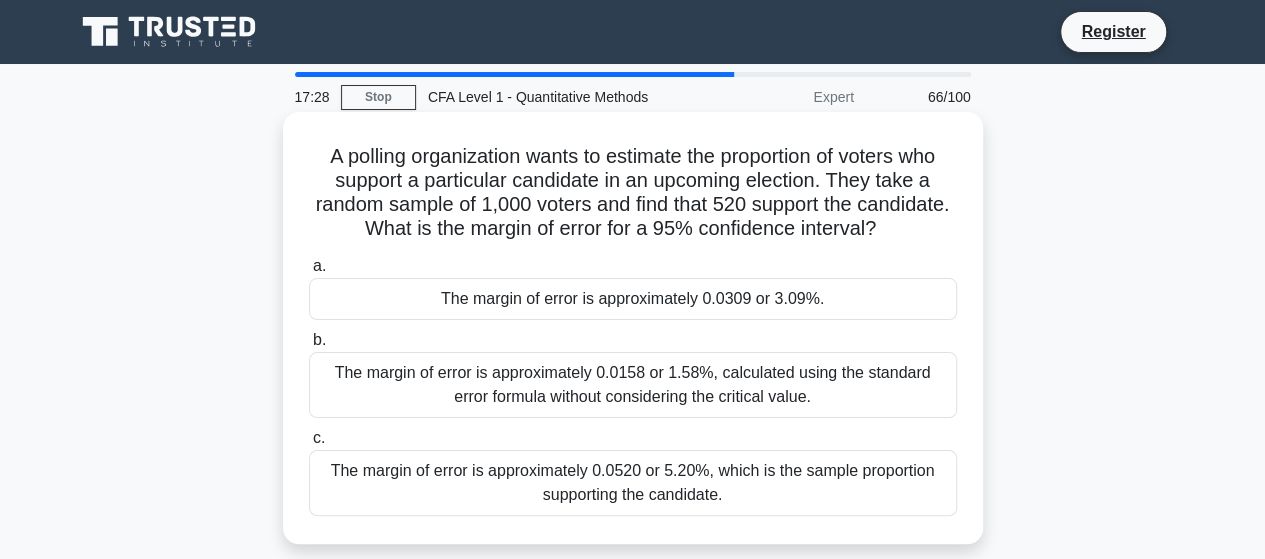 click on "The margin of error is approximately 0.0520 or 5.20%, which is the sample proportion supporting the candidate." at bounding box center (633, 483) 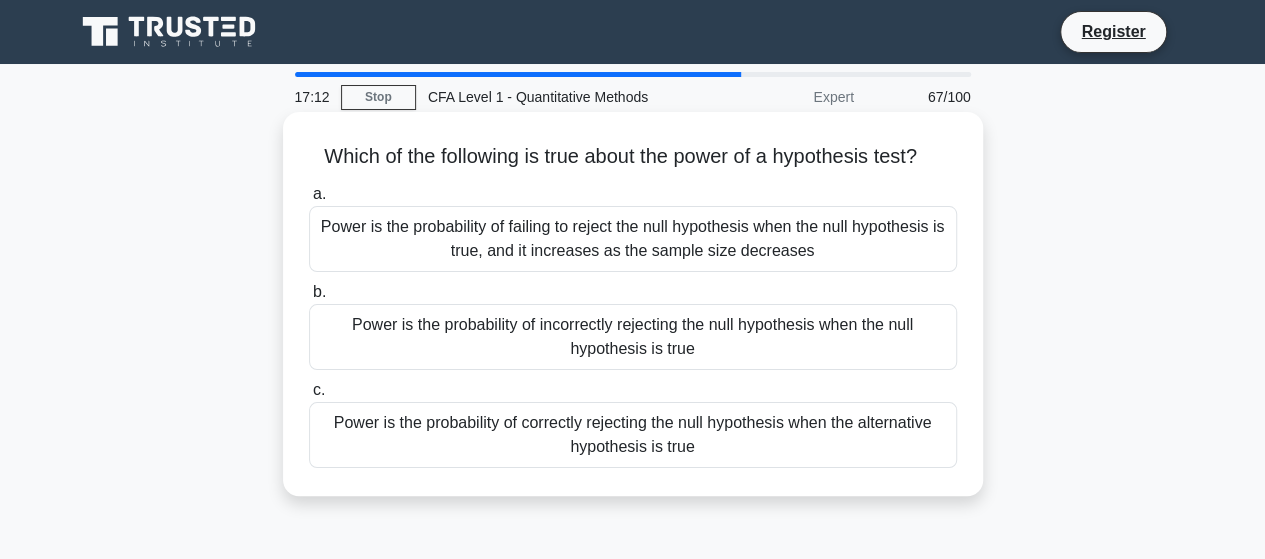 click on "Power is the probability of correctly rejecting the null hypothesis when the alternative hypothesis is true" at bounding box center (633, 435) 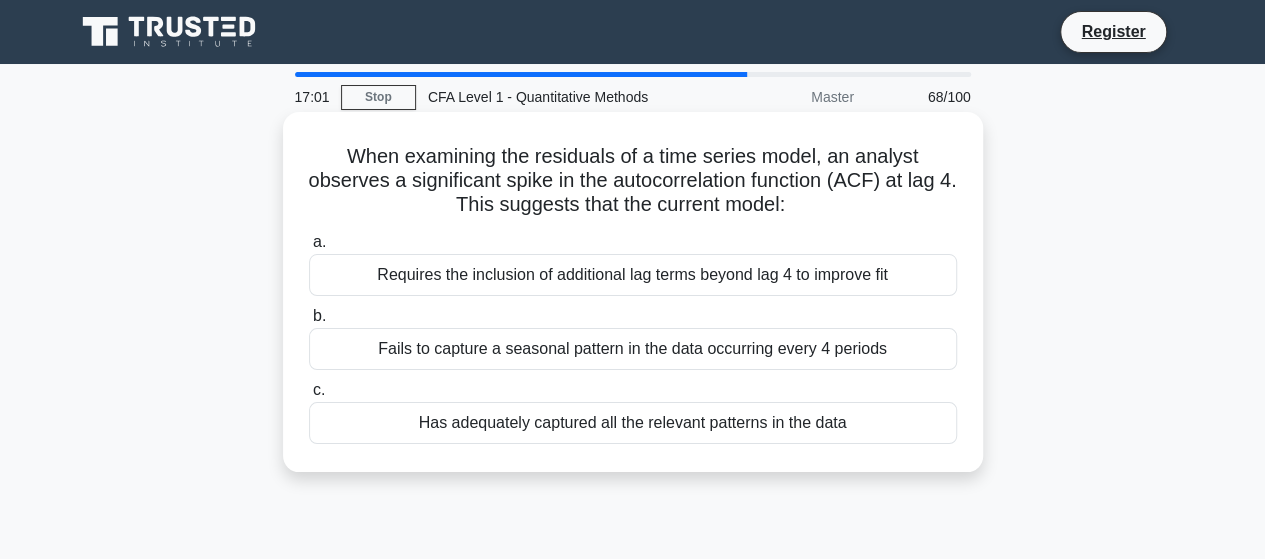 click on "Requires the inclusion of additional lag terms beyond lag 4 to improve fit" at bounding box center [633, 275] 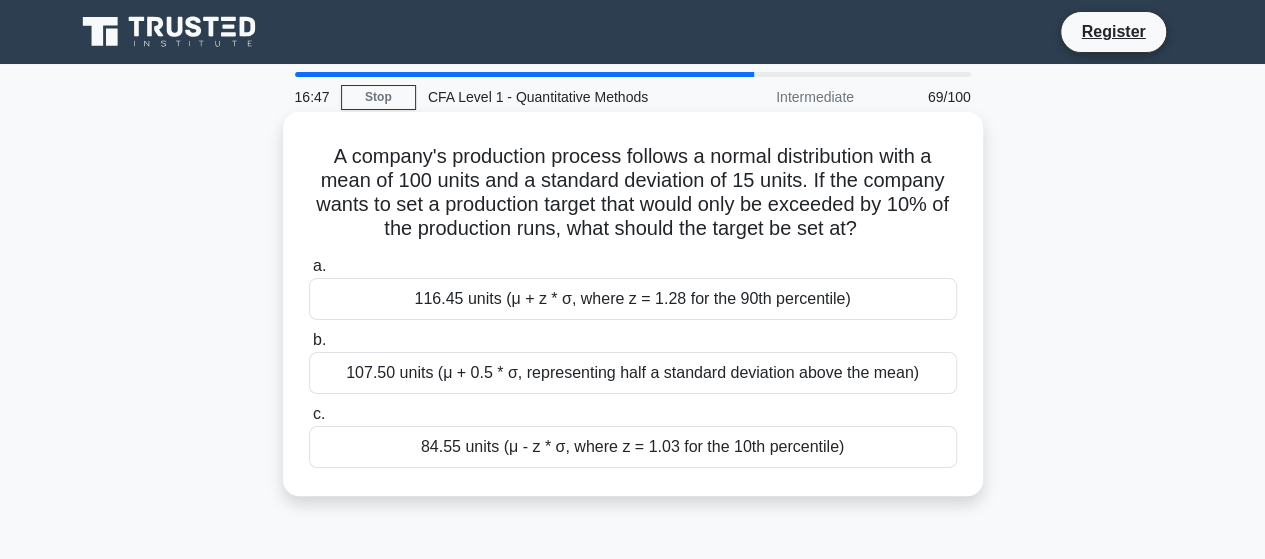 click on "116.45 units (μ + z * σ, where z = 1.28 for the 90th percentile)" at bounding box center [633, 299] 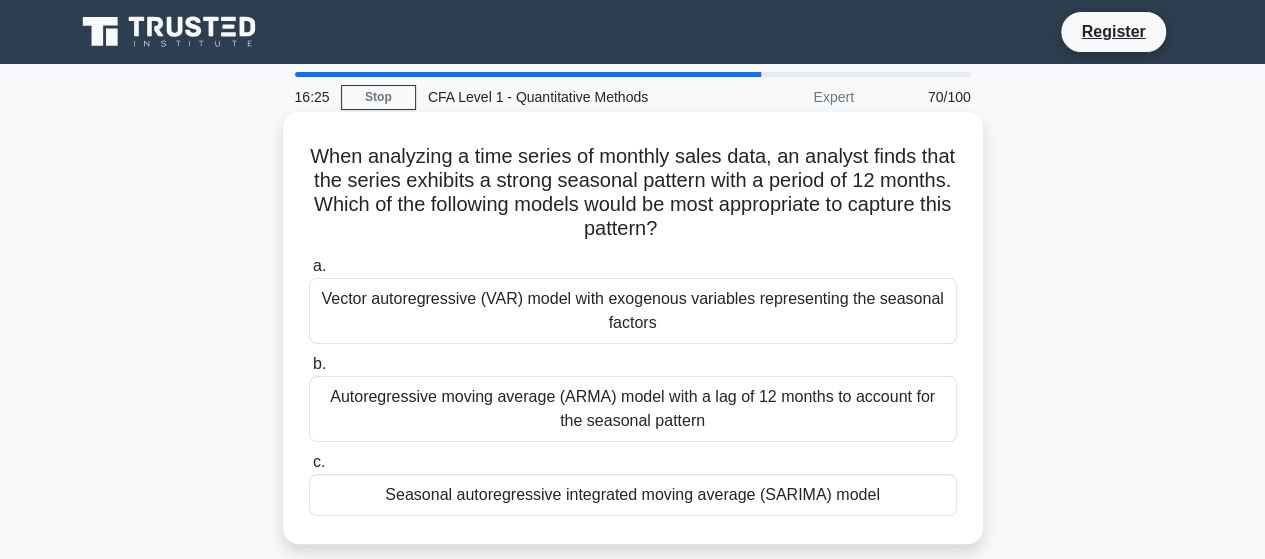 click on "Autoregressive moving average (ARMA) model with a lag of 12 months to account for the seasonal pattern" at bounding box center [633, 409] 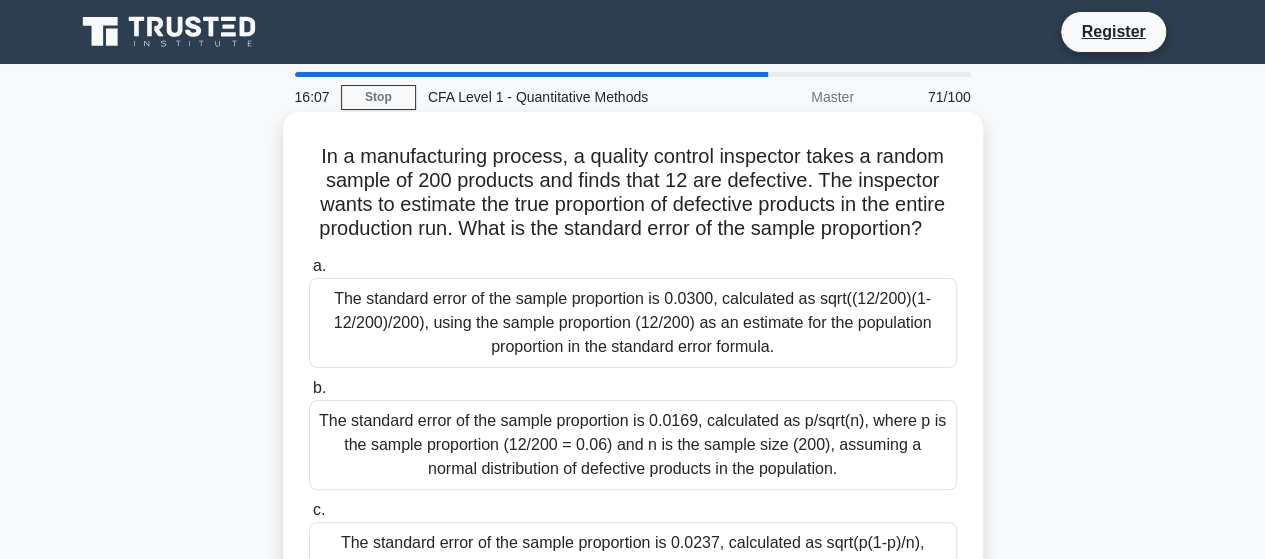 click on "The standard error of the sample proportion is 0.0300, calculated as sqrt((12/200)(1-12/200)/200), using the sample proportion (12/200) as an estimate for the population proportion in the standard error formula." at bounding box center [633, 323] 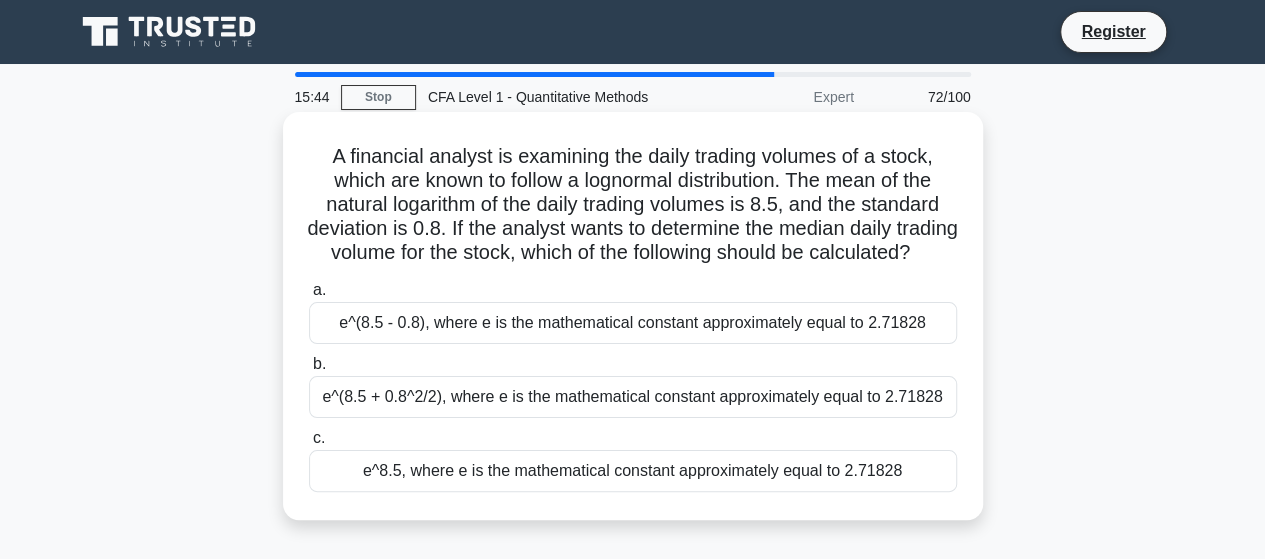 click on "e^(8.5 - 0.8), where e is the mathematical constant approximately equal to 2.71828" at bounding box center [633, 323] 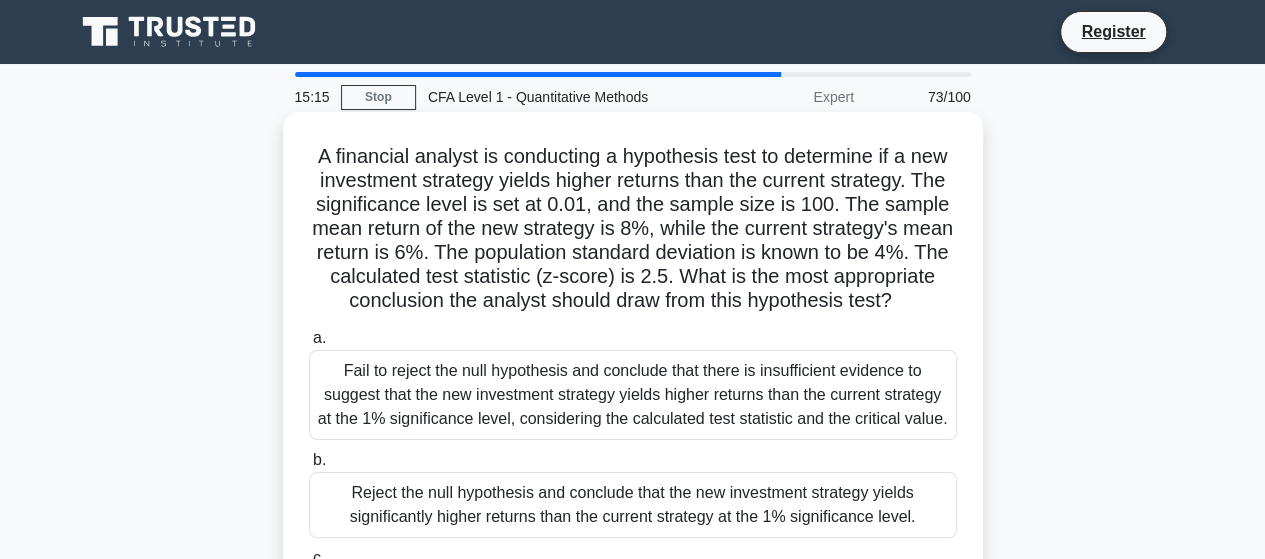 click on "Fail to reject the null hypothesis and conclude that there is insufficient evidence to suggest that the new investment strategy yields higher returns than the current strategy at the 1% significance level, considering the calculated test statistic and the critical value." at bounding box center (633, 395) 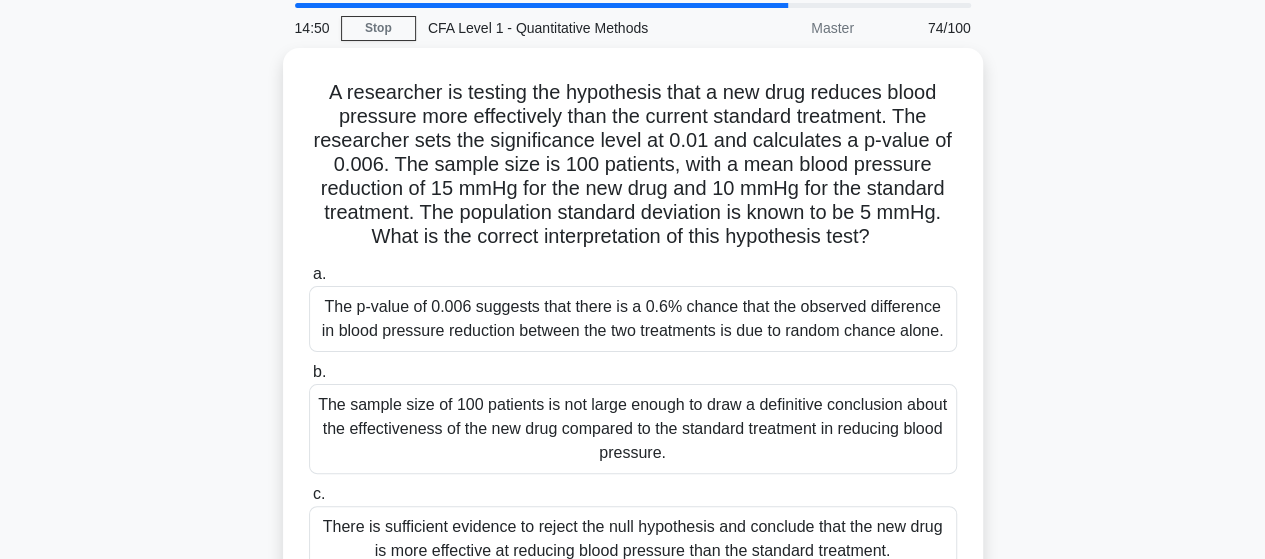 scroll, scrollTop: 100, scrollLeft: 0, axis: vertical 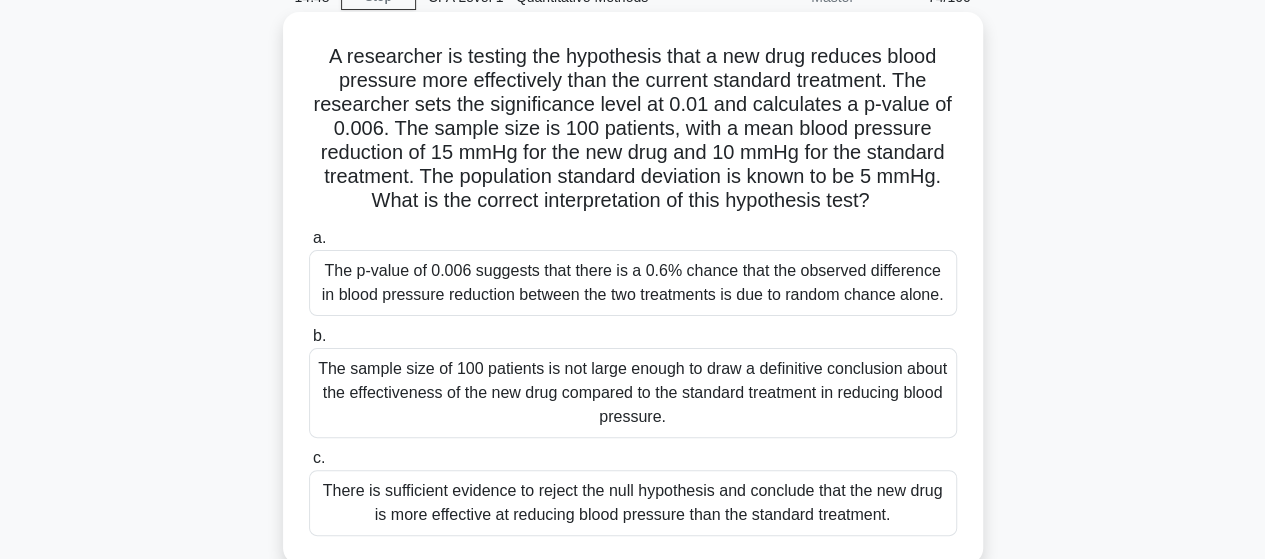 click on "The p-value of 0.006 suggests that there is a 0.6% chance that the observed difference in blood pressure reduction between the two treatments is due to random chance alone." at bounding box center [633, 283] 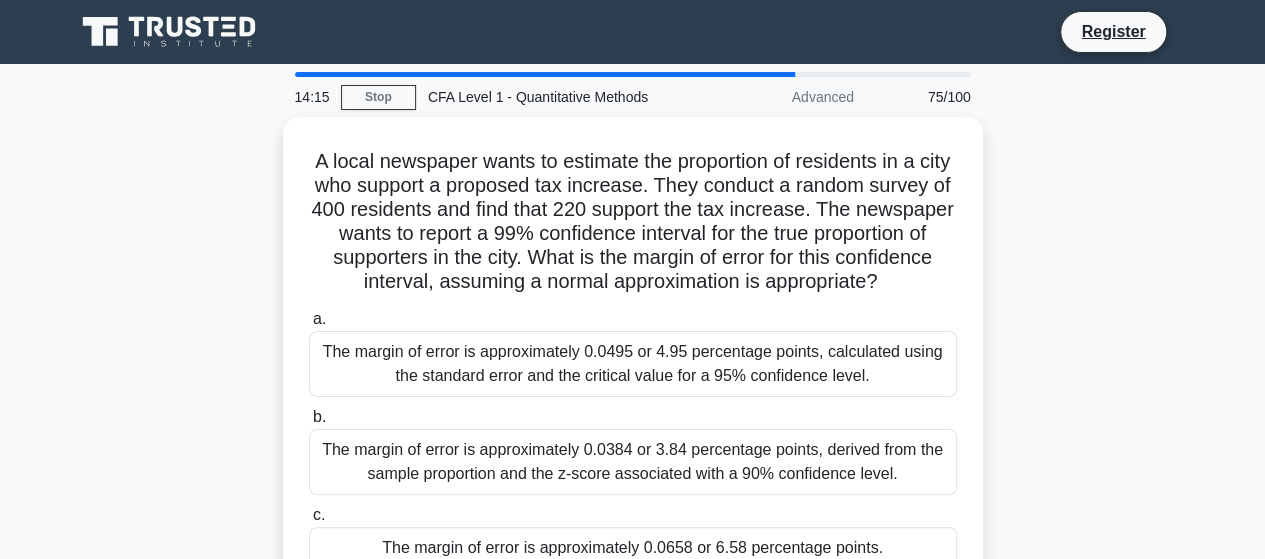 scroll, scrollTop: 100, scrollLeft: 0, axis: vertical 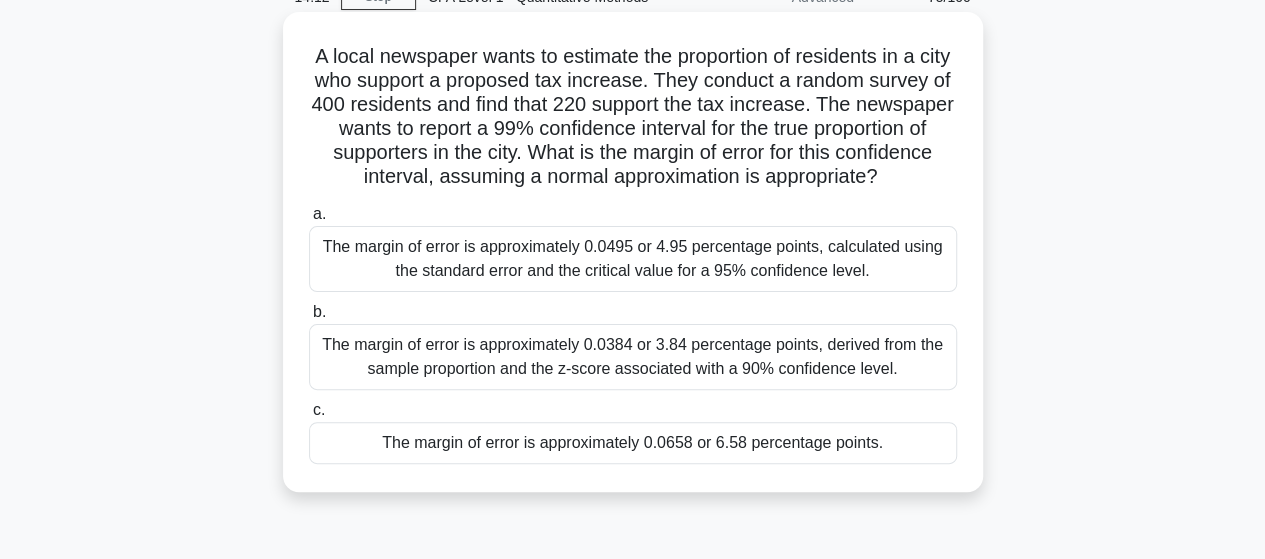 click on "The margin of error is approximately 0.0495 or 4.95 percentage points, calculated using the standard error and the critical value for a 95% confidence level." at bounding box center [633, 259] 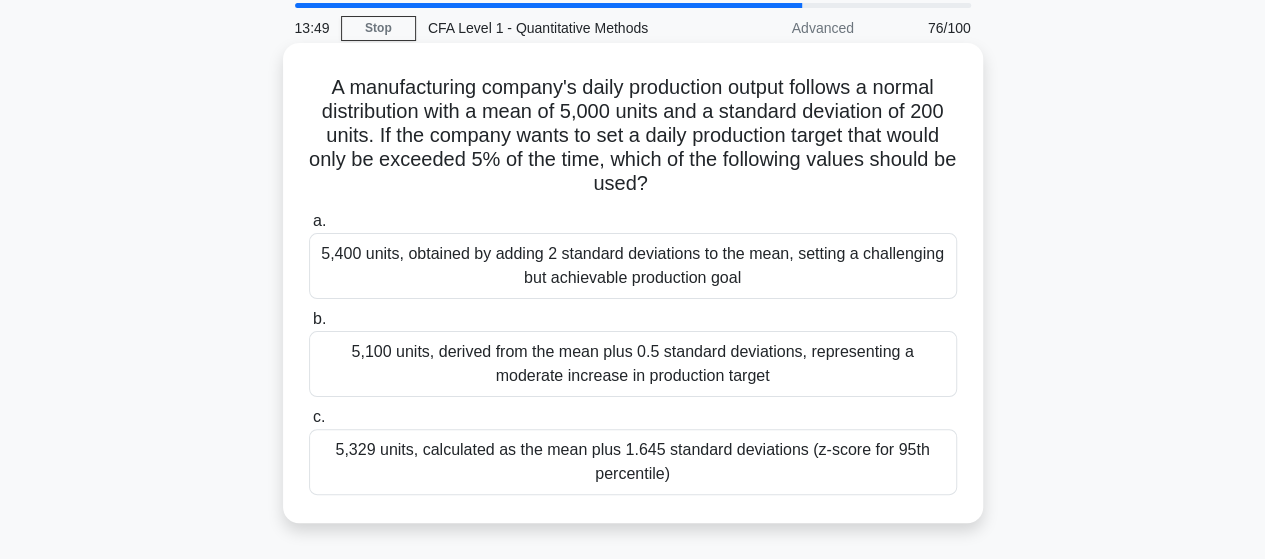 scroll, scrollTop: 100, scrollLeft: 0, axis: vertical 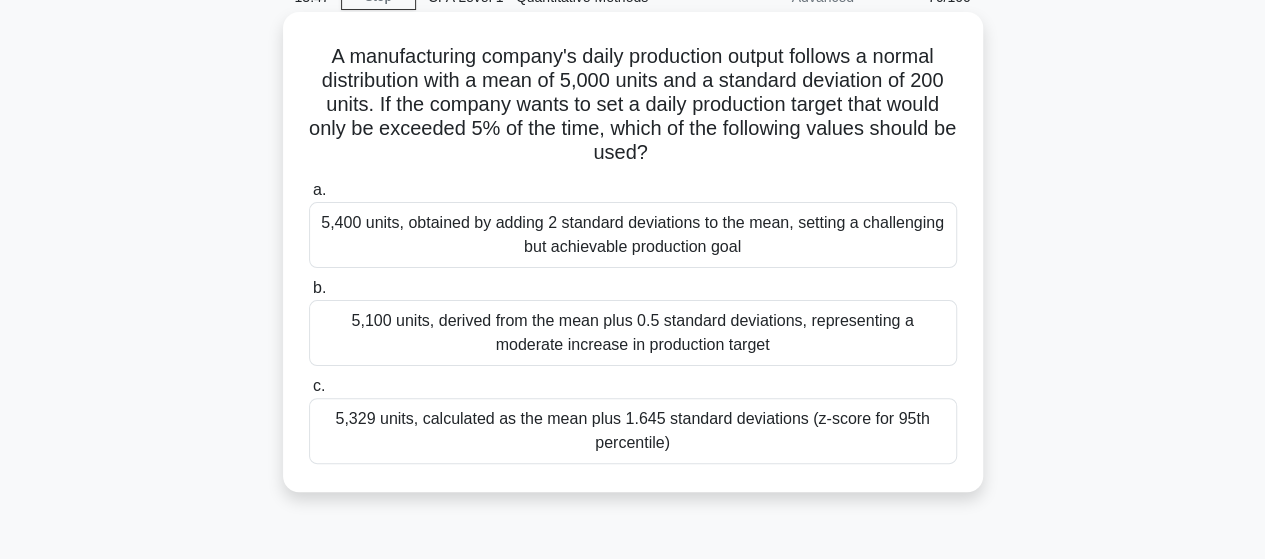 click on "5,329 units, calculated as the mean plus 1.645 standard deviations (z-score for 95th percentile)" at bounding box center (633, 431) 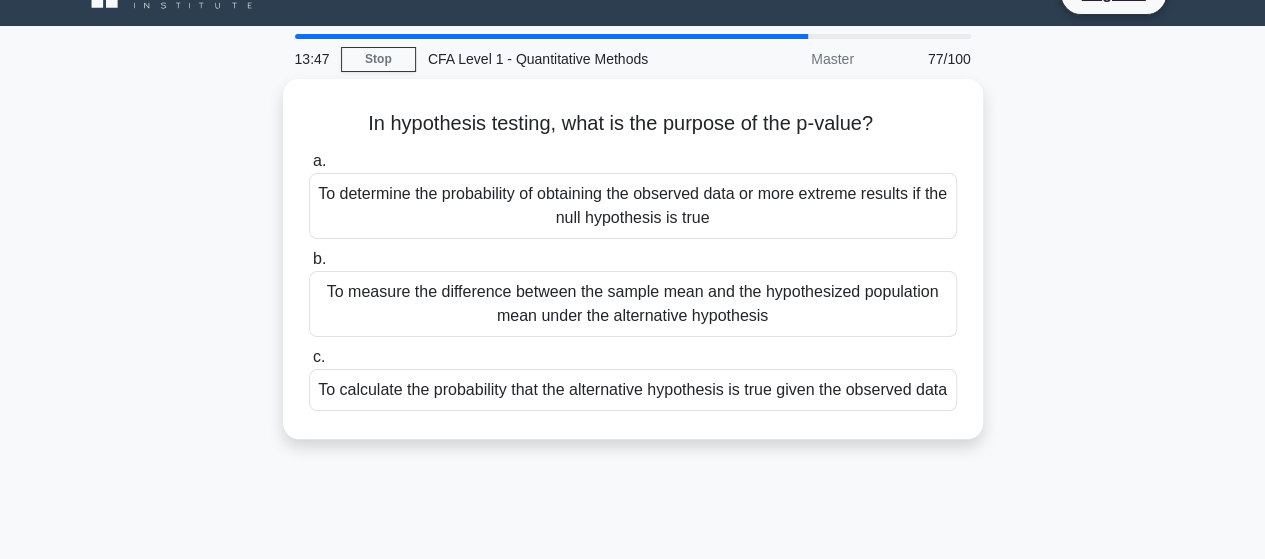 scroll, scrollTop: 0, scrollLeft: 0, axis: both 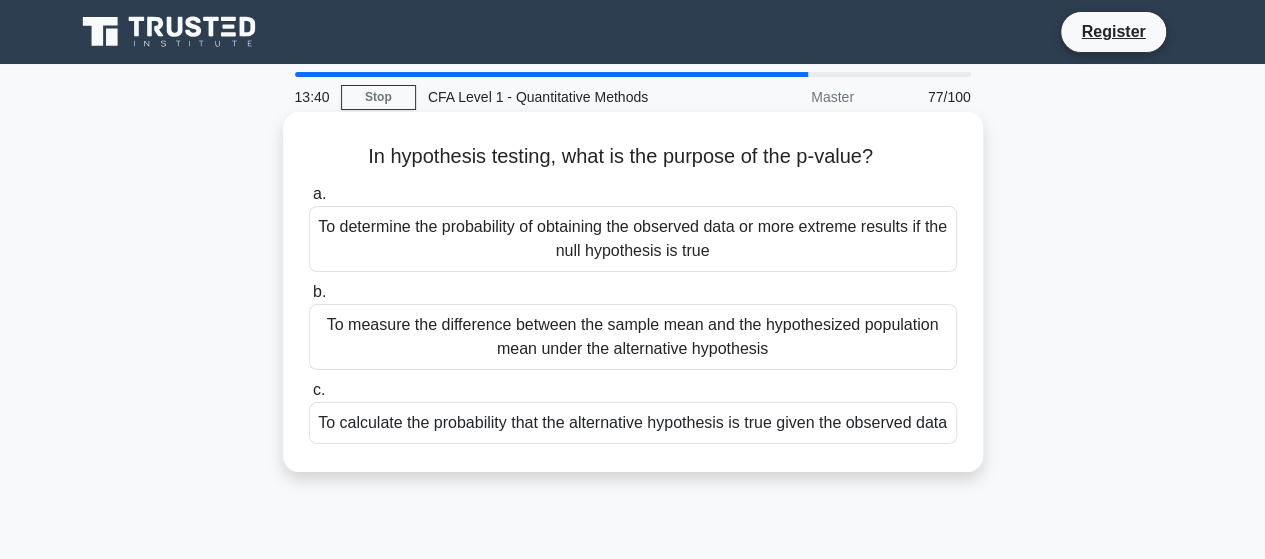click on "To determine the probability of obtaining the observed data or more extreme results if the null hypothesis is true" at bounding box center [633, 239] 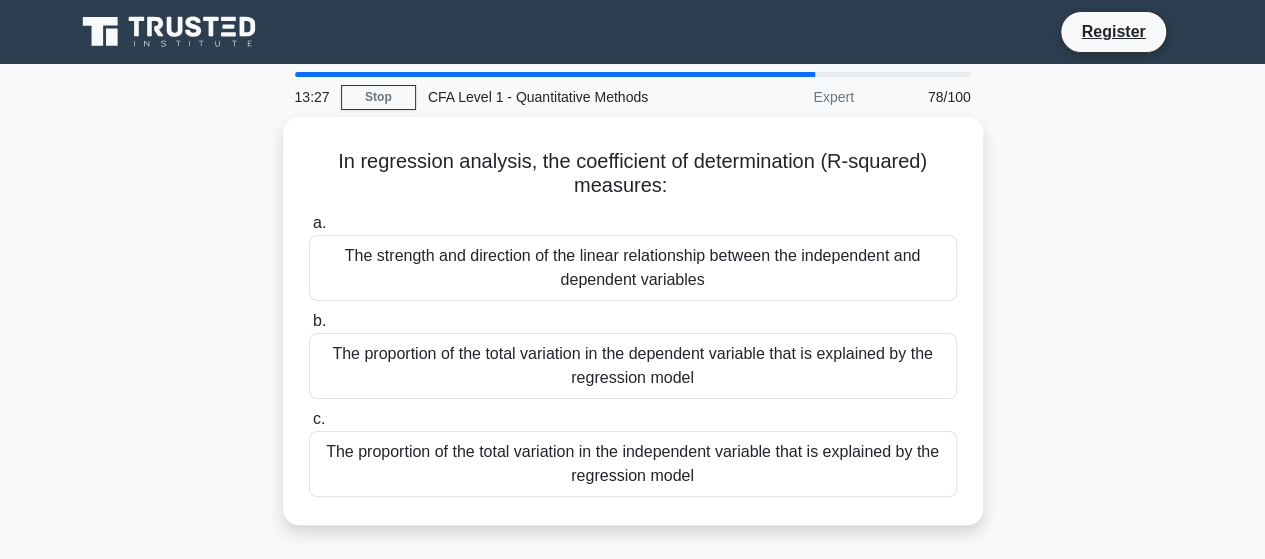 click on "The strength and direction of the linear relationship between the independent and dependent variables" at bounding box center (633, 268) 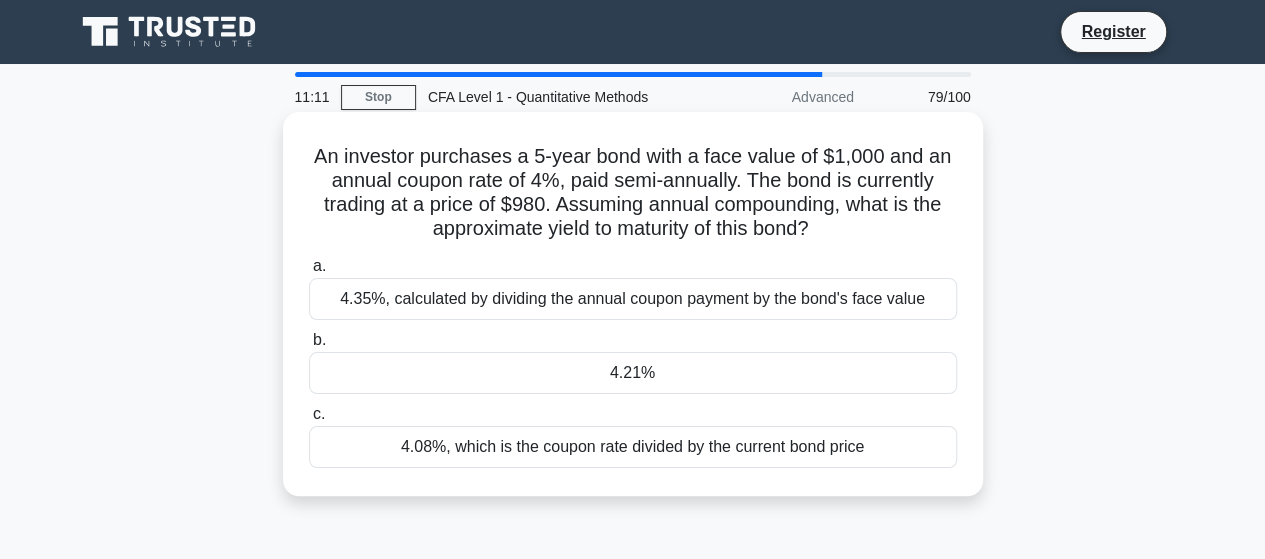 click on "4.08%, which is the coupon rate divided by the current bond price" at bounding box center (633, 447) 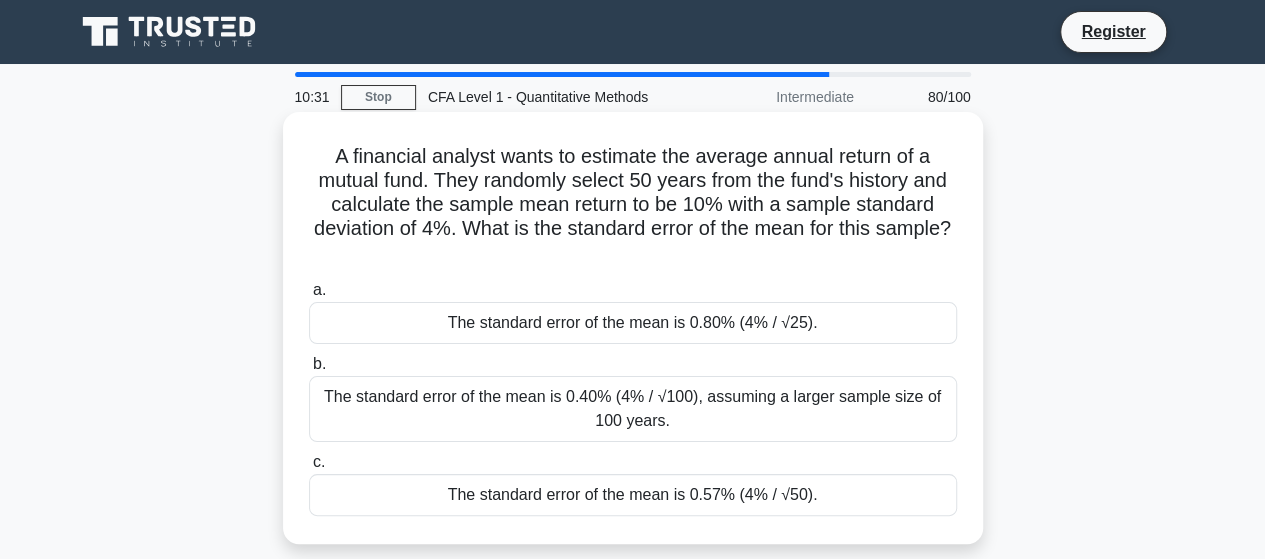 click on "The standard error of the mean is 0.80% (4% / √25)." at bounding box center (633, 323) 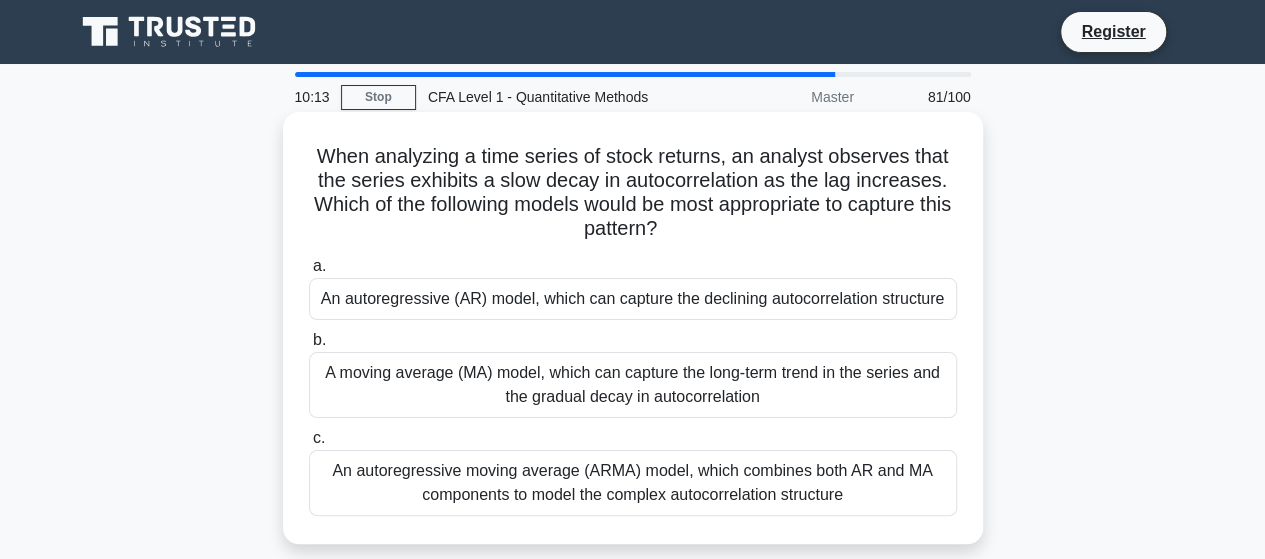 click on "An autoregressive moving average (ARMA) model, which combines both AR and MA components to model the complex autocorrelation structure" at bounding box center [633, 483] 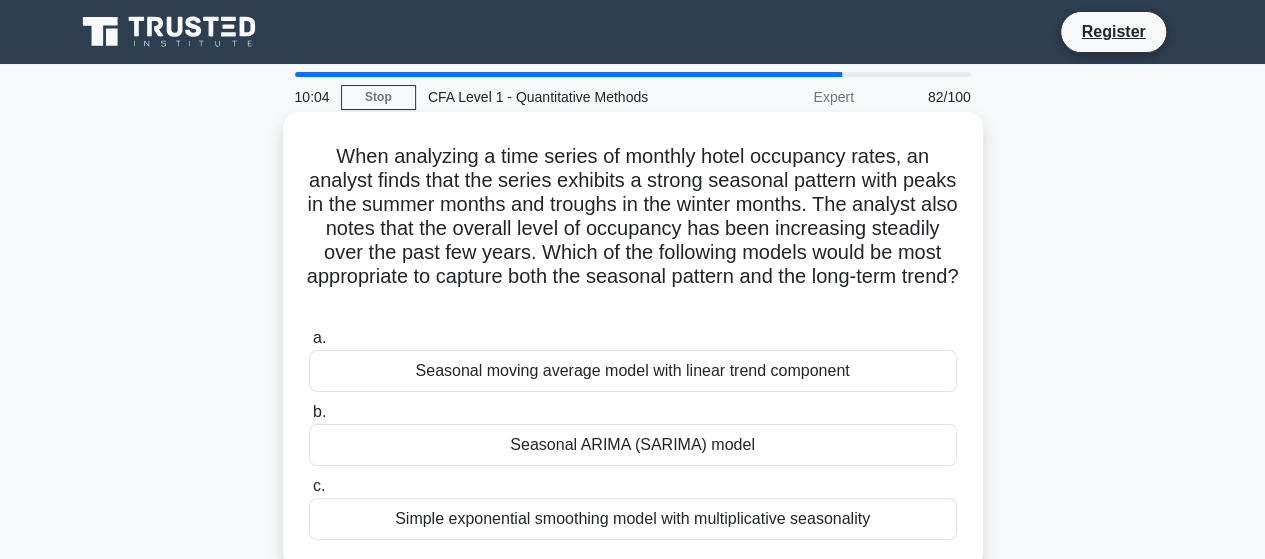 click on "Seasonal moving average model with linear trend component" at bounding box center [633, 371] 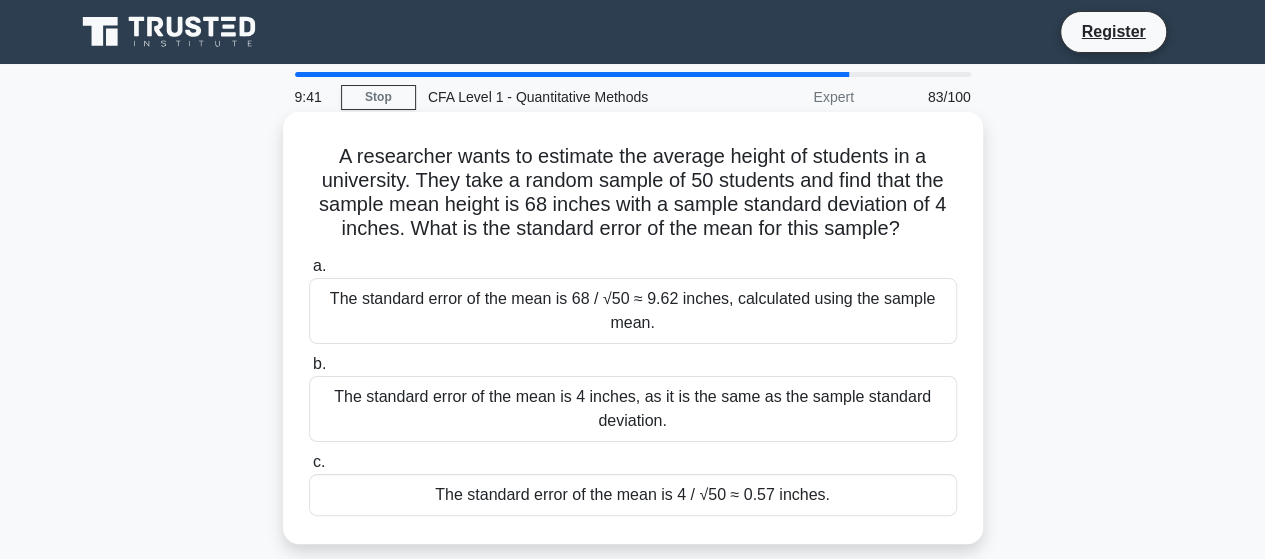 click on "The standard error of the mean is 4 / √50 ≈ 0.57 inches." at bounding box center (633, 495) 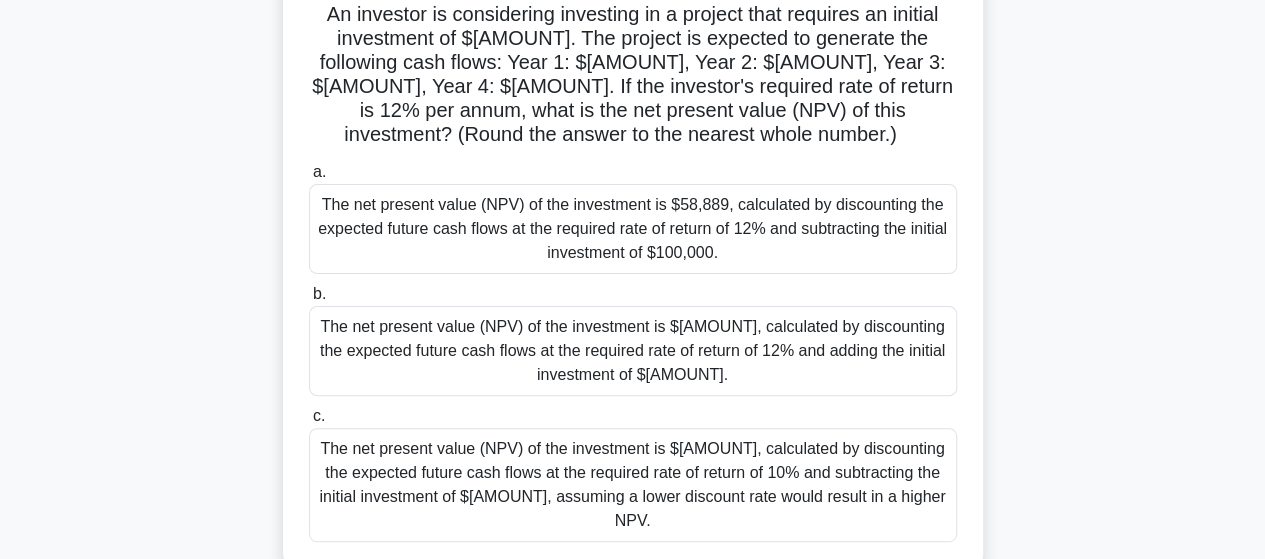 scroll, scrollTop: 100, scrollLeft: 0, axis: vertical 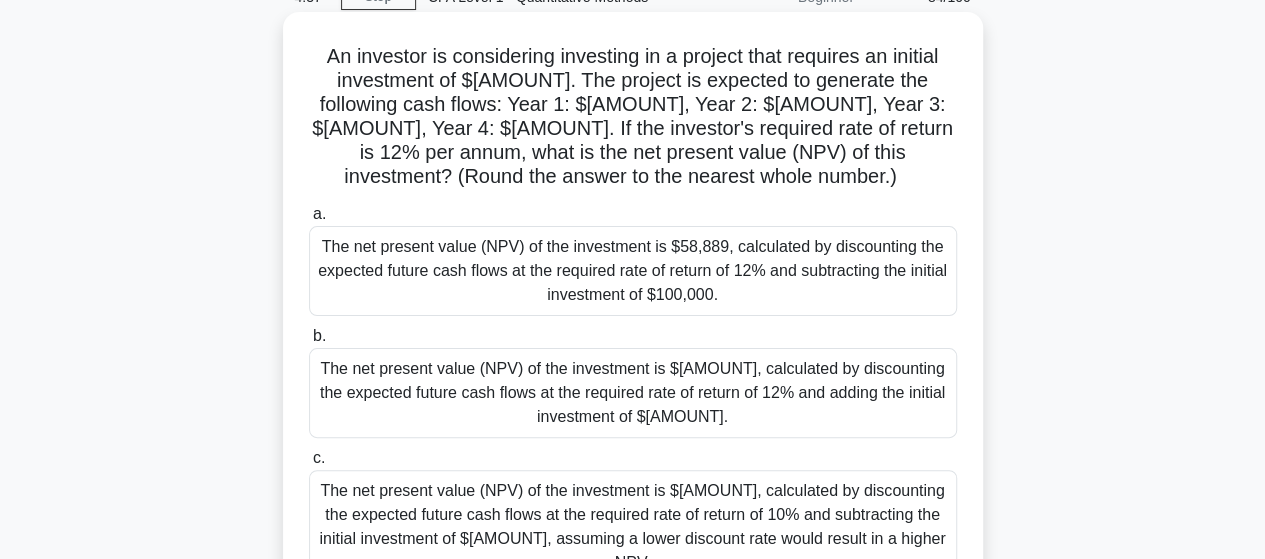 click on "The net present value (NPV) of the investment is $58,889, calculated by discounting the expected future cash flows at the required rate of return of 12% and subtracting the initial investment of $100,000." at bounding box center (633, 271) 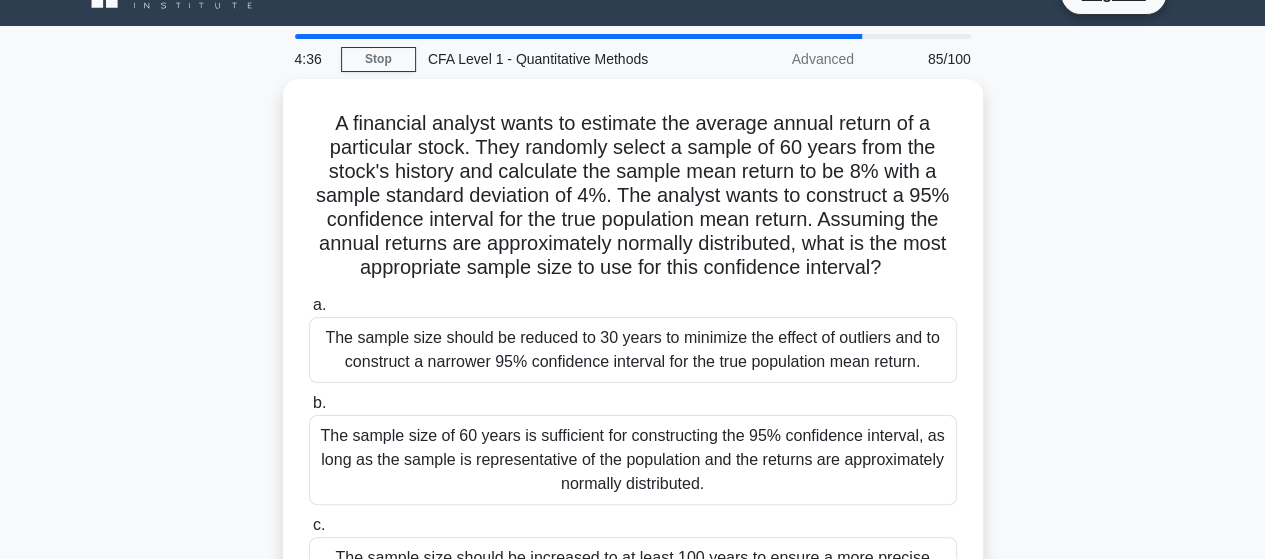 scroll, scrollTop: 0, scrollLeft: 0, axis: both 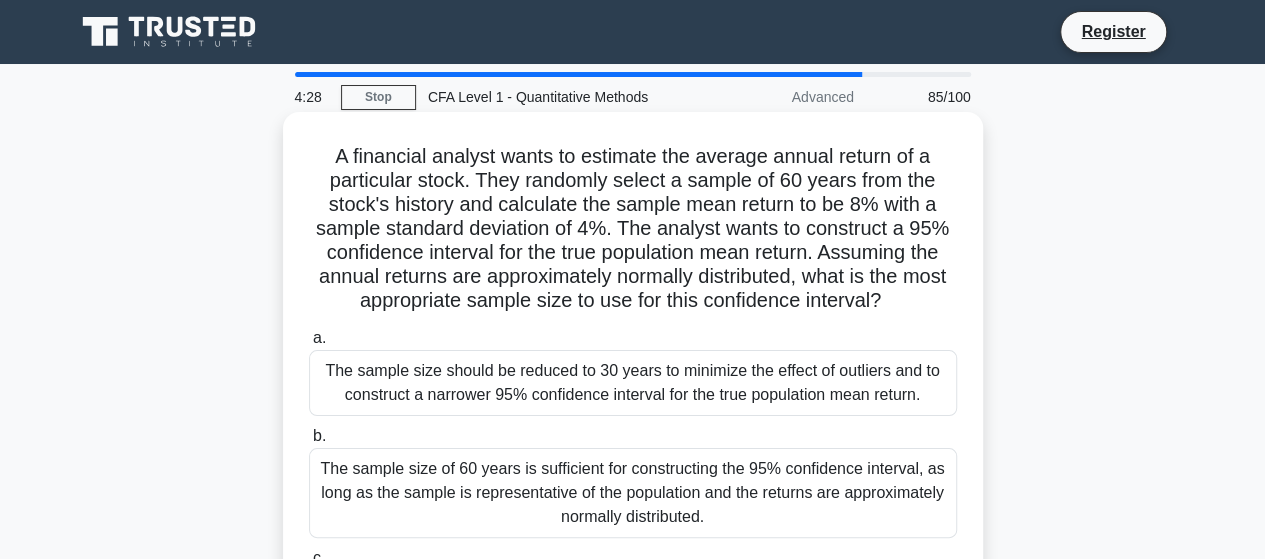 click on "The sample size of 60 years is sufficient for constructing the 95% confidence interval, as long as the sample is representative of the population and the returns are approximately normally distributed." at bounding box center [633, 493] 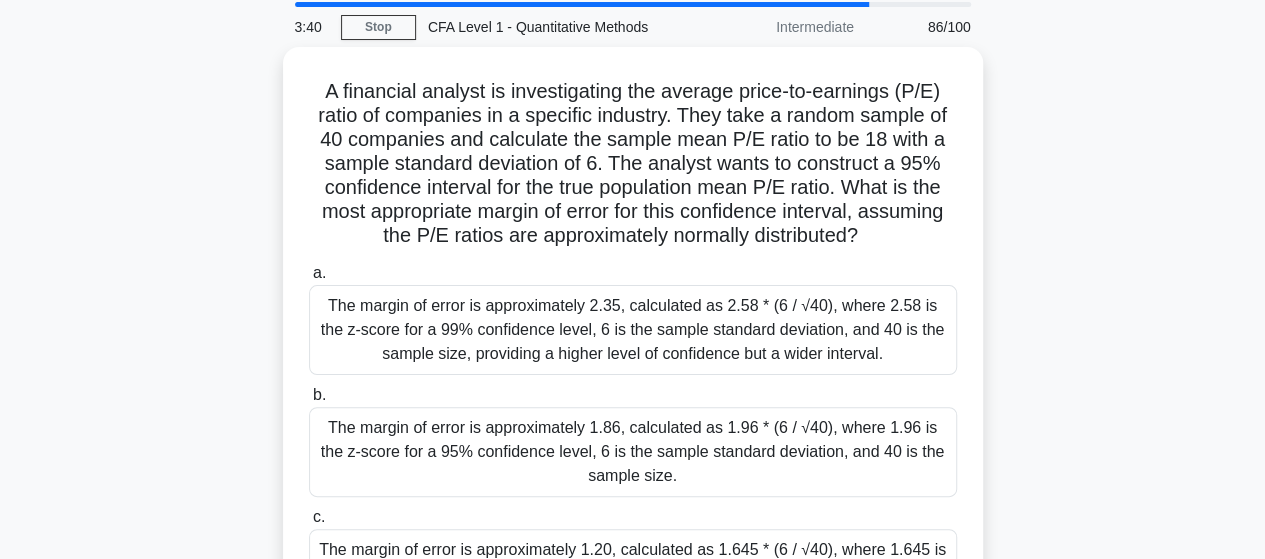 scroll, scrollTop: 100, scrollLeft: 0, axis: vertical 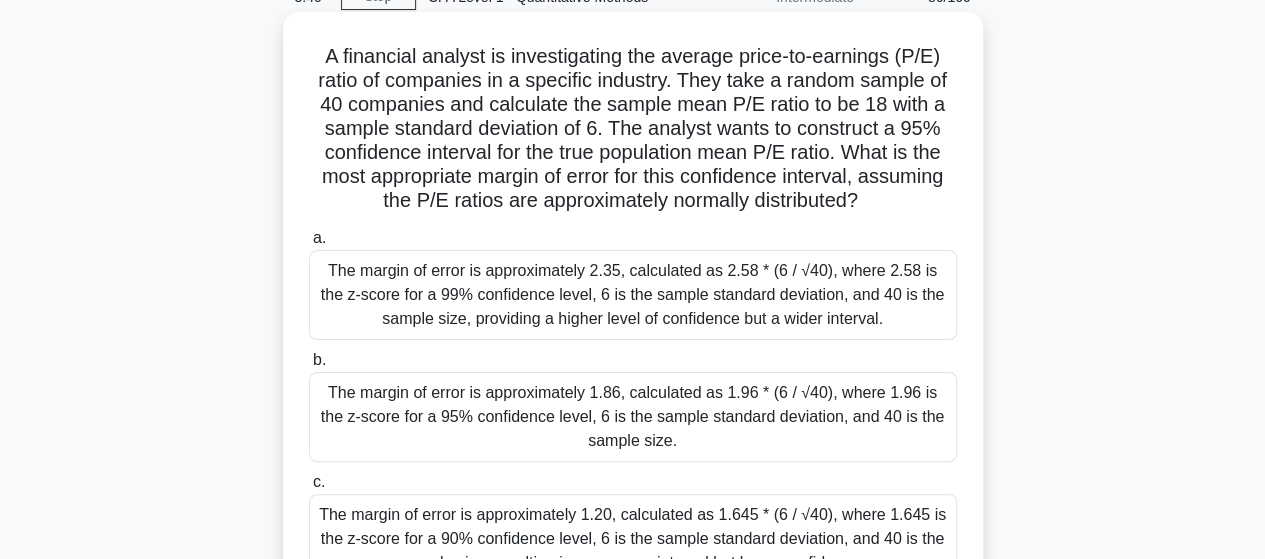 click on "The margin of error is approximately 2.35, calculated as 2.58 * (6 / √40), where 2.58 is the z-score for a 99% confidence level, 6 is the sample standard deviation, and 40 is the sample size, providing a higher level of confidence but a wider interval." at bounding box center [633, 295] 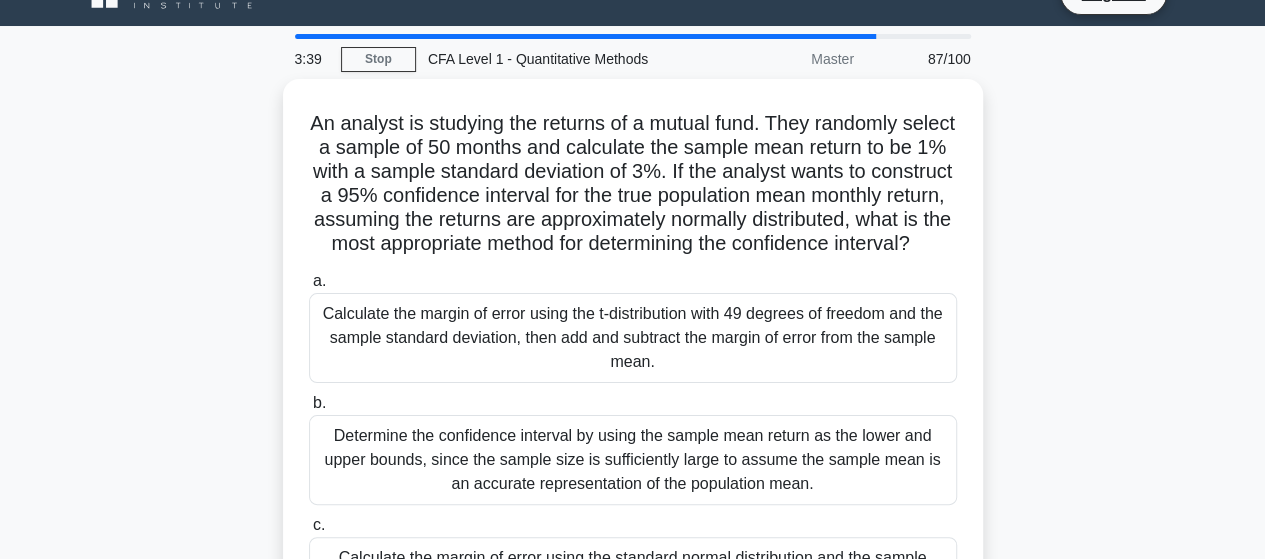 scroll, scrollTop: 0, scrollLeft: 0, axis: both 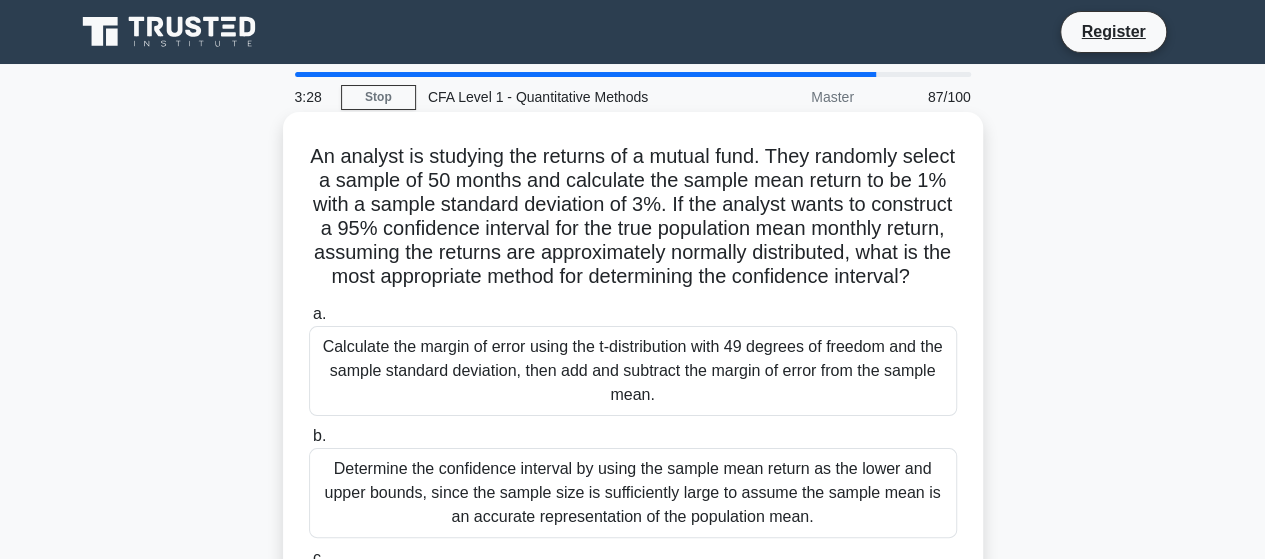 click on "Calculate the margin of error using the t-distribution with 49 degrees of freedom and the sample standard deviation, then add and subtract the margin of error from the sample mean." at bounding box center [633, 371] 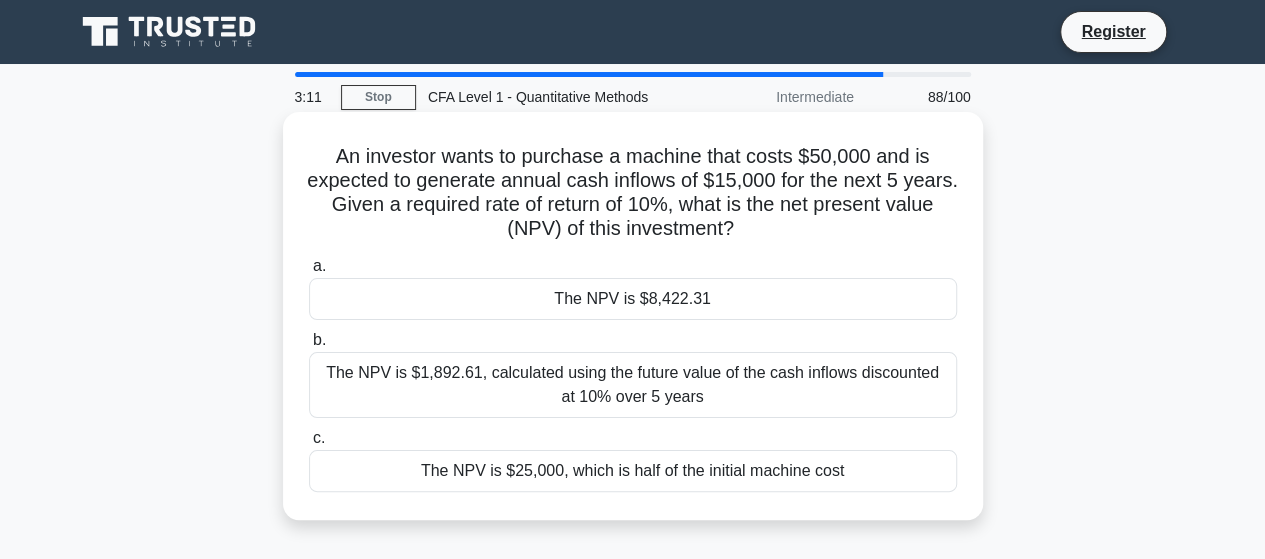 click on "The NPV is $1,892.61, calculated using the future value of the cash inflows discounted at 10% over 5 years" at bounding box center [633, 385] 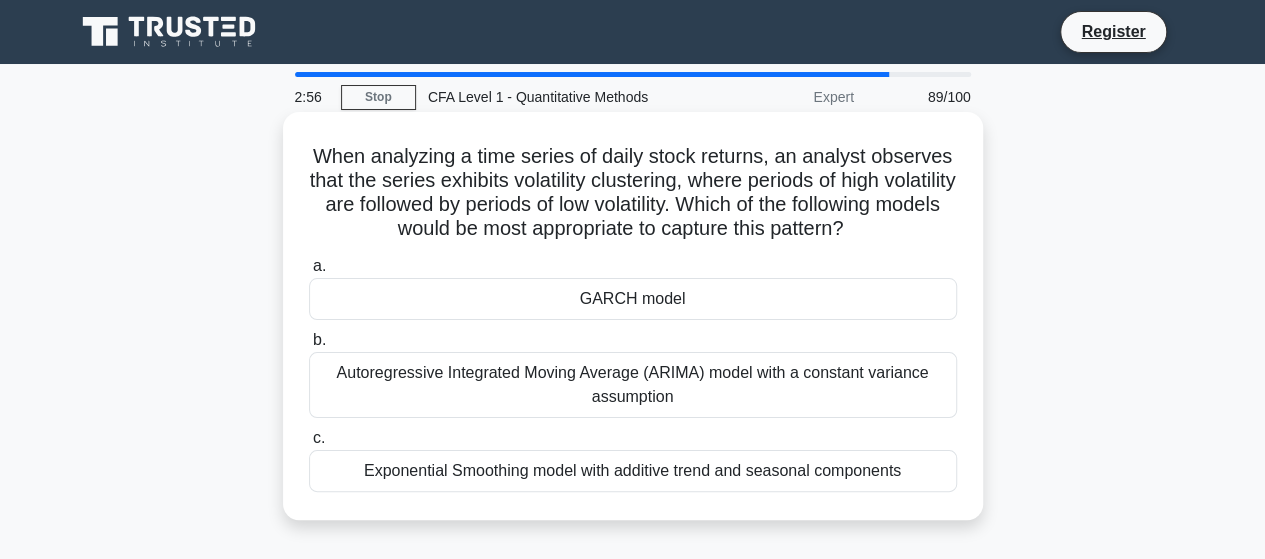 click on "Exponential Smoothing model with additive trend and seasonal components" at bounding box center (633, 471) 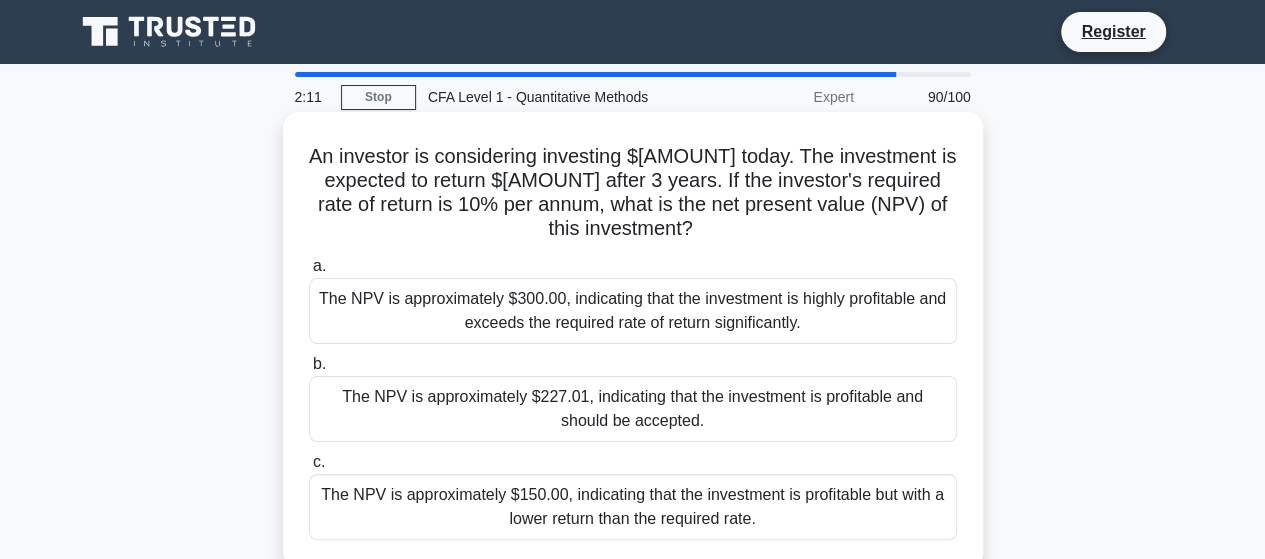 click on "The NPV is approximately $300.00, indicating that the investment is highly profitable and exceeds the required rate of return significantly." at bounding box center [633, 311] 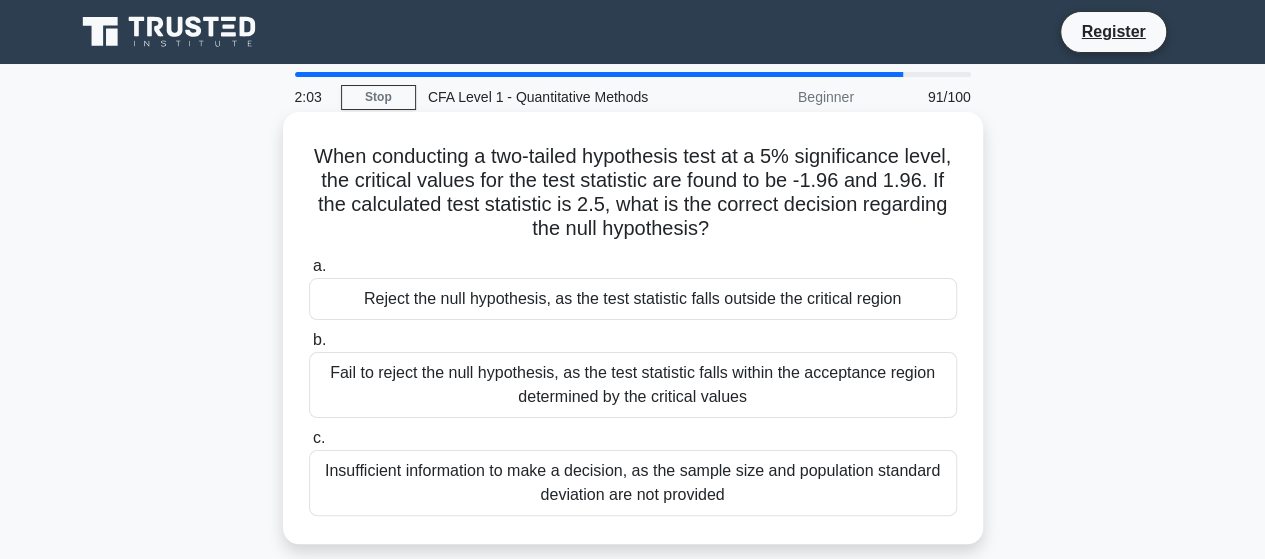 click on "Fail to reject the null hypothesis, as the test statistic falls within the acceptance region determined by the critical values" at bounding box center (633, 385) 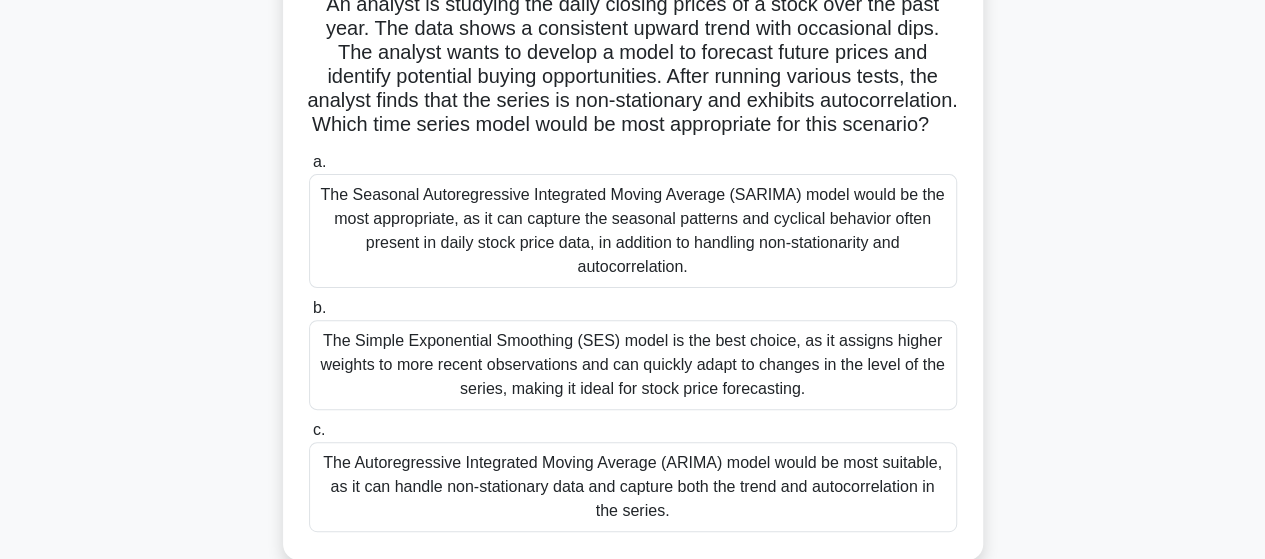 scroll, scrollTop: 200, scrollLeft: 0, axis: vertical 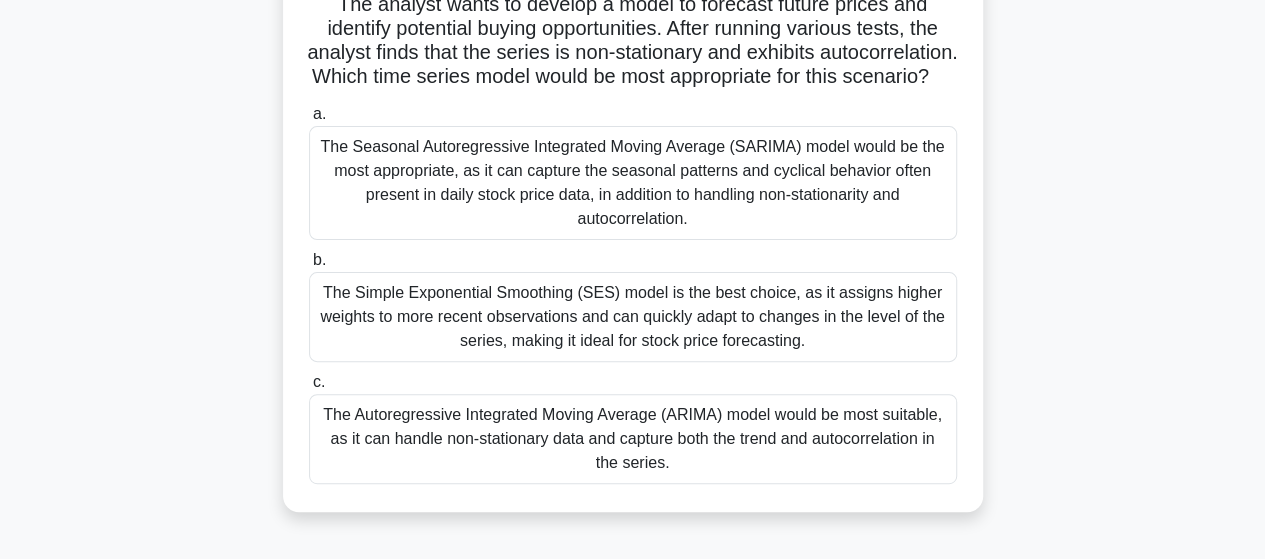 click on "The Simple Exponential Smoothing (SES) model is the best choice, as it assigns higher weights to more recent observations and can quickly adapt to changes in the level of the series, making it ideal for stock price forecasting." at bounding box center (633, 317) 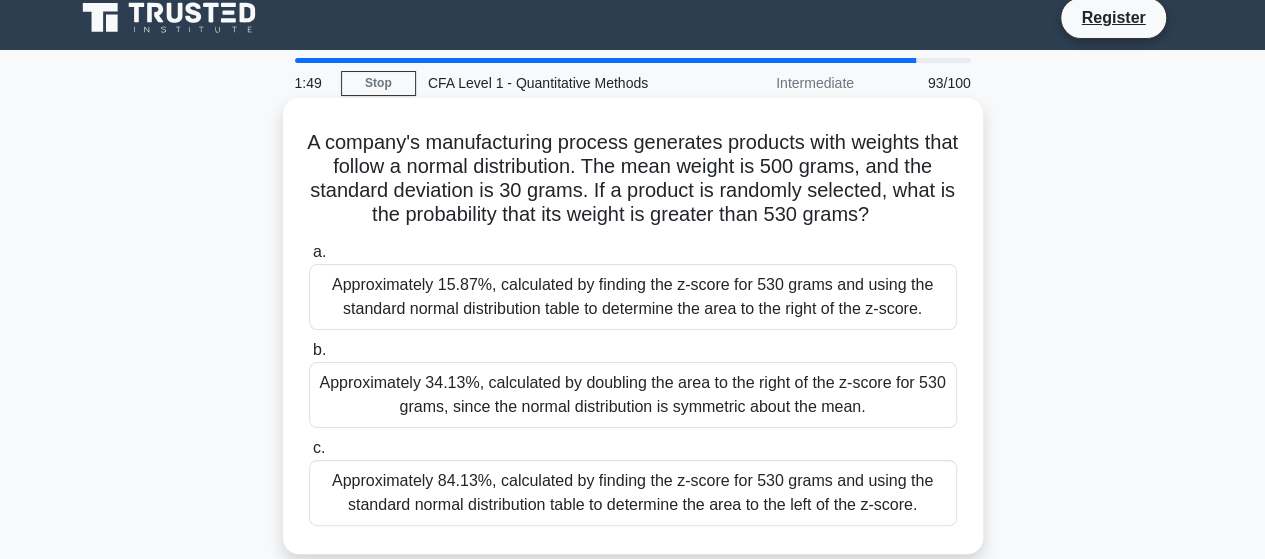 scroll, scrollTop: 0, scrollLeft: 0, axis: both 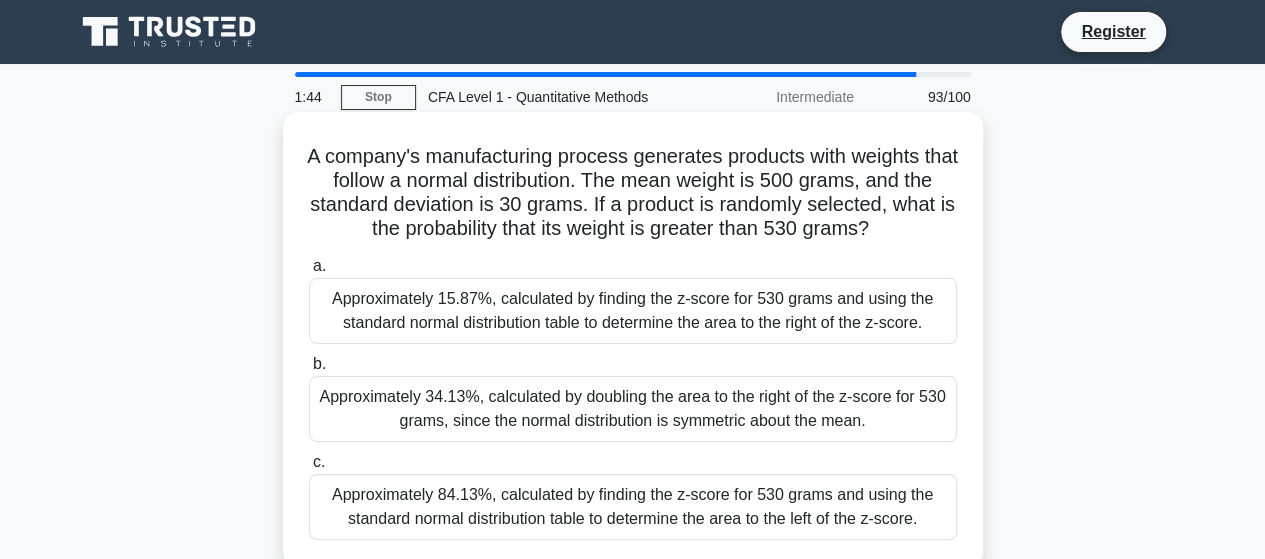 click on "Approximately 15.87%, calculated by finding the z-score for 530 grams and using the standard normal distribution table to determine the area to the right of the z-score." at bounding box center [633, 311] 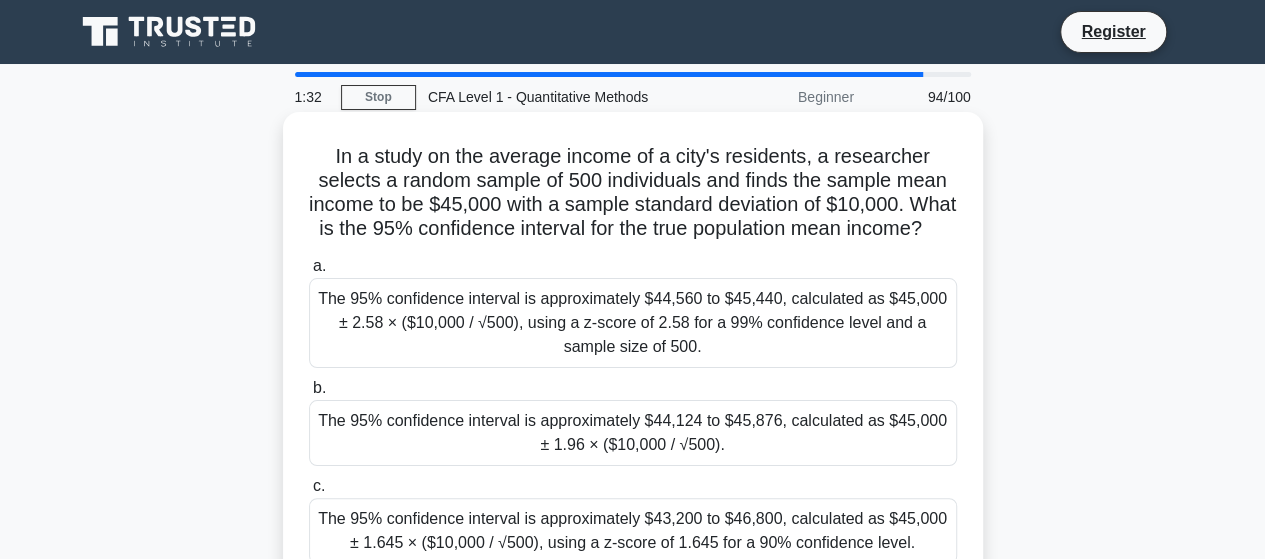 click on "The 95% confidence interval is approximately $44,560 to $45,440, calculated as $45,000 ± 2.58 × ($10,000 / √500), using a z-score of 2.58 for a 99% confidence level and a sample size of 500." at bounding box center (633, 323) 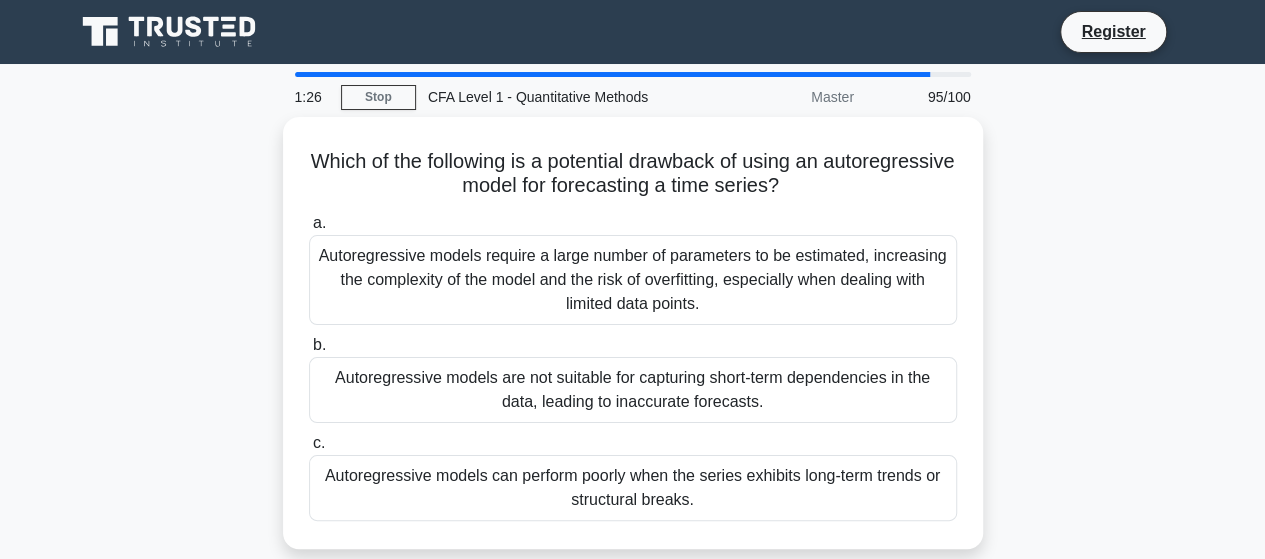 click on "Autoregressive models are not suitable for capturing short-term dependencies in the data, leading to inaccurate forecasts." at bounding box center (633, 390) 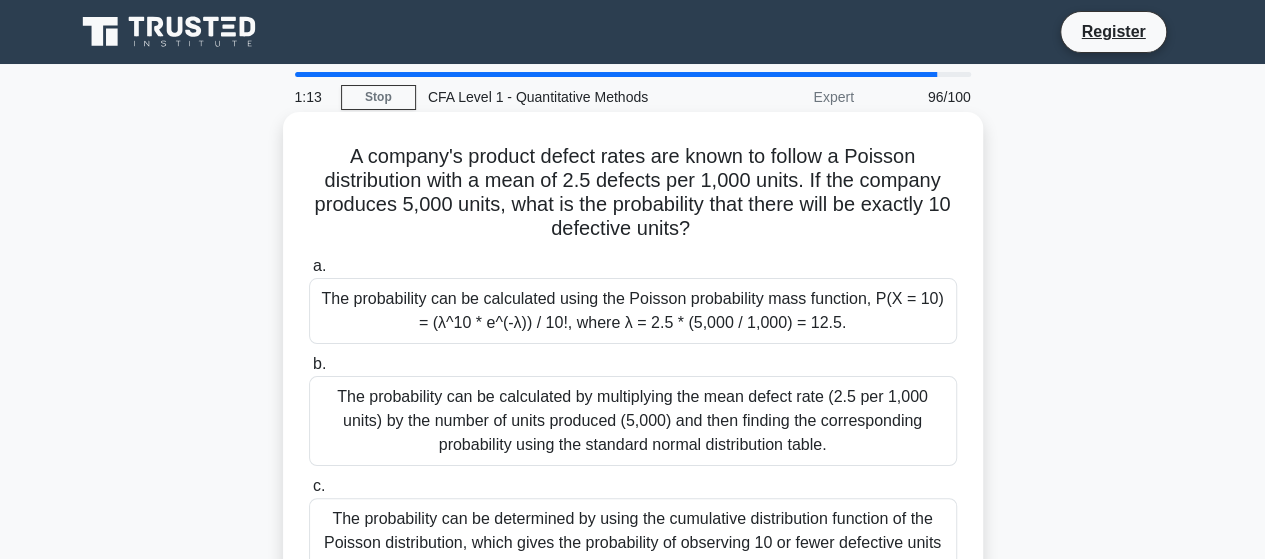 click on "The probability can be calculated using the Poisson probability mass function, P(X = 10) = (λ^10 * e^(-λ)) / 10!, where λ = 2.5 * (5,000 / 1,000) = 12.5." at bounding box center (633, 311) 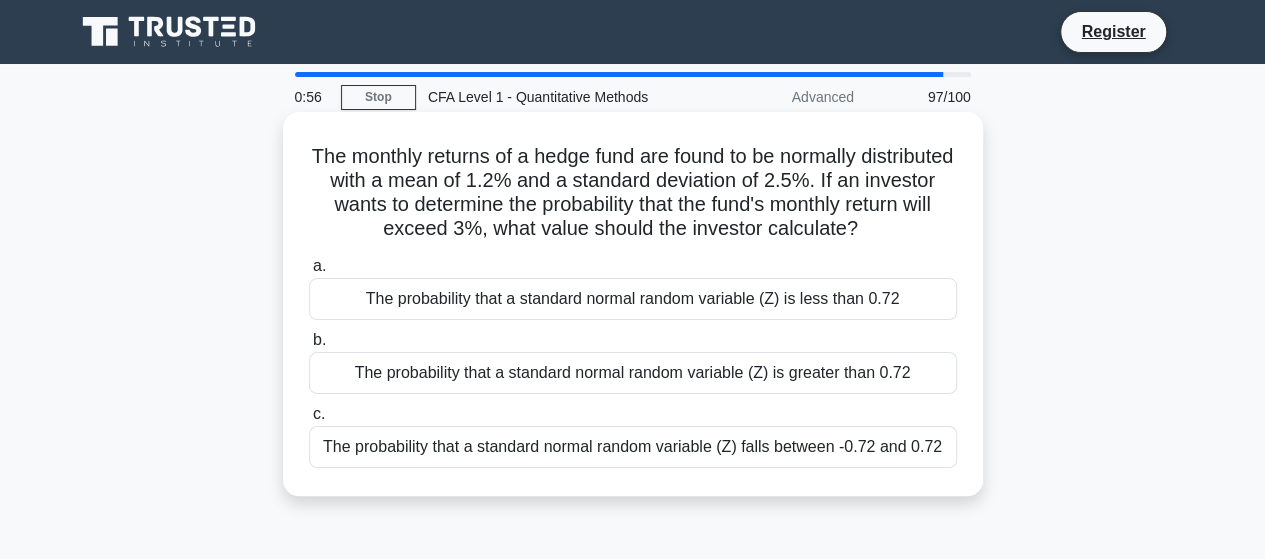 click on "The probability that a standard normal random variable (Z) is greater than 0.72" at bounding box center [633, 373] 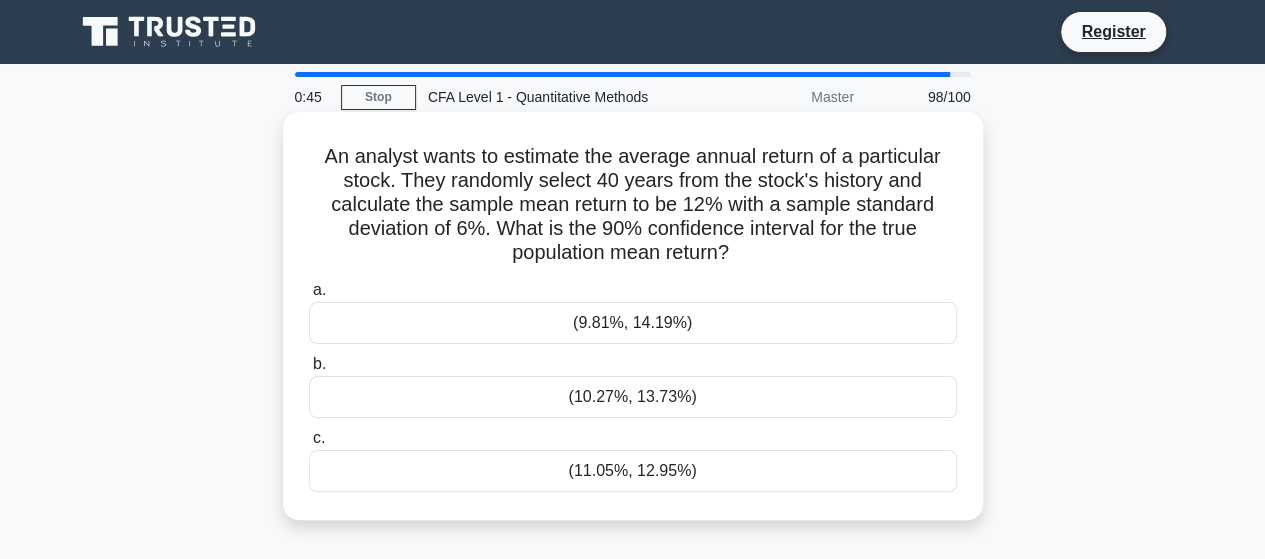 click on "(9.81%, 14.19%)" at bounding box center [633, 323] 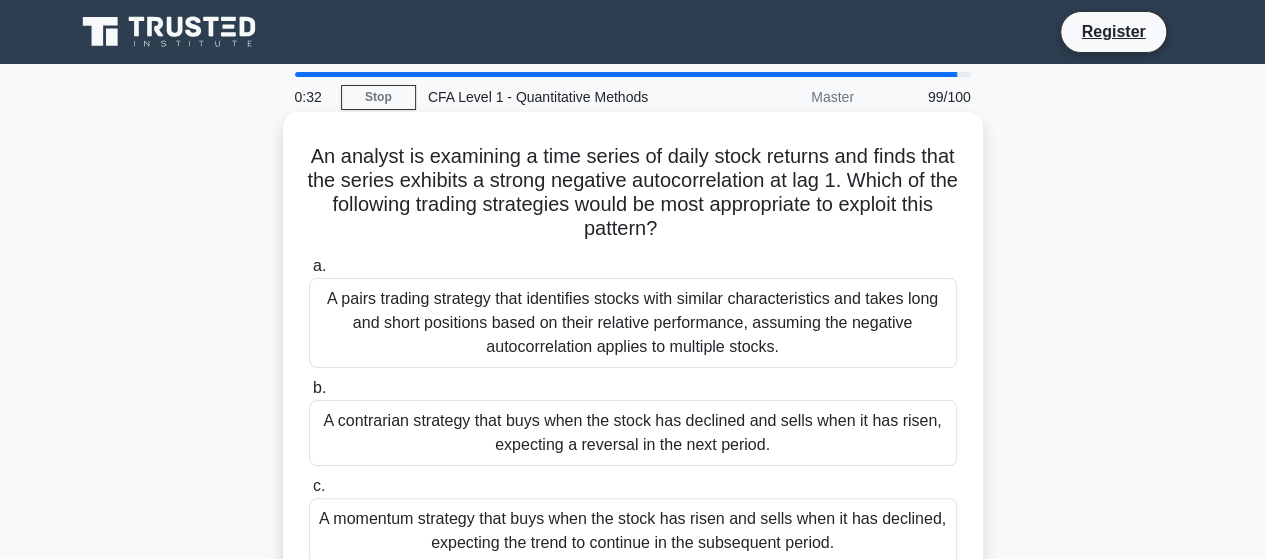 click on "A pairs trading strategy that identifies stocks with similar characteristics and takes long and short positions based on their relative performance, assuming the negative autocorrelation applies to multiple stocks." at bounding box center (633, 323) 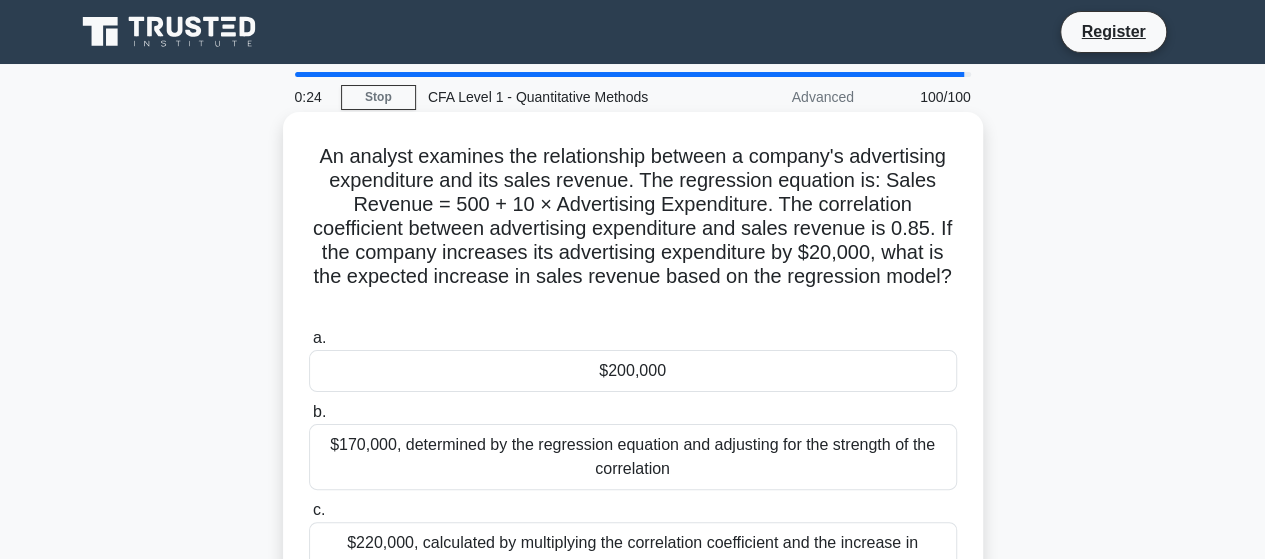 click on "$170,000, determined by the regression equation and adjusting for the strength of the correlation" at bounding box center [633, 457] 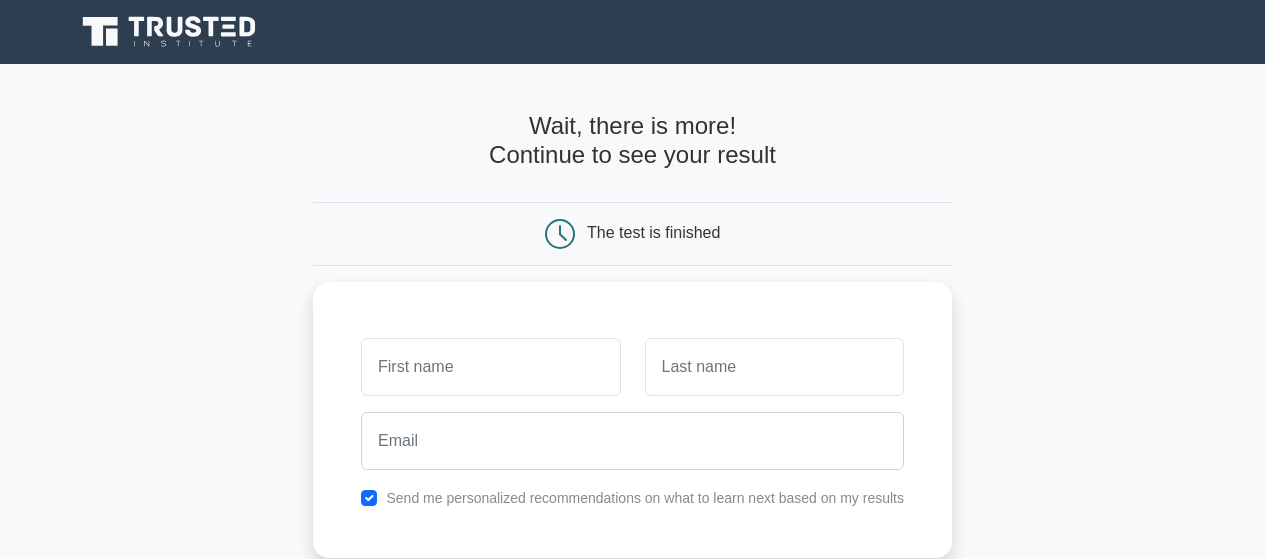 scroll, scrollTop: 0, scrollLeft: 0, axis: both 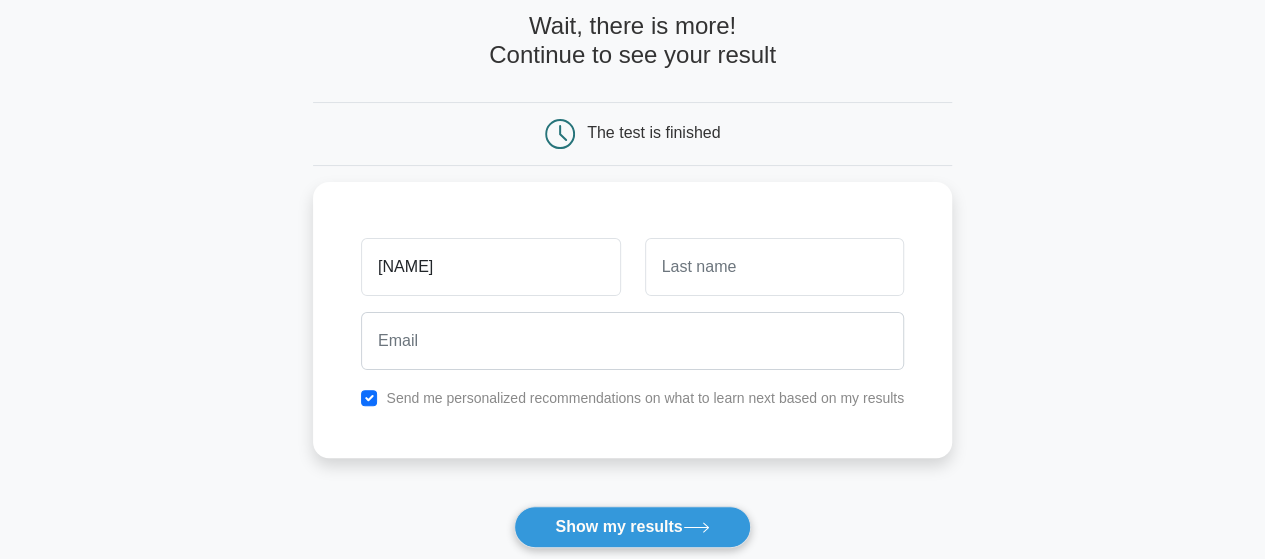 type on "[NAME]" 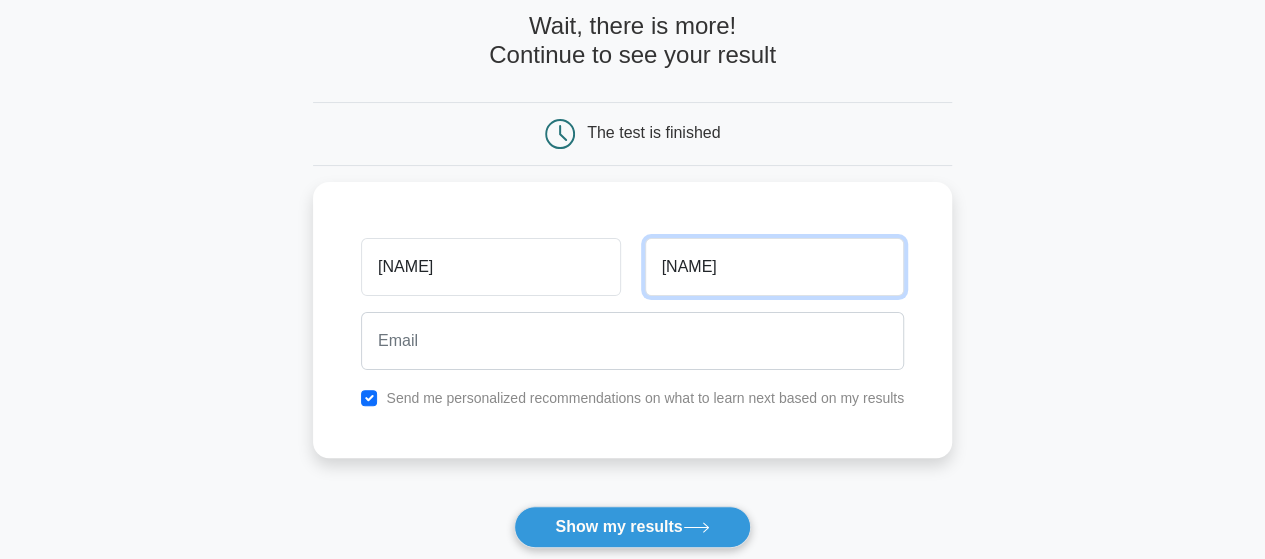 type on "[NAME]" 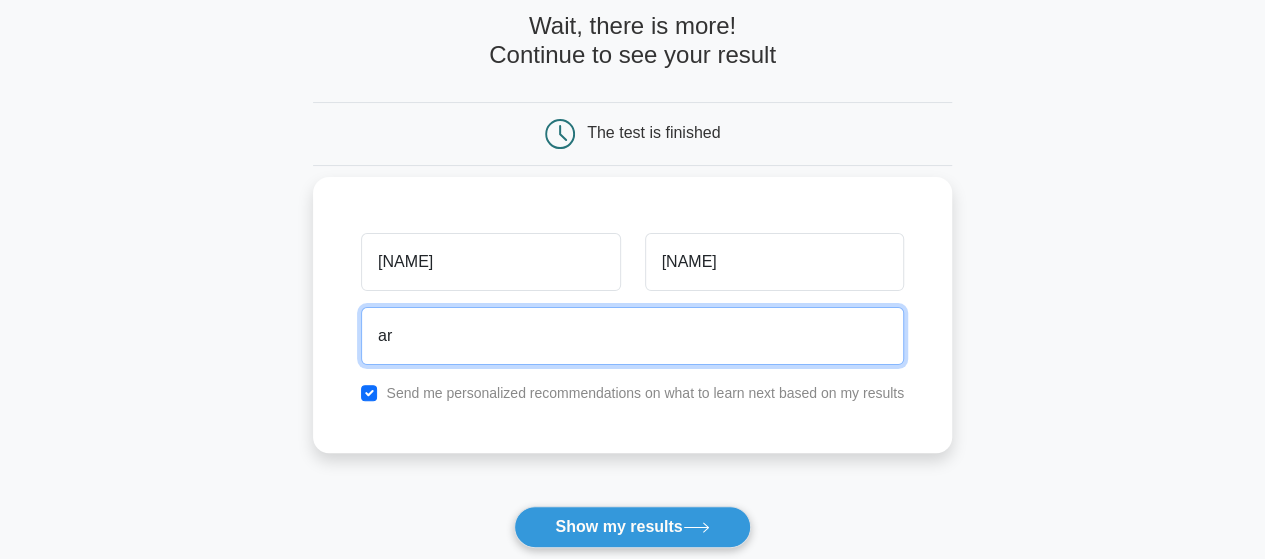 type on "[USERNAME]@[DOMAIN]" 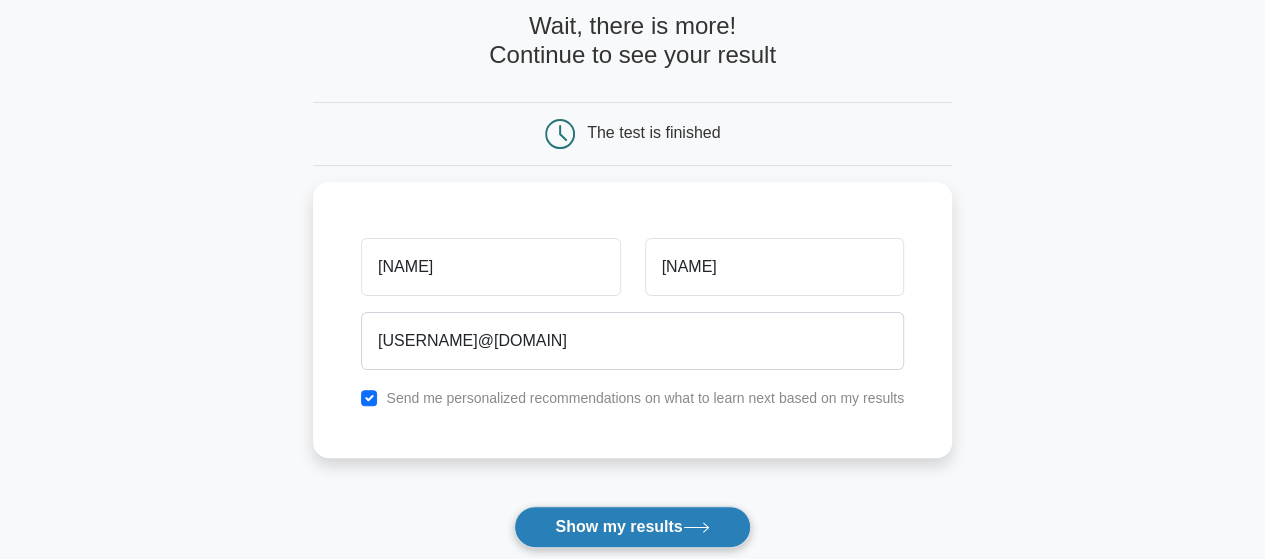 click on "Show my results" at bounding box center (632, 527) 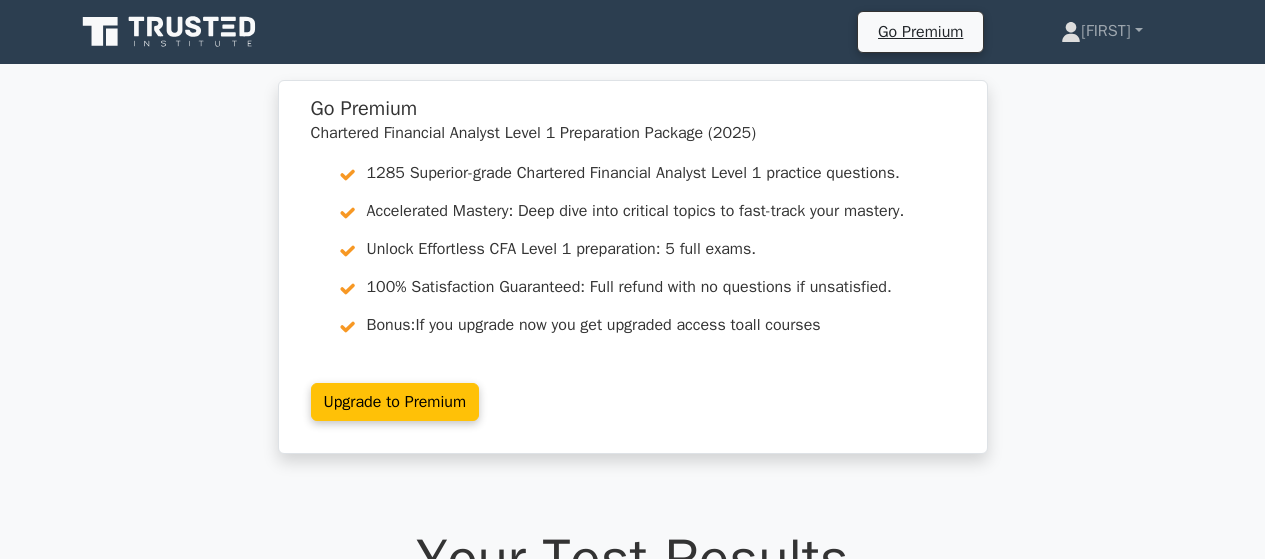 scroll, scrollTop: 0, scrollLeft: 0, axis: both 